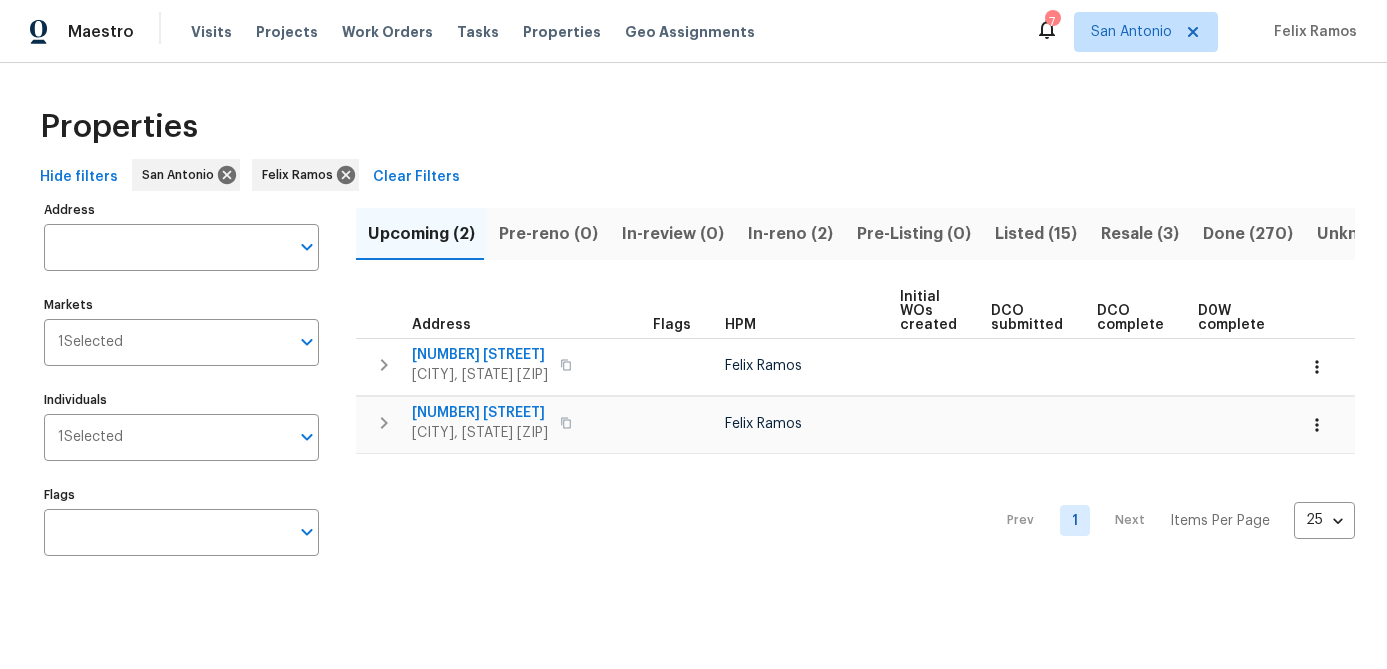 scroll, scrollTop: 0, scrollLeft: 0, axis: both 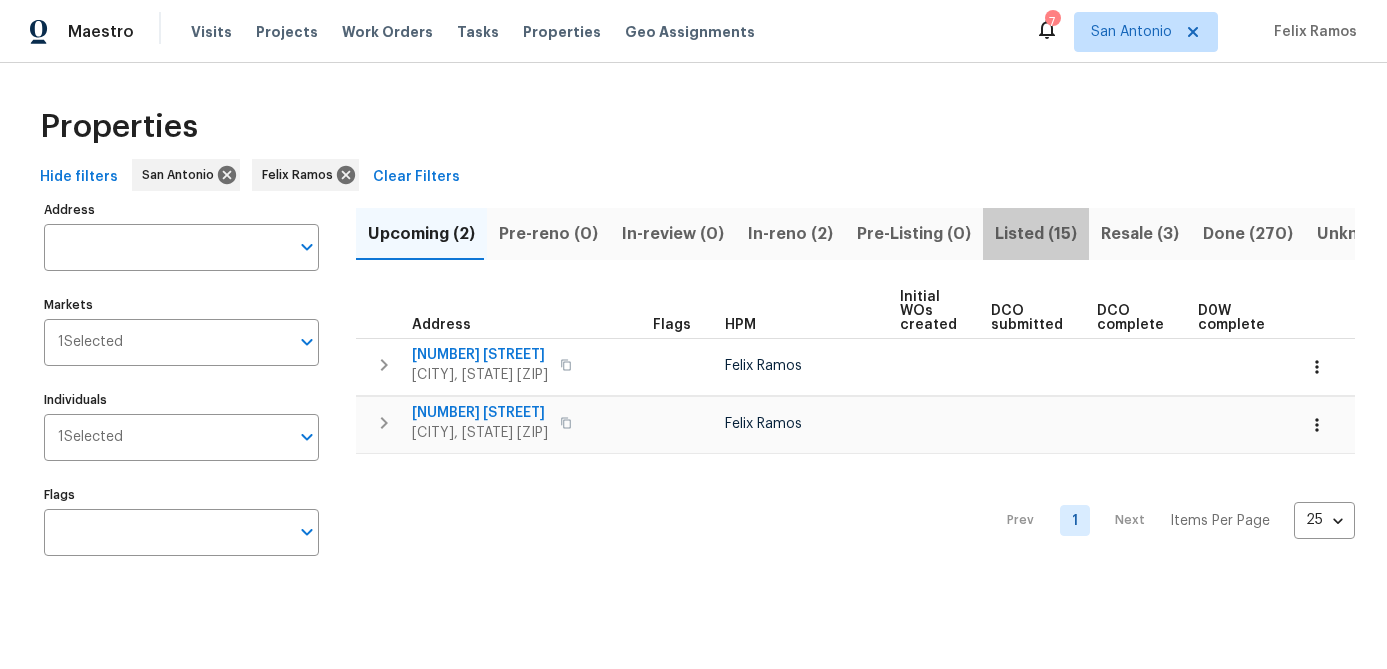 click on "Listed (15)" at bounding box center (1036, 234) 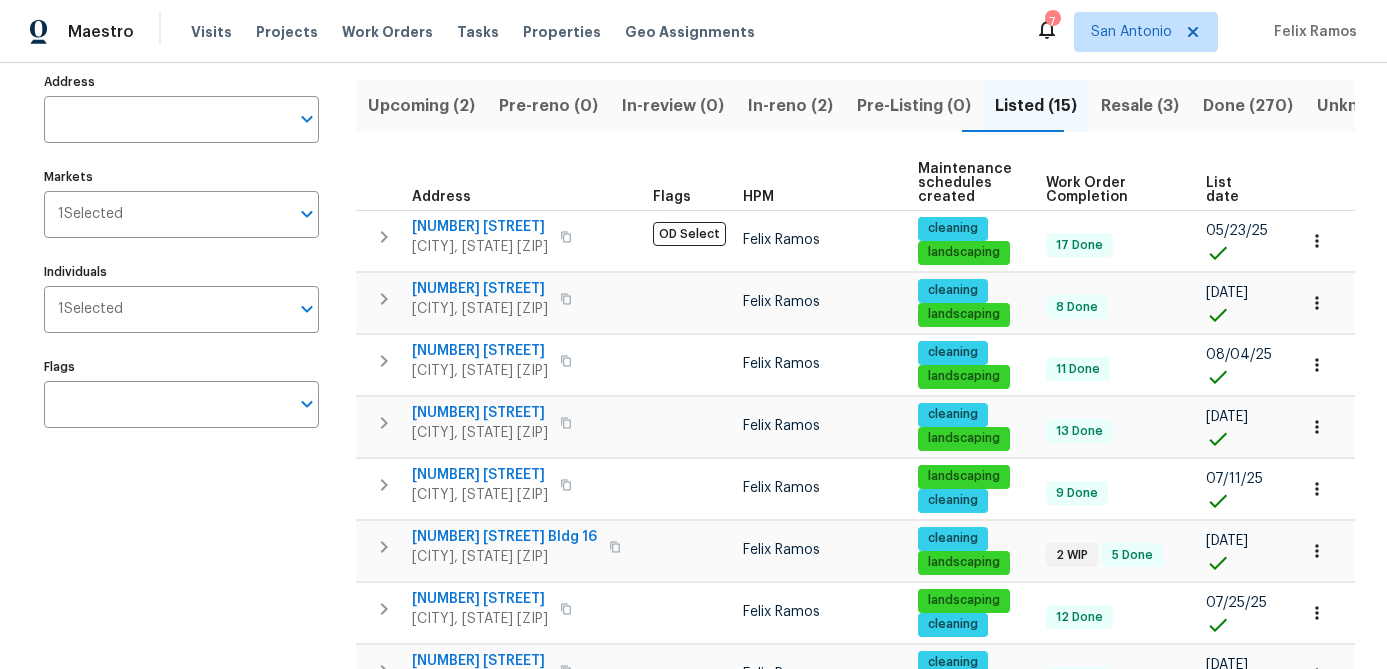 scroll, scrollTop: 124, scrollLeft: 0, axis: vertical 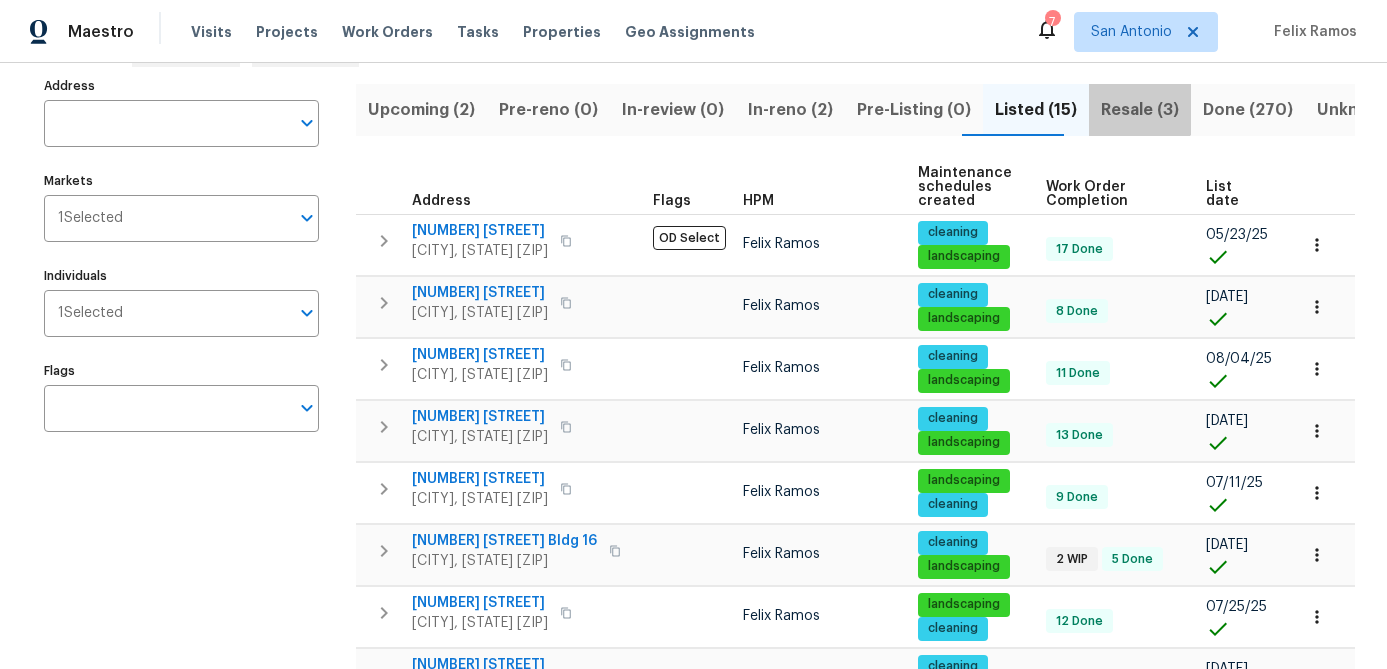 click on "Resale (3)" at bounding box center (1140, 110) 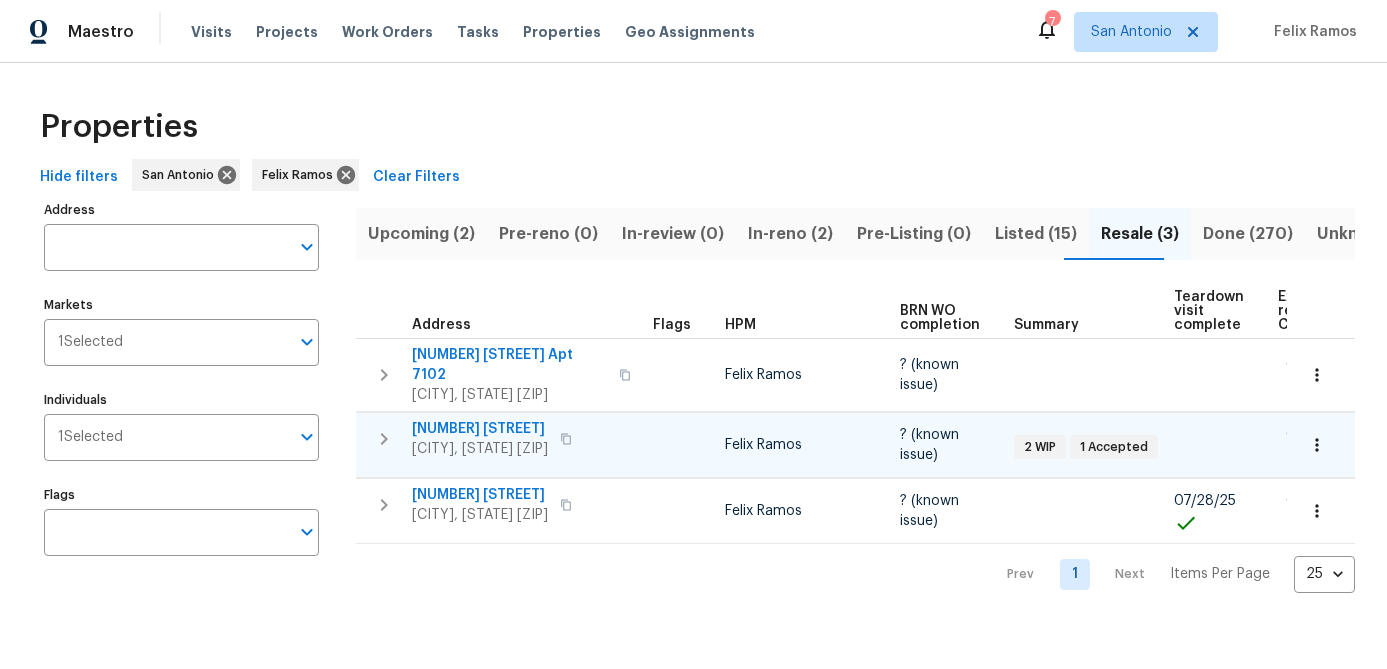 click on "2134 Virginia Blvd" at bounding box center [480, 429] 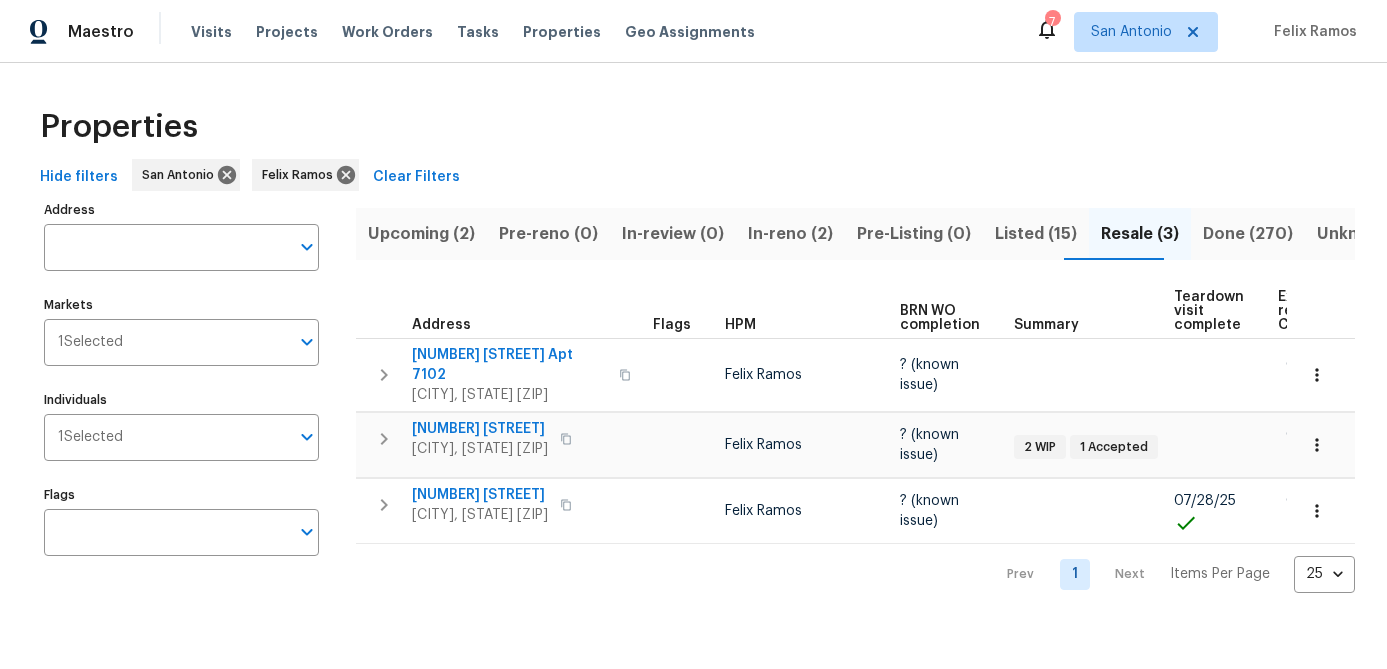 click on "In-reno (2)" at bounding box center (790, 234) 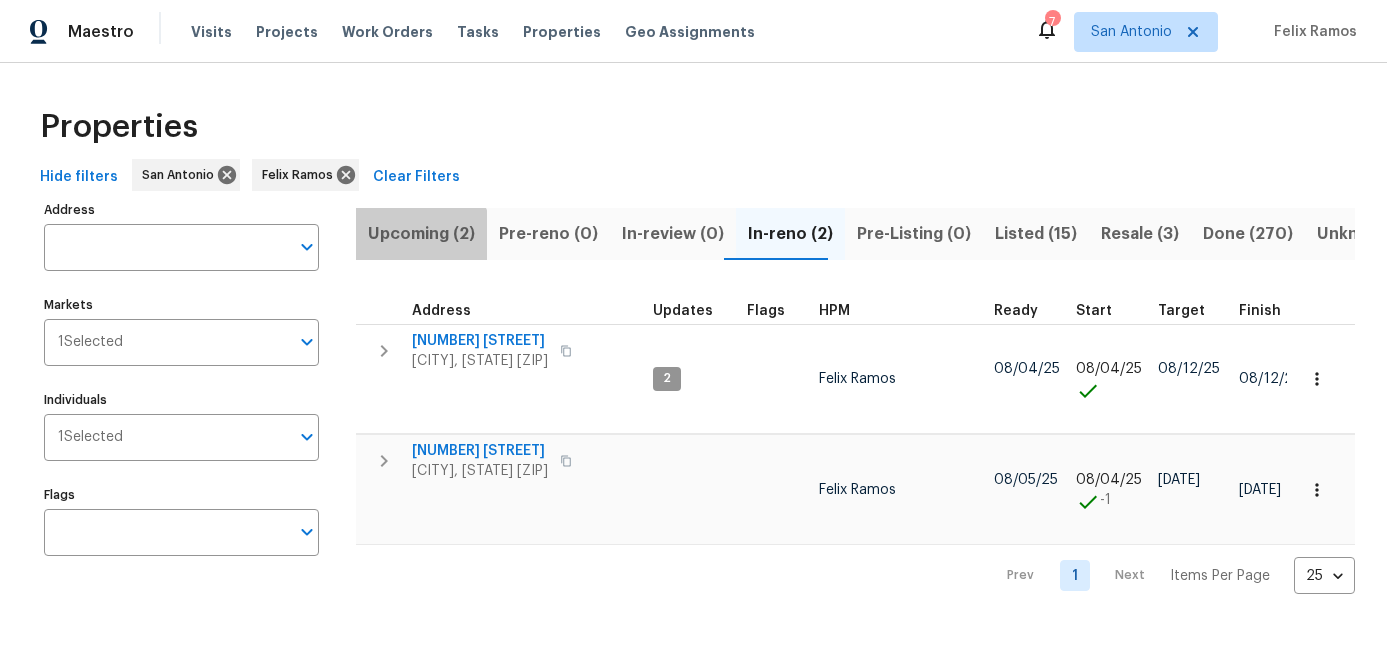 click on "Upcoming (2)" at bounding box center [421, 234] 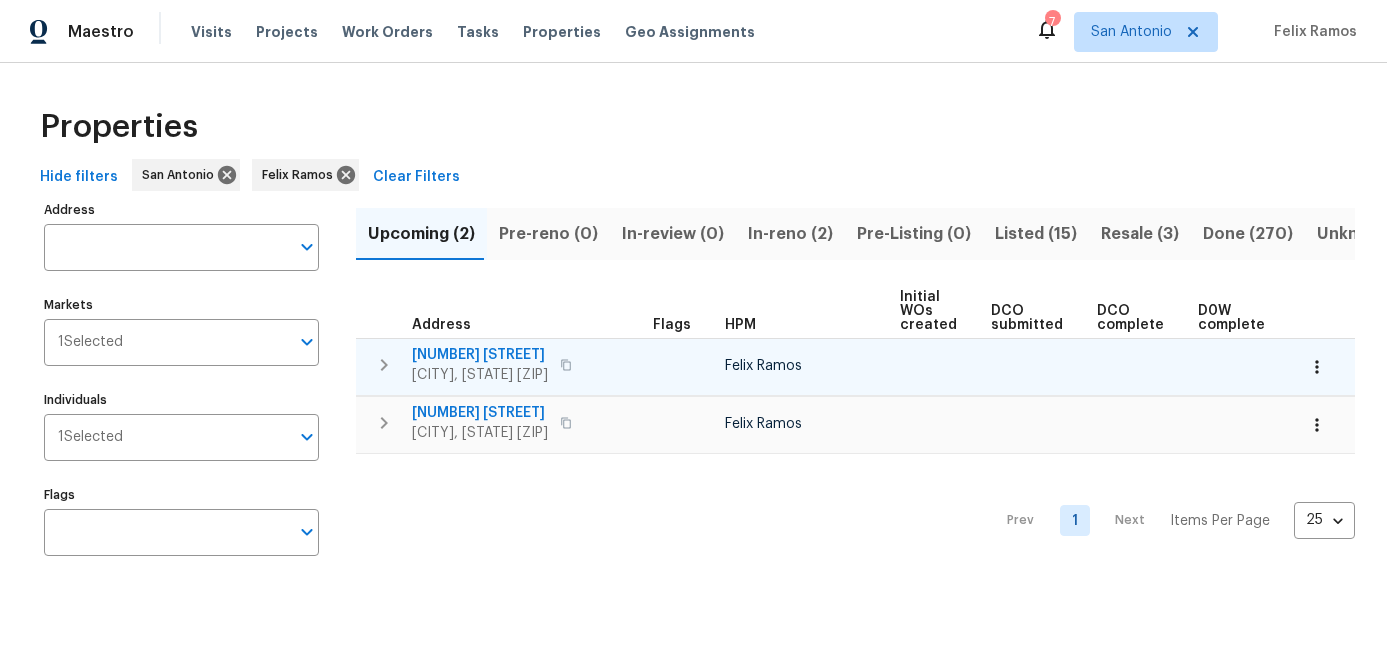 scroll, scrollTop: 0, scrollLeft: 273, axis: horizontal 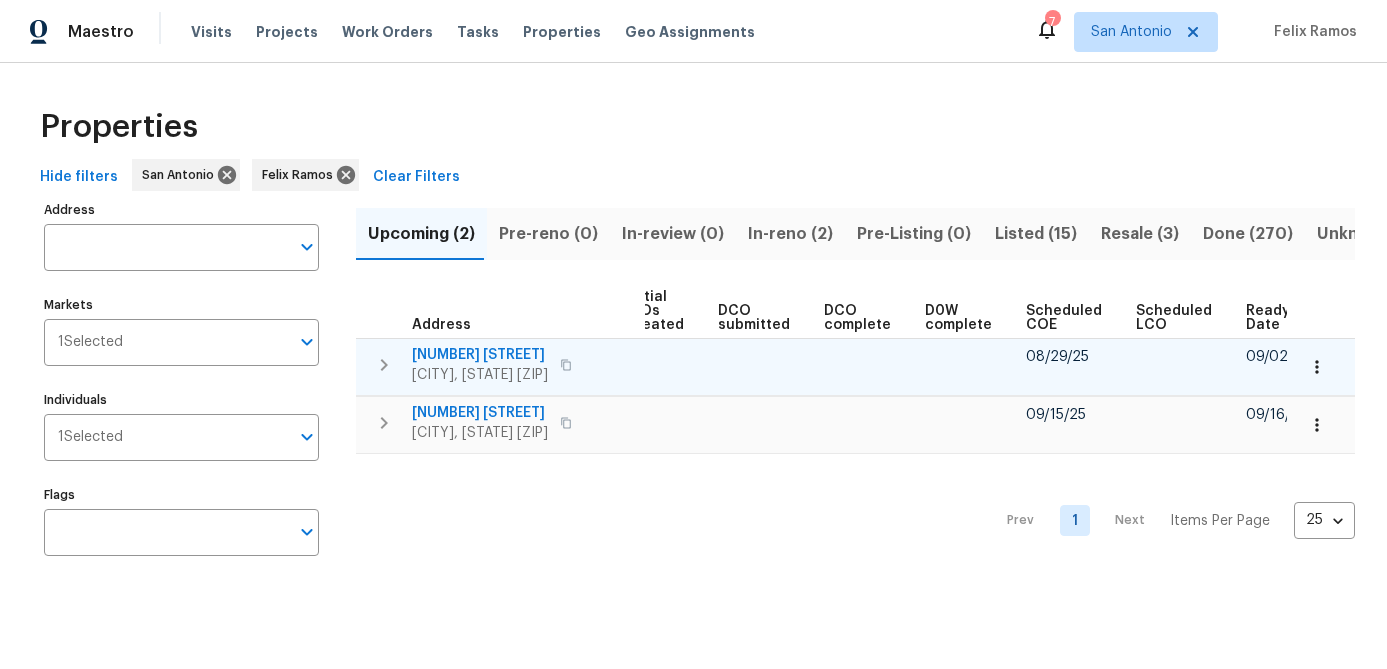 click 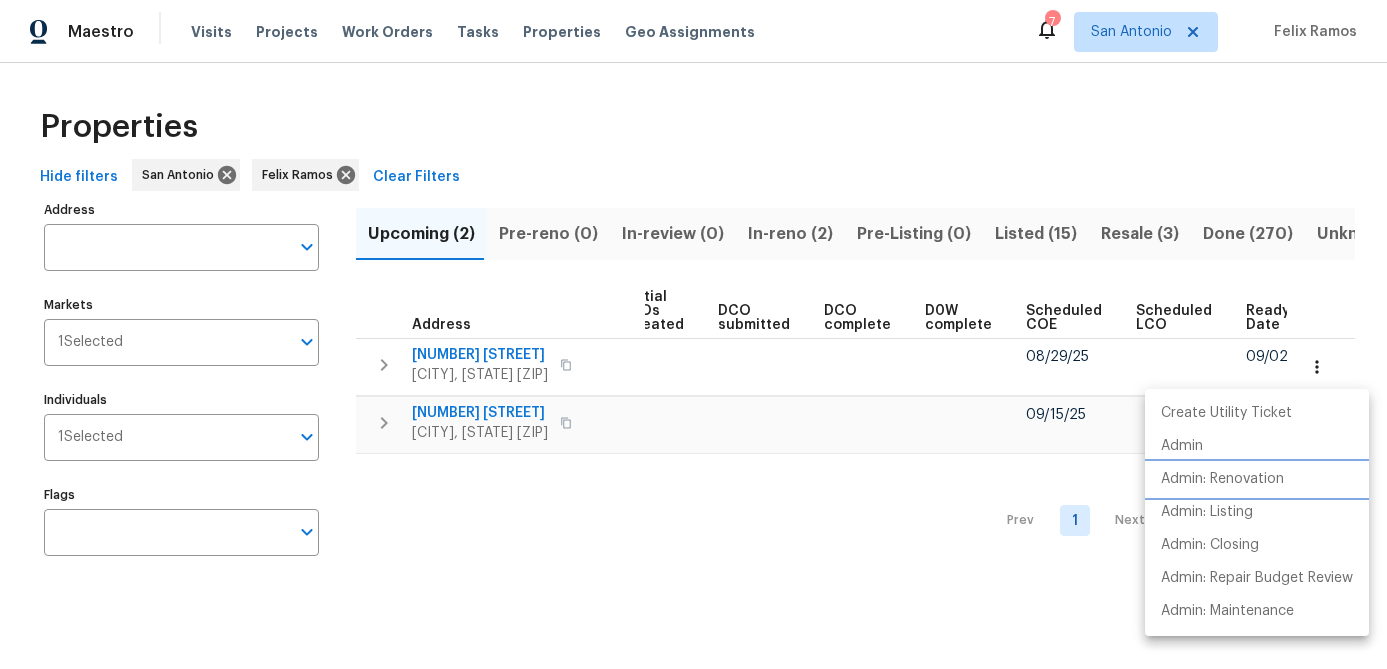 click on "Admin: Renovation" at bounding box center [1222, 479] 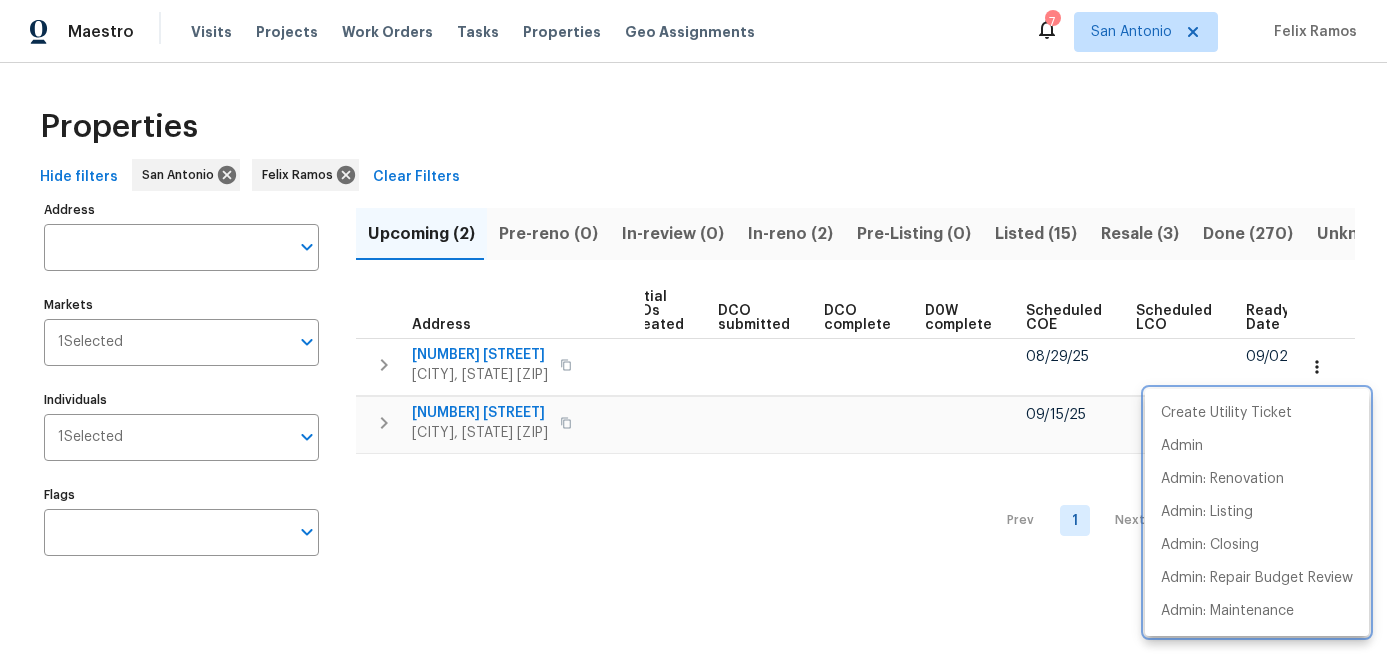 click at bounding box center [693, 334] 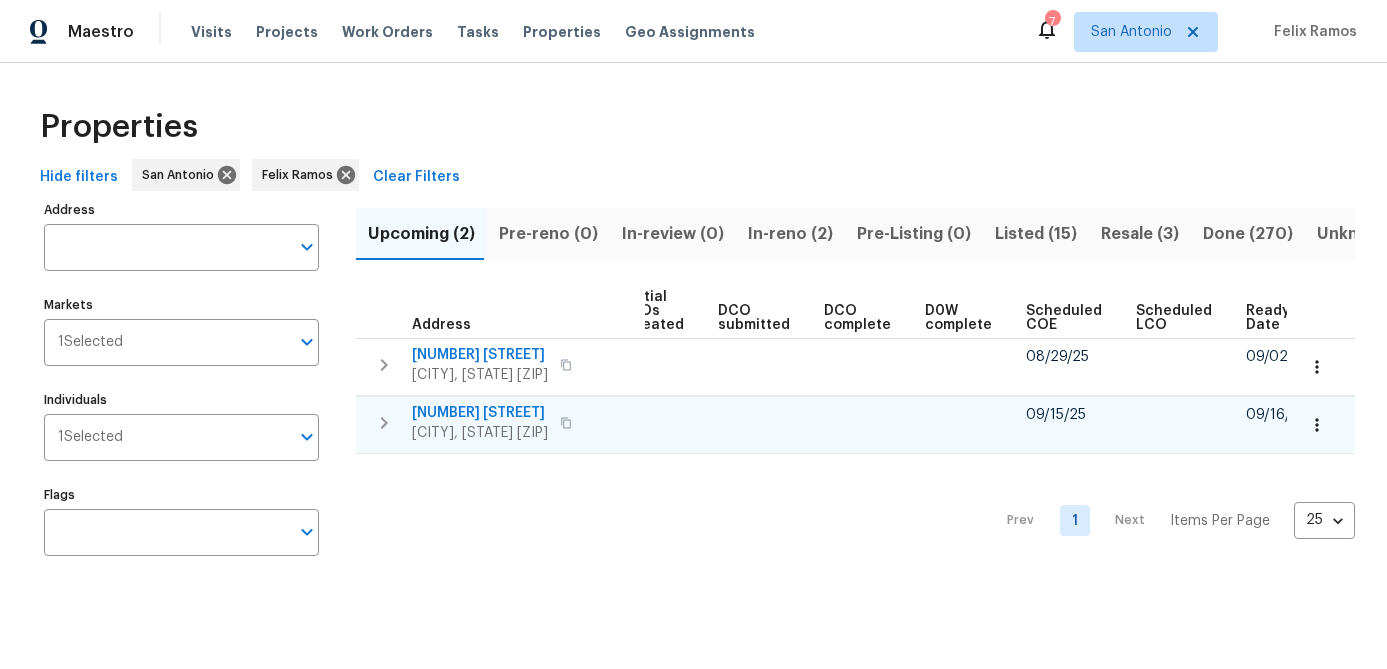 click 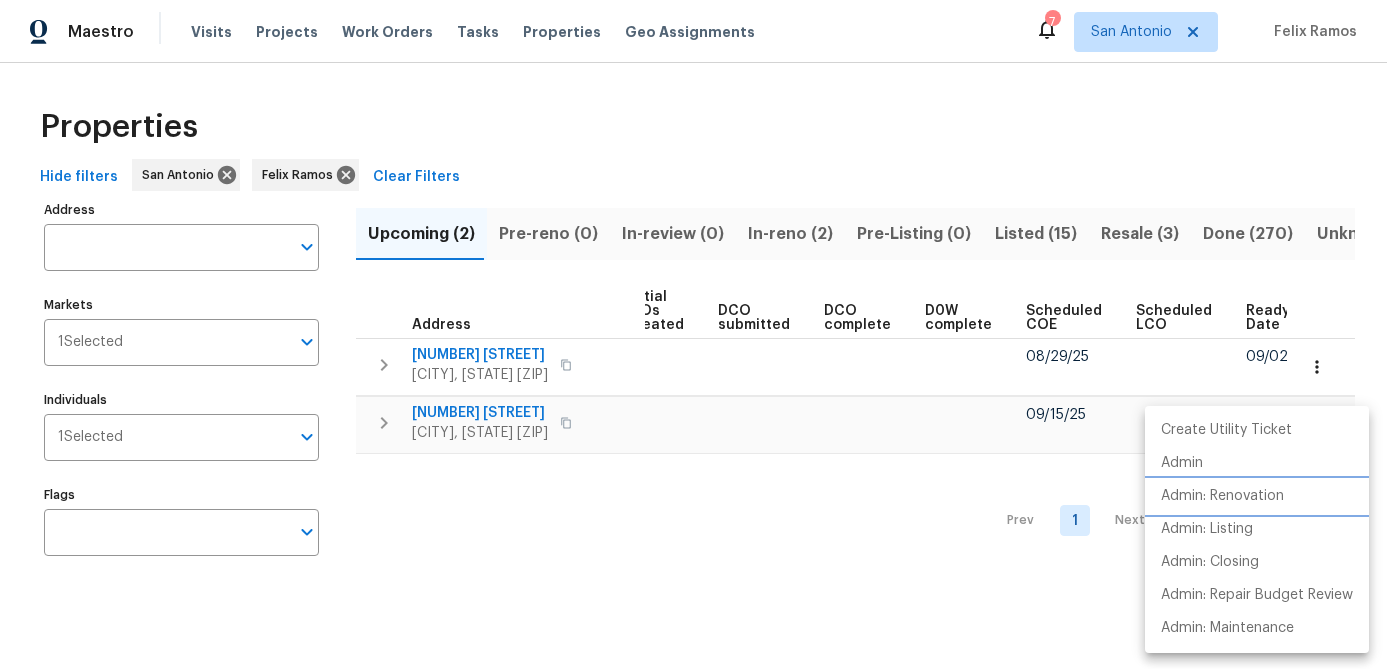 click on "Admin: Renovation" at bounding box center (1222, 496) 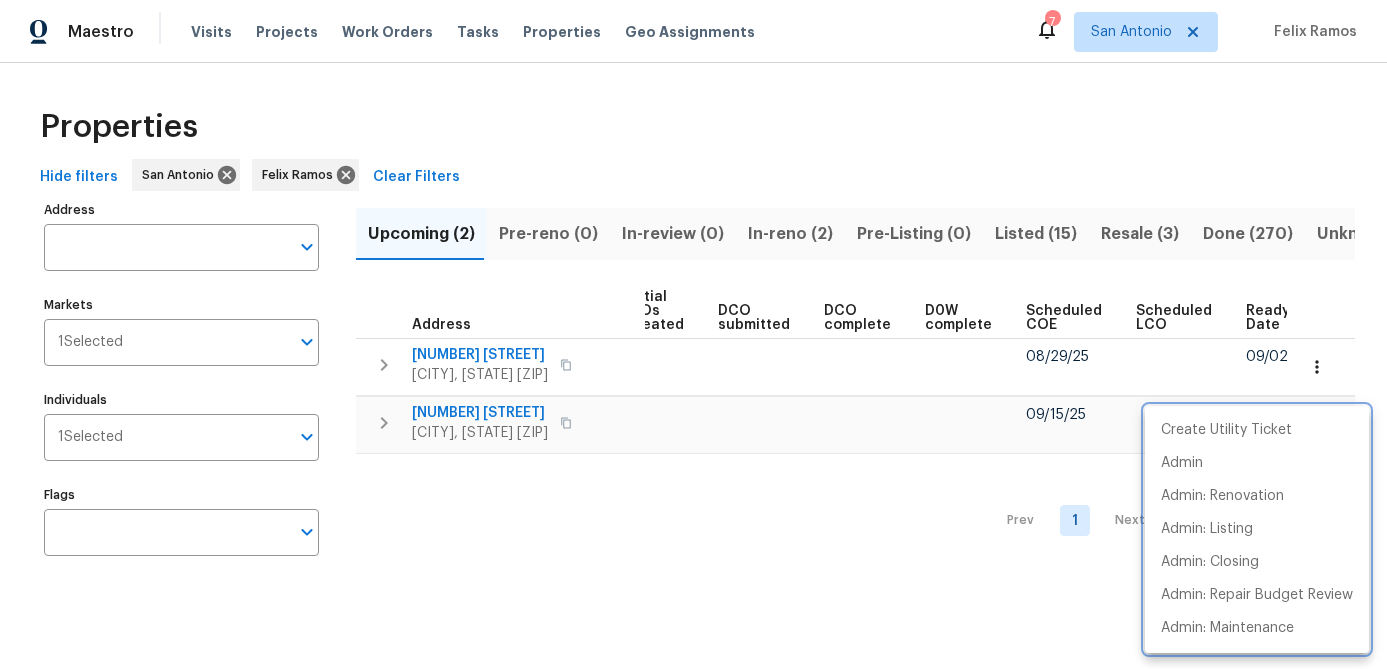 click at bounding box center [693, 334] 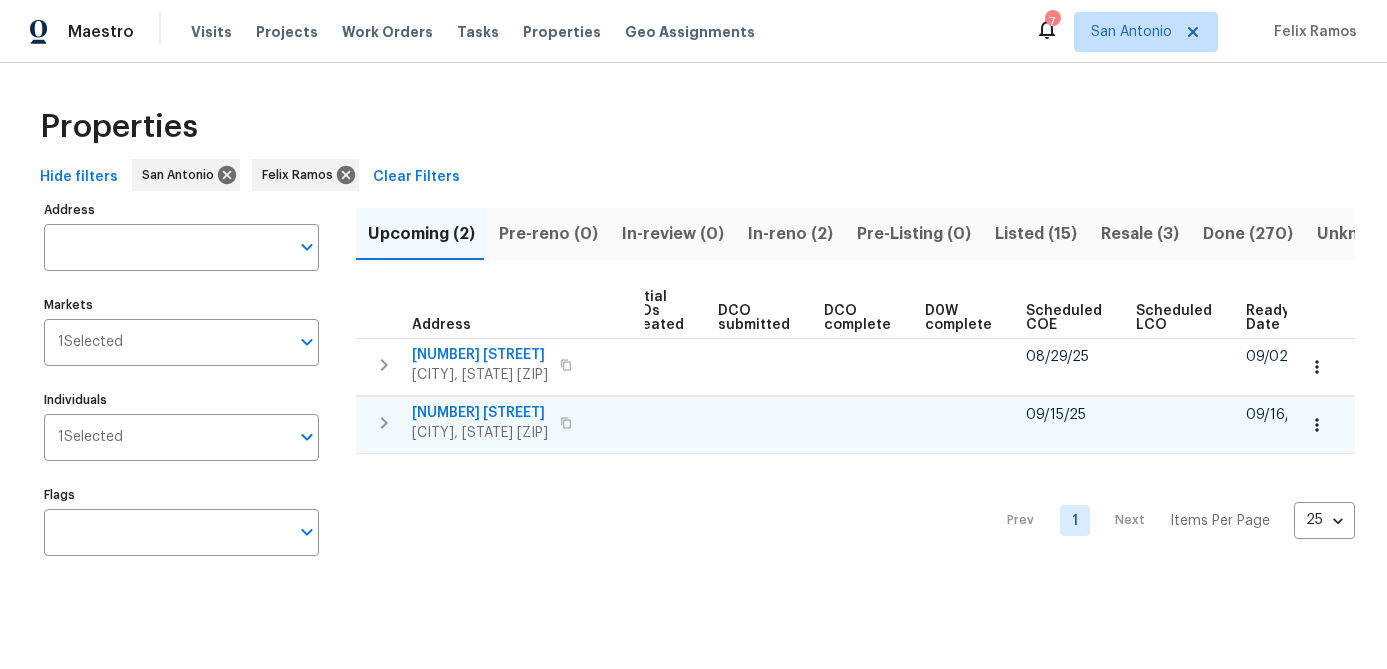 click on "San Antonio, TX 78252" at bounding box center [480, 433] 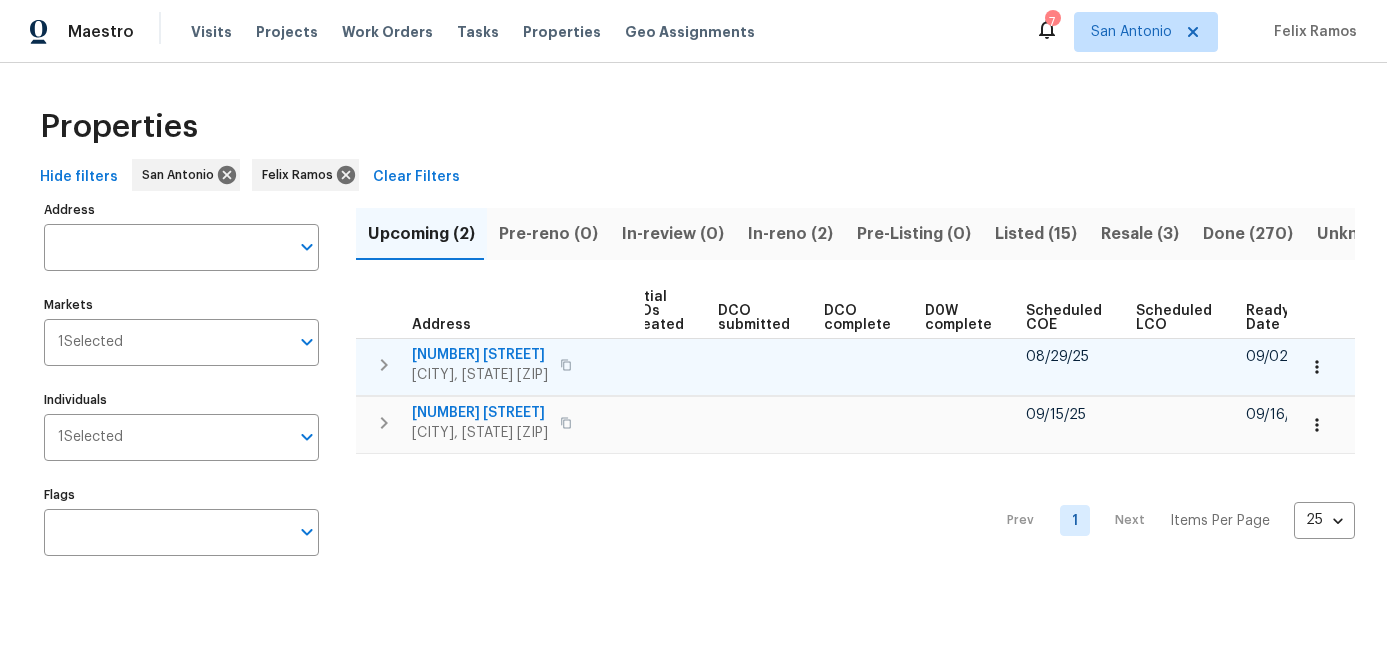 click on "6914 Port Bay" at bounding box center (480, 355) 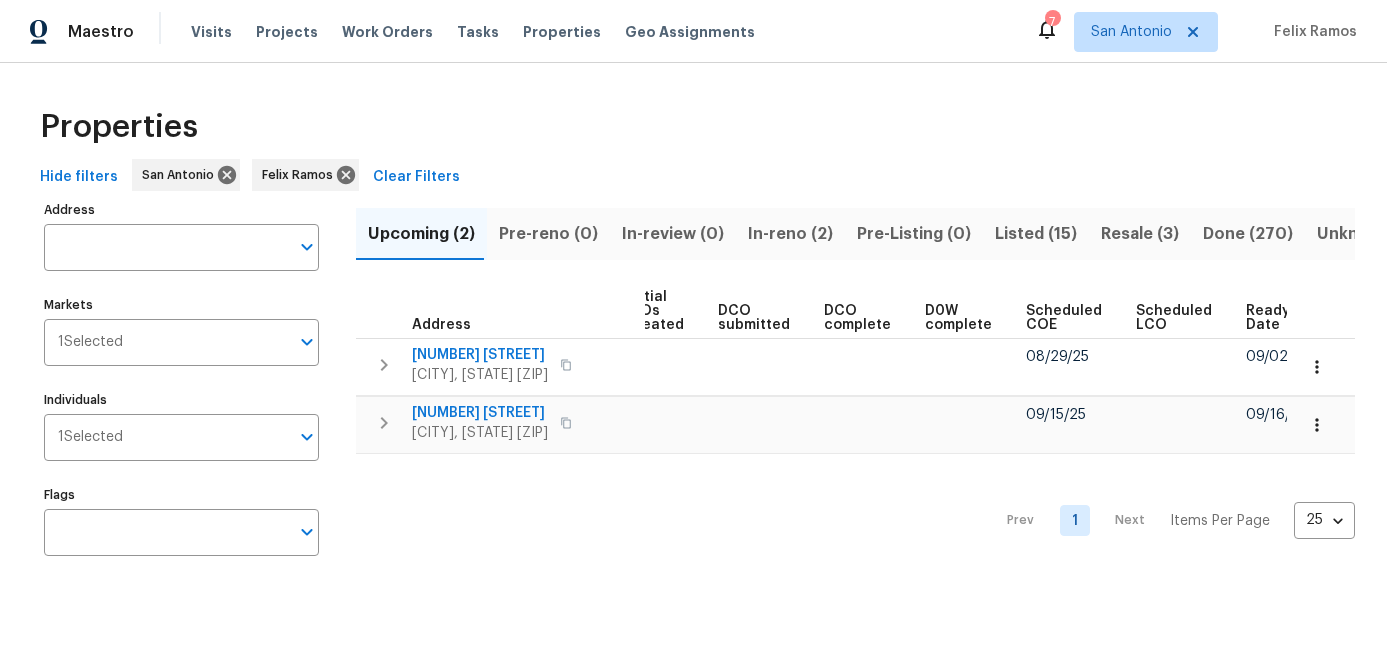 click on "Prev 1 Next Items Per Page 25 25 ​" at bounding box center (855, 515) 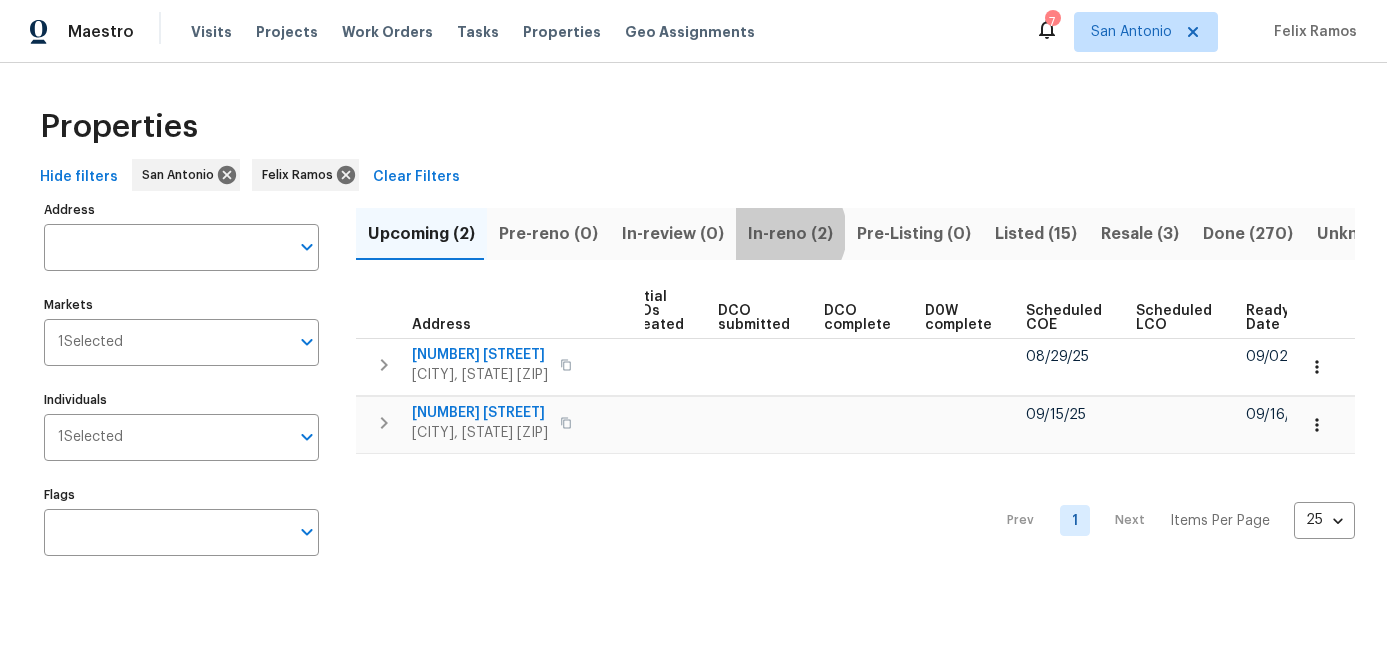 click on "In-reno (2)" at bounding box center (790, 234) 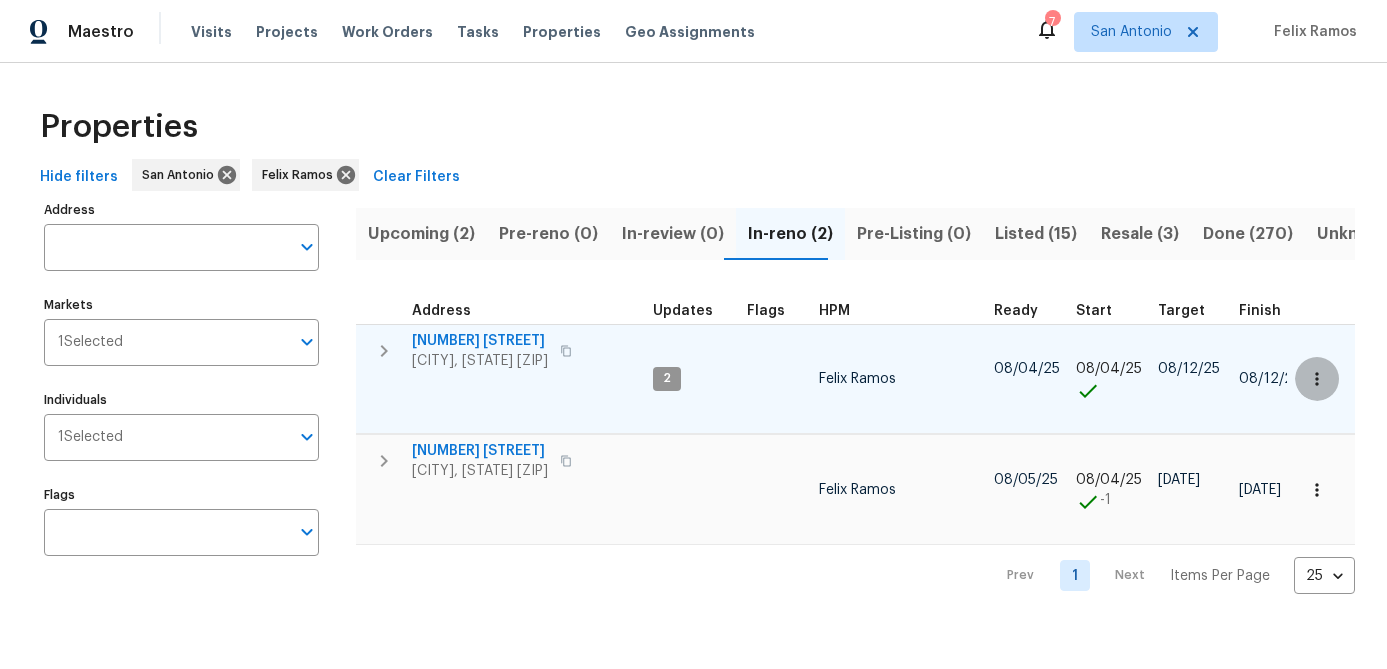 click 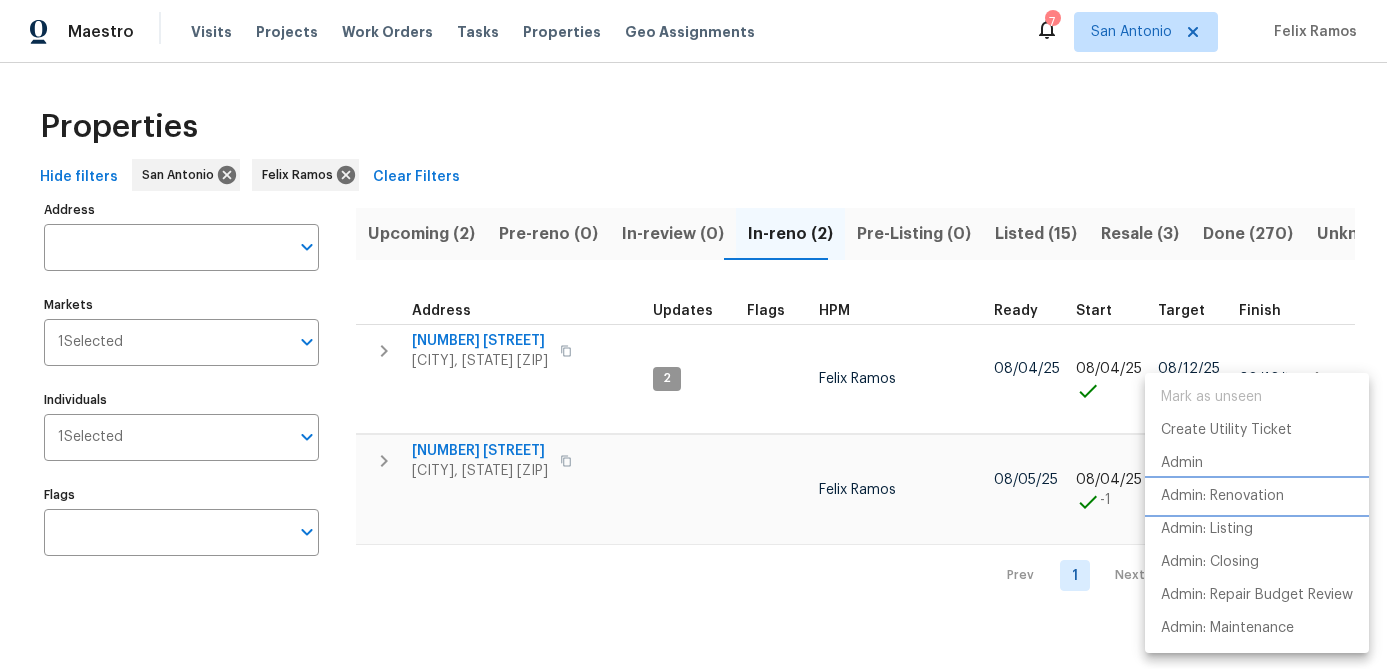 click on "Admin: Renovation" at bounding box center [1222, 496] 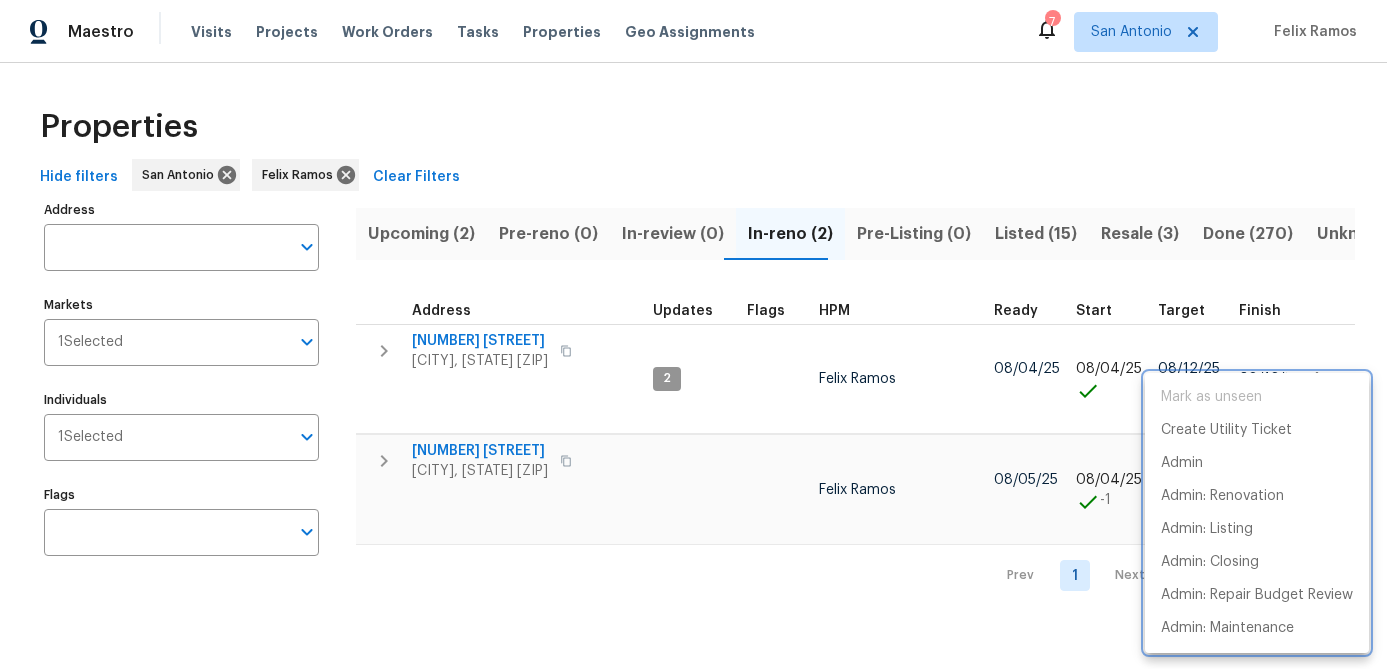 click at bounding box center [693, 334] 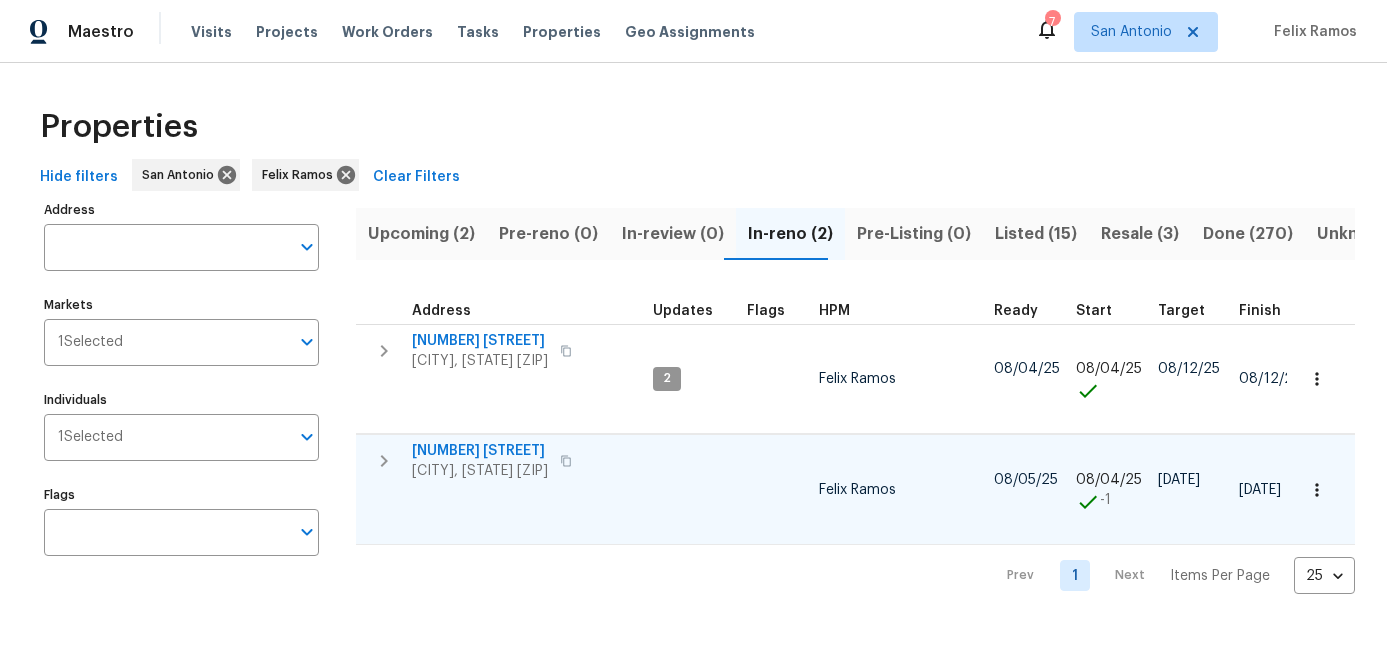 click 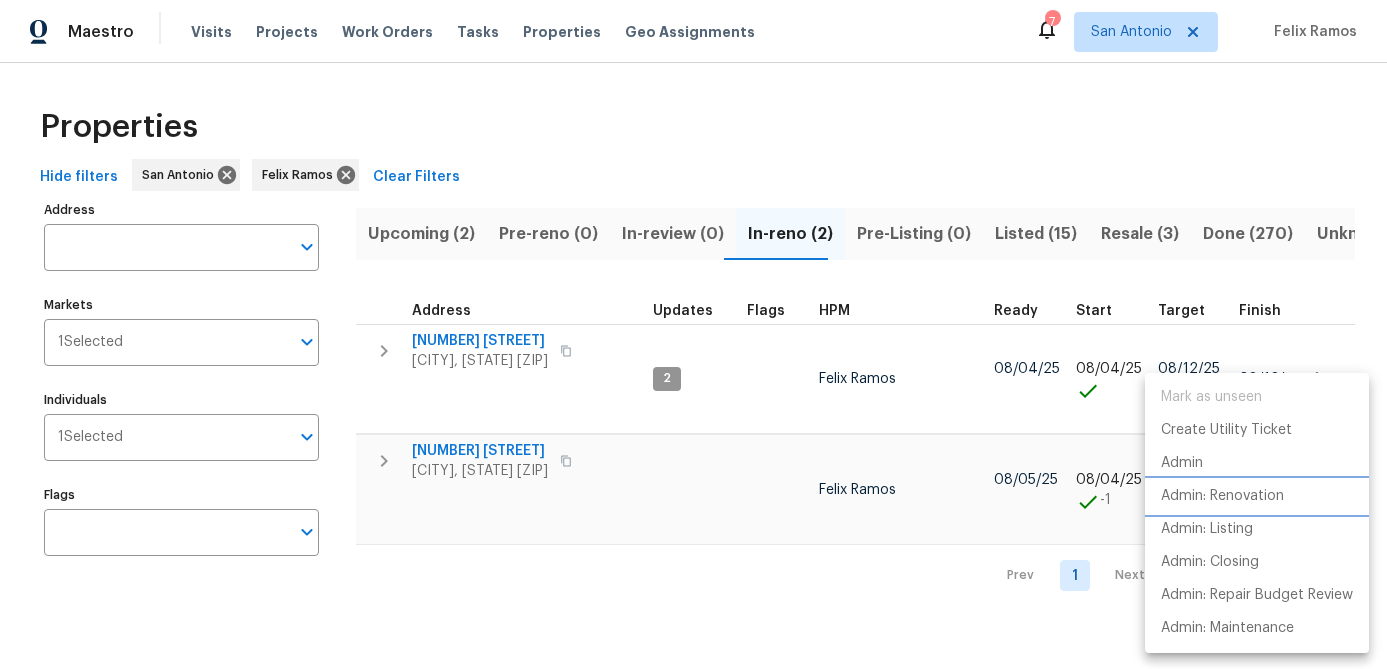 click on "Admin: Renovation" at bounding box center (1222, 496) 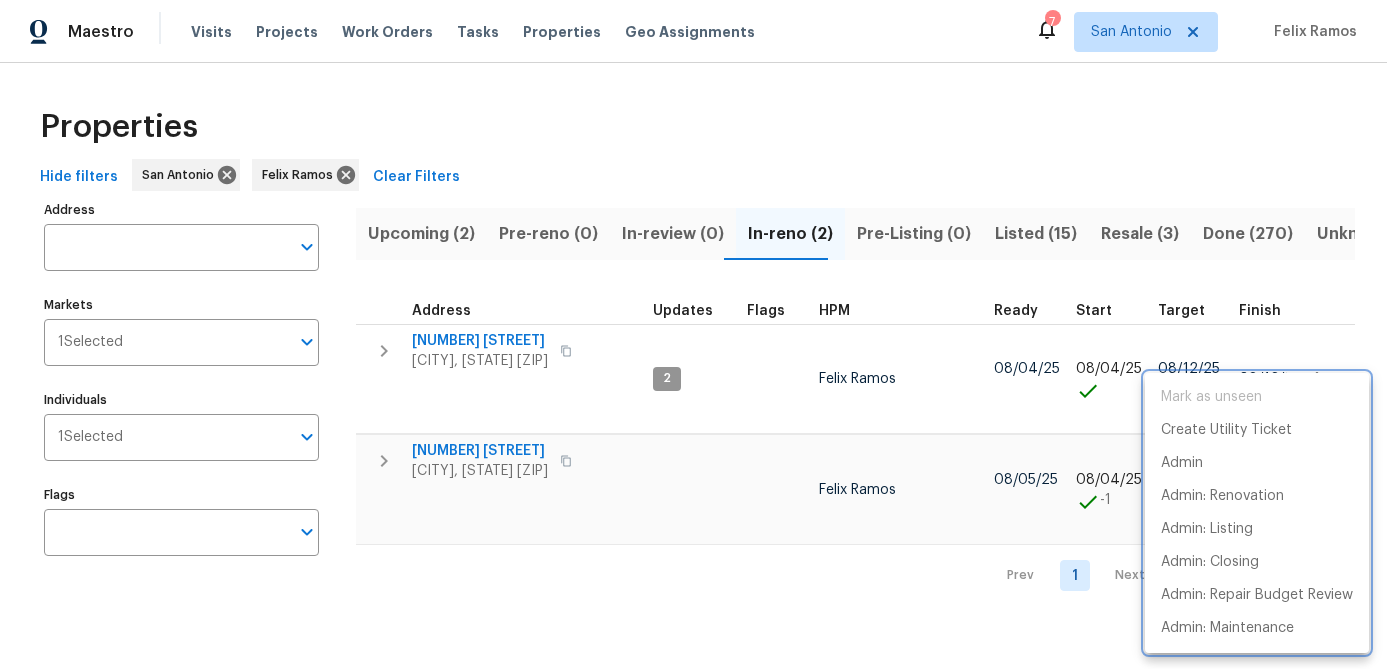 click at bounding box center [693, 334] 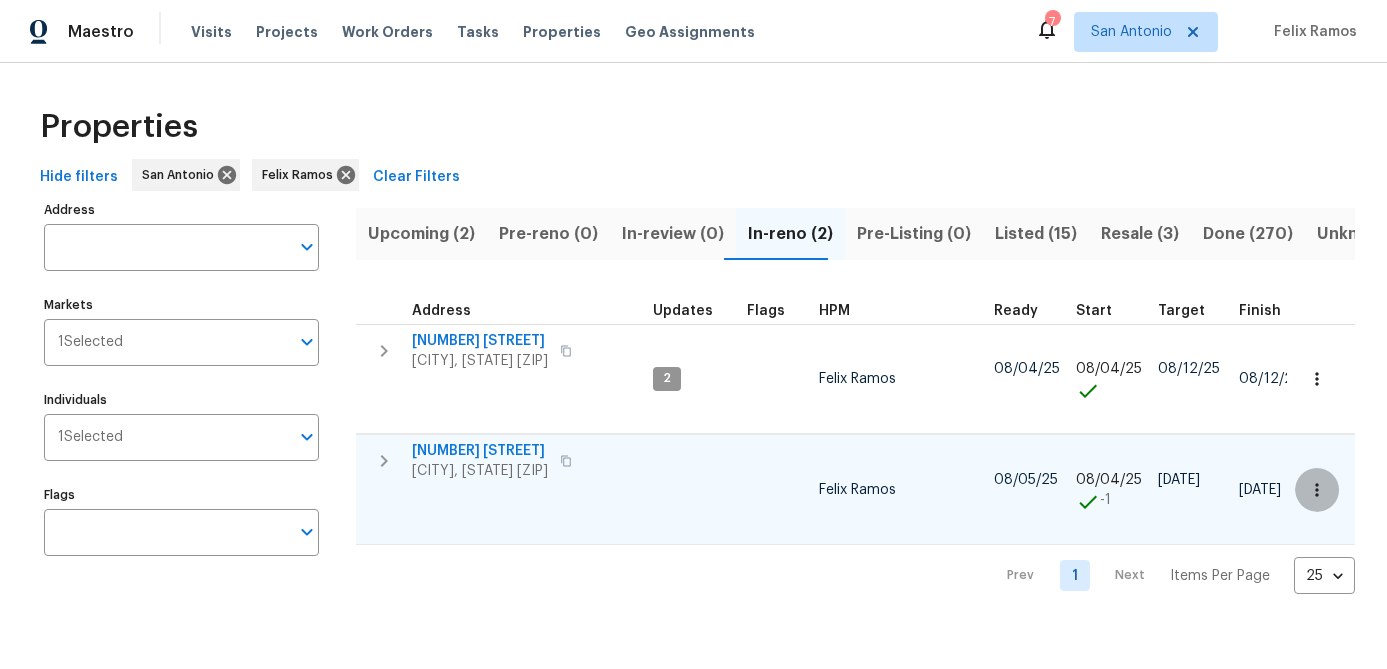 click 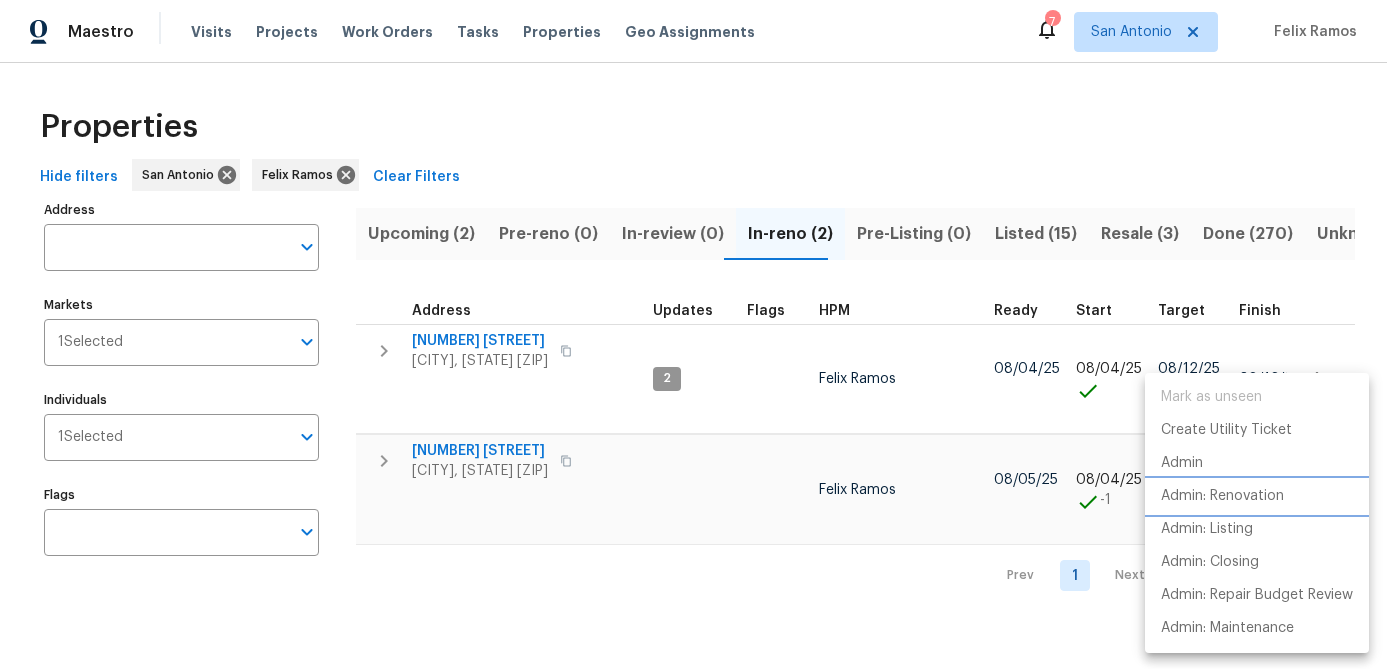 click on "Admin: Renovation" at bounding box center (1257, 496) 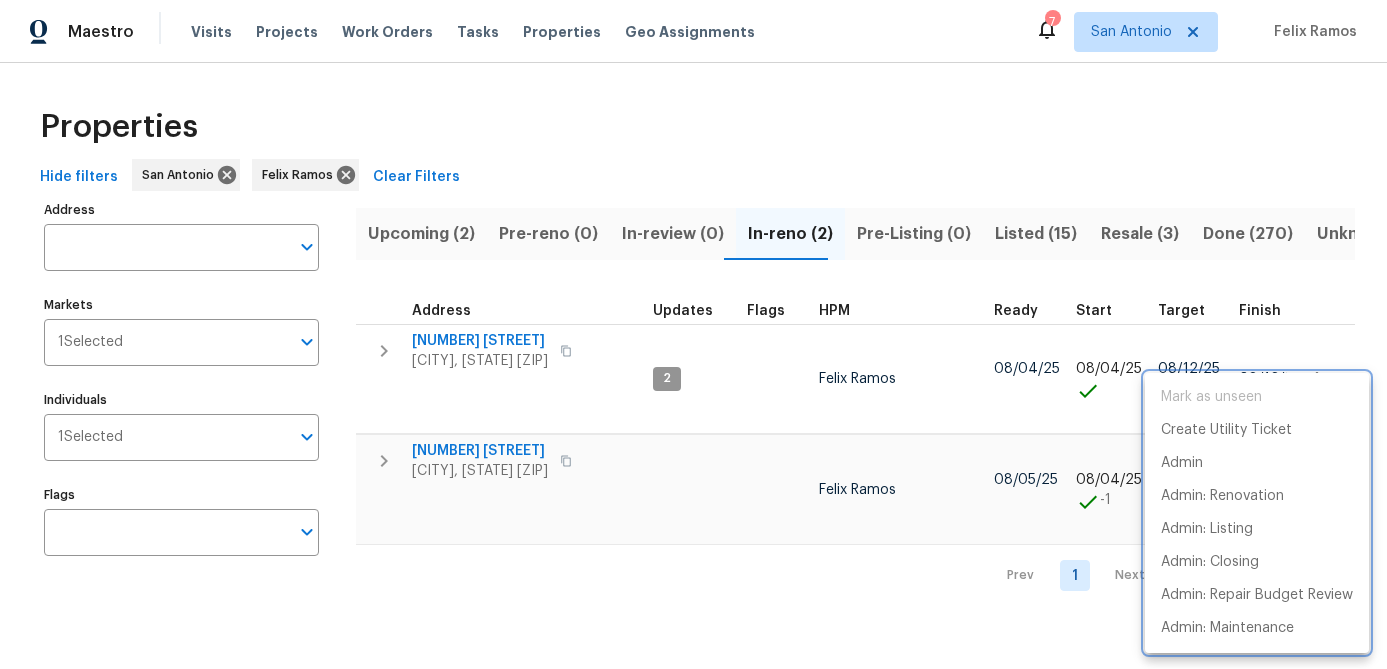 click at bounding box center (693, 334) 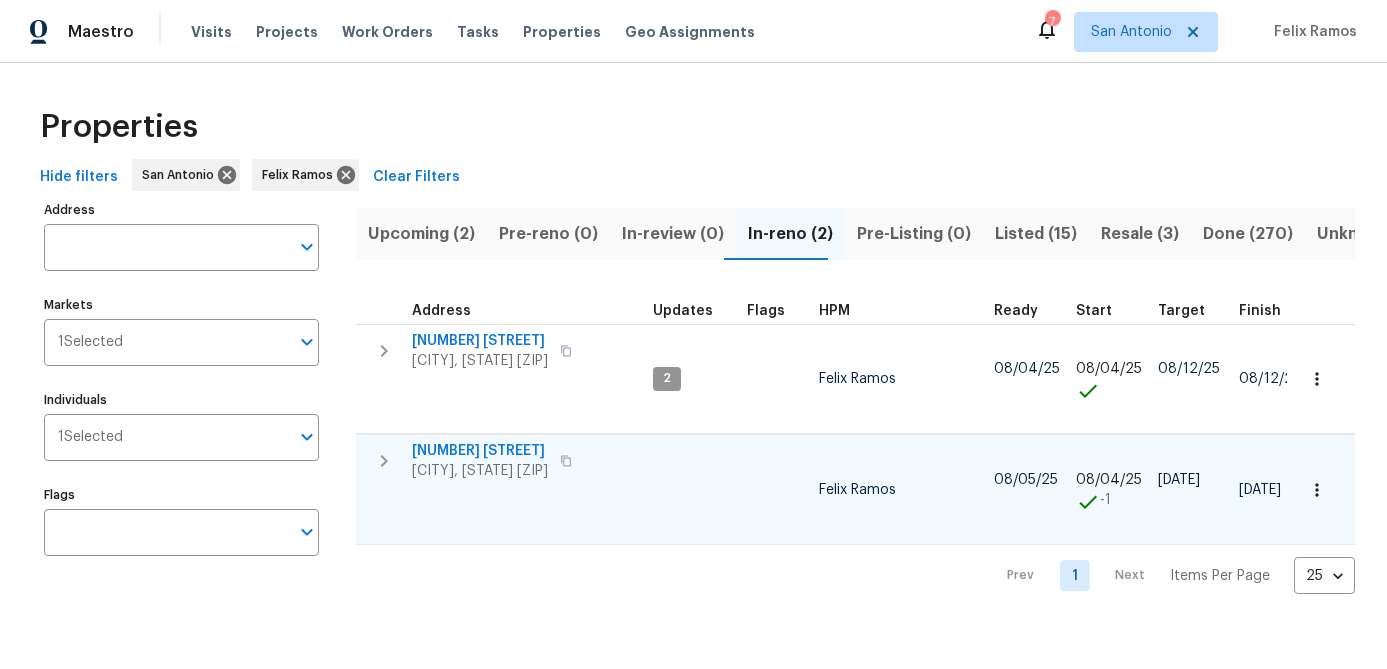 click on "11007 Anarbor Fld" at bounding box center (480, 451) 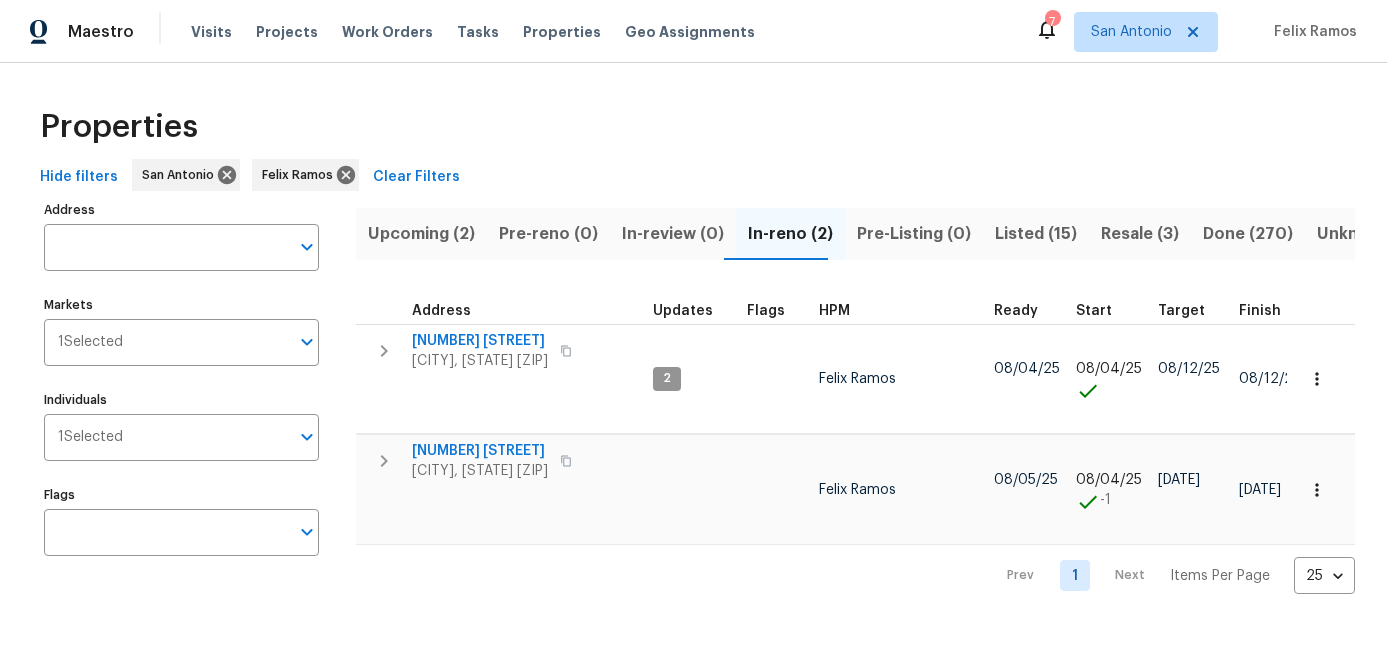 click on "Properties Hide filters San Antonio Felix Ramos Clear Filters Address Address Markets 1  Selected Markets Individuals 1  Selected Individuals Flags Flags Upcoming (2) Pre-reno (0) In-review (0) In-reno (2) Pre-Listing (0) Listed (15) Resale (3) Done (270) Unknown (0) Address Updates Flags HPM Ready Start Target Finish Overall WO Completion Reno Progress Last Seen Work Complete Setup Complete QC Complete 8403 Brazos Pt San Antonio, TX 78252 2 Felix Ramos 08/04/25 08/04/25 08/12/25 08/12/25 1 QC 2 WIP 1 Sent 3 Accepted 14 %   2 / 14 No 1d  ago 11007 Anarbor Fld San Antonio, TX 78254 Felix Ramos 08/05/25 08/04/25 -1 09/06/25 09/06/25 1 QC 3 WIP 1 Sent 4 Accepted 4 %   1 / 25 No 1d  ago Prev 1 Next Items Per Page 25 25 ​" at bounding box center [693, 344] 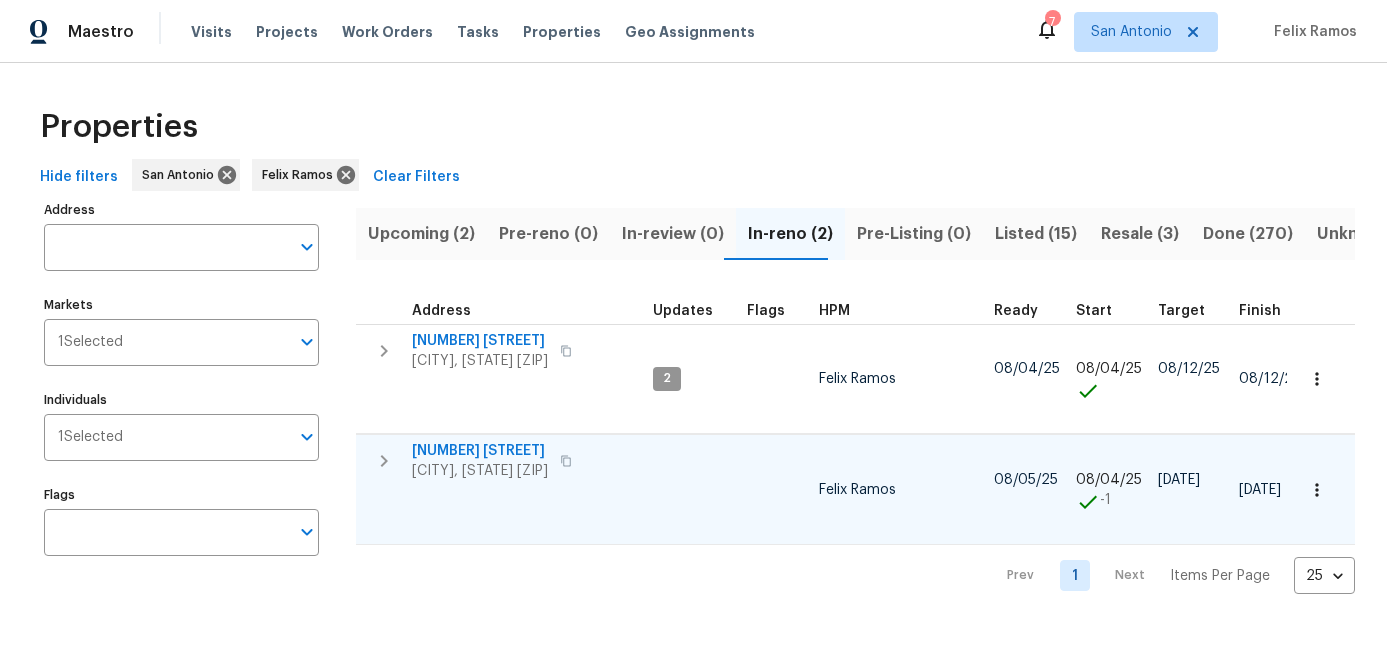 click 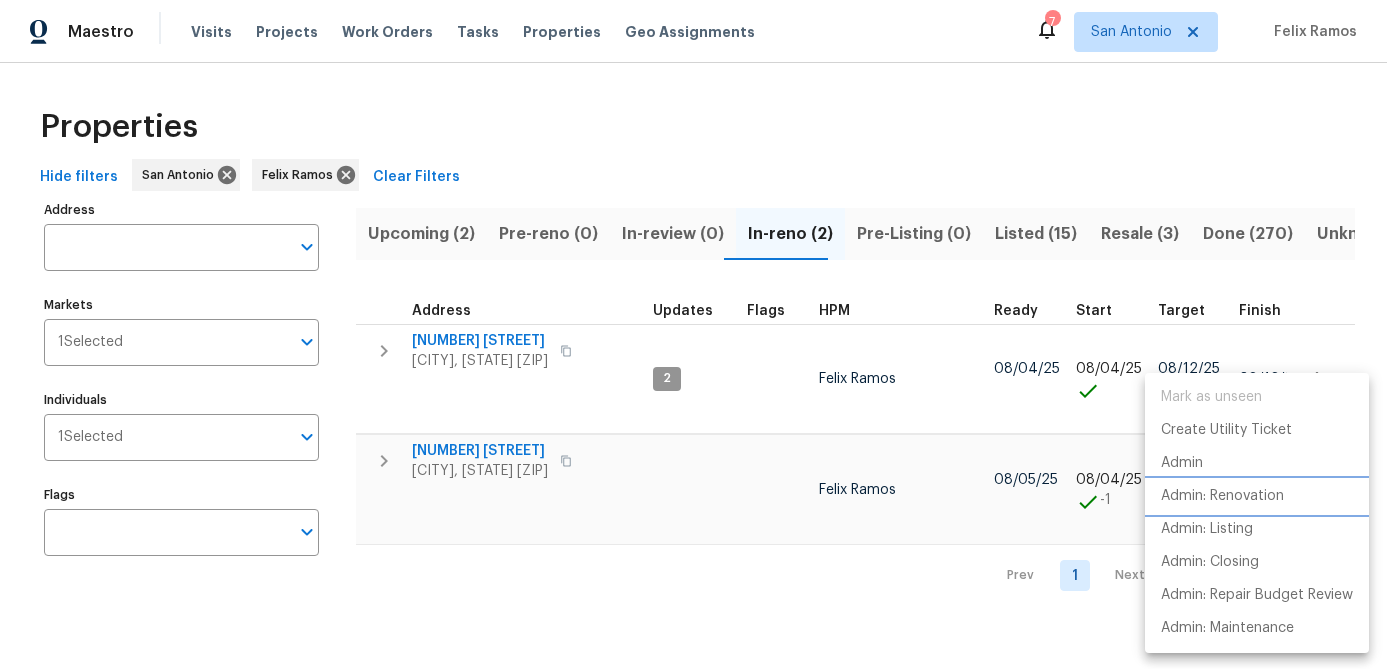 click on "Admin: Renovation" at bounding box center [1222, 496] 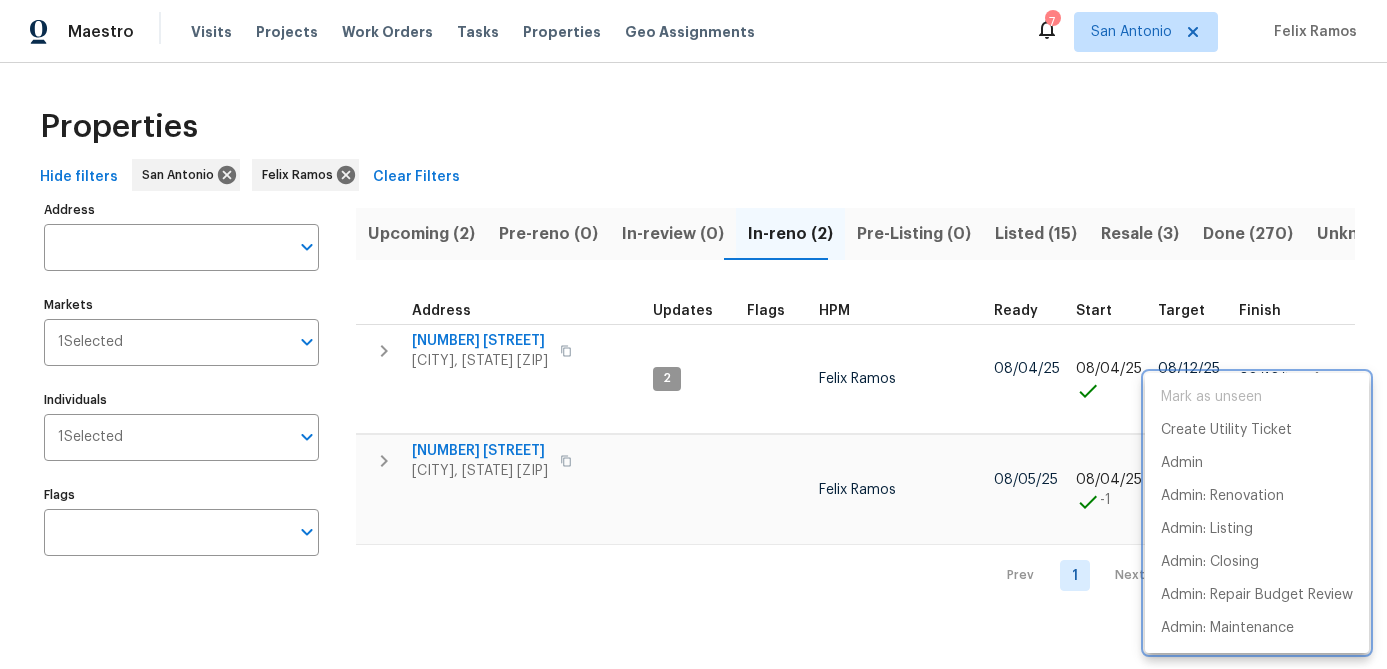 click at bounding box center (693, 334) 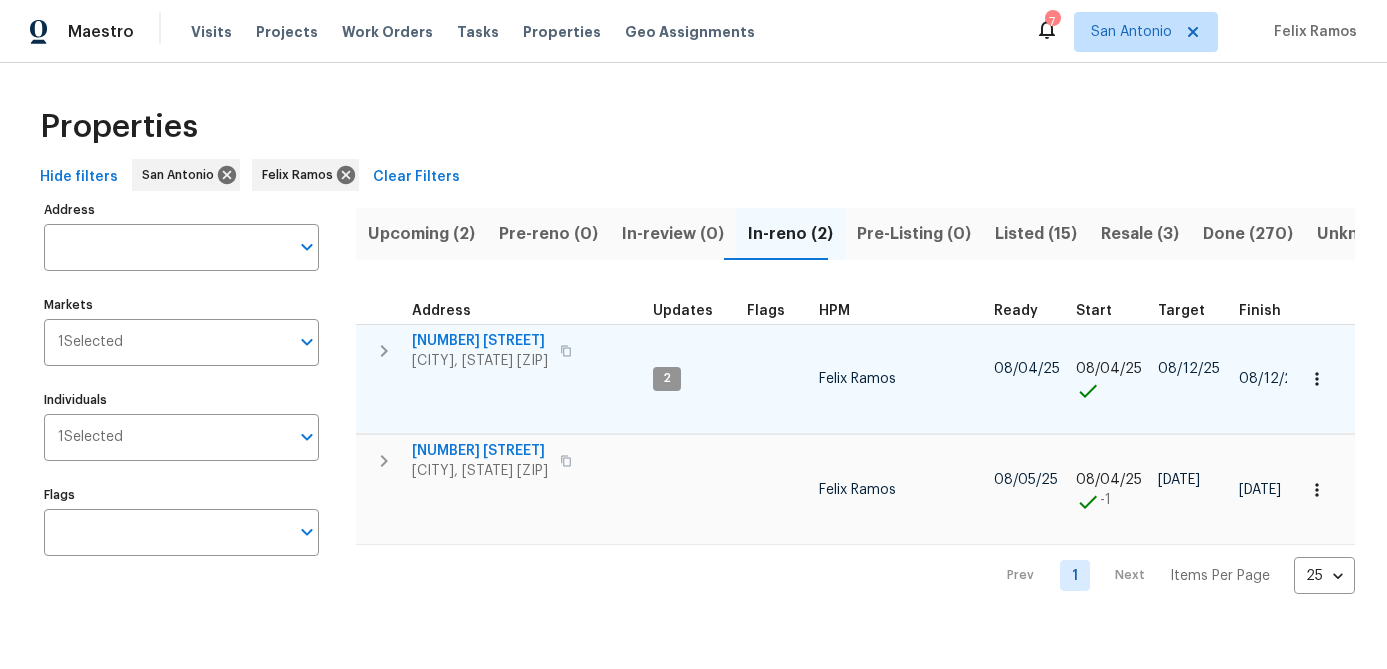 click on "San Antonio, TX 78252" at bounding box center [480, 361] 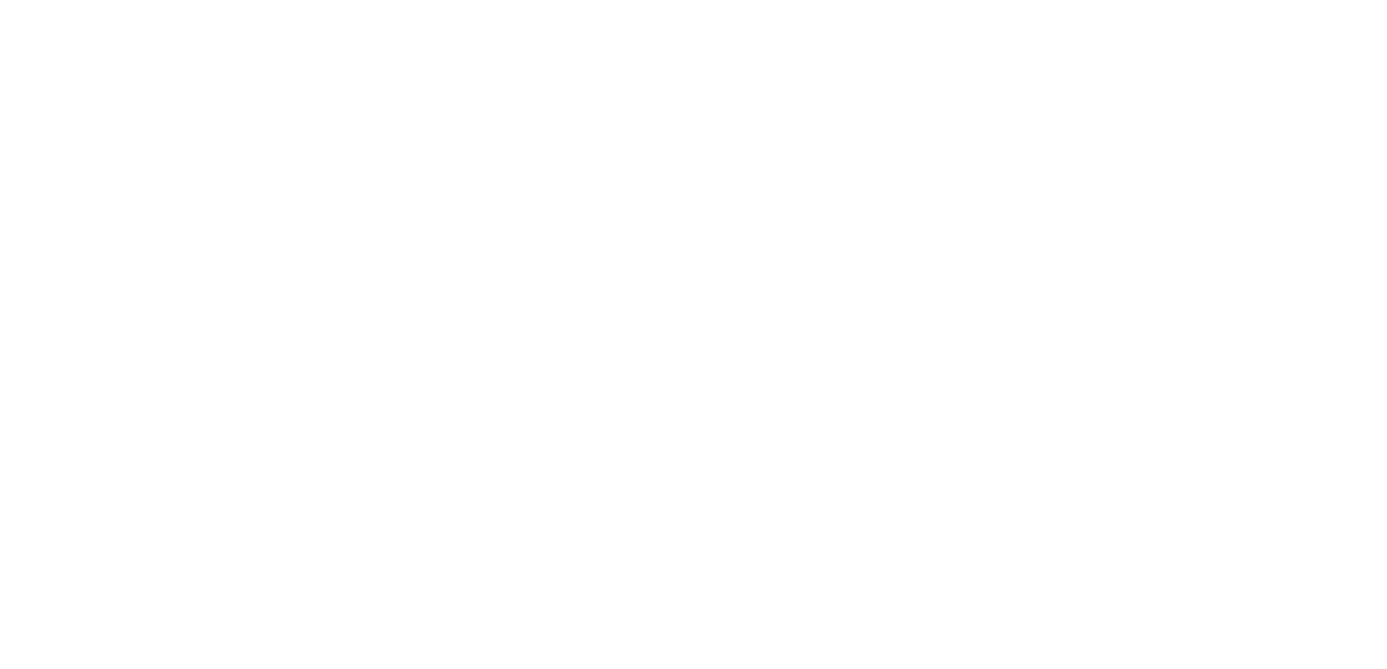 scroll, scrollTop: 0, scrollLeft: 0, axis: both 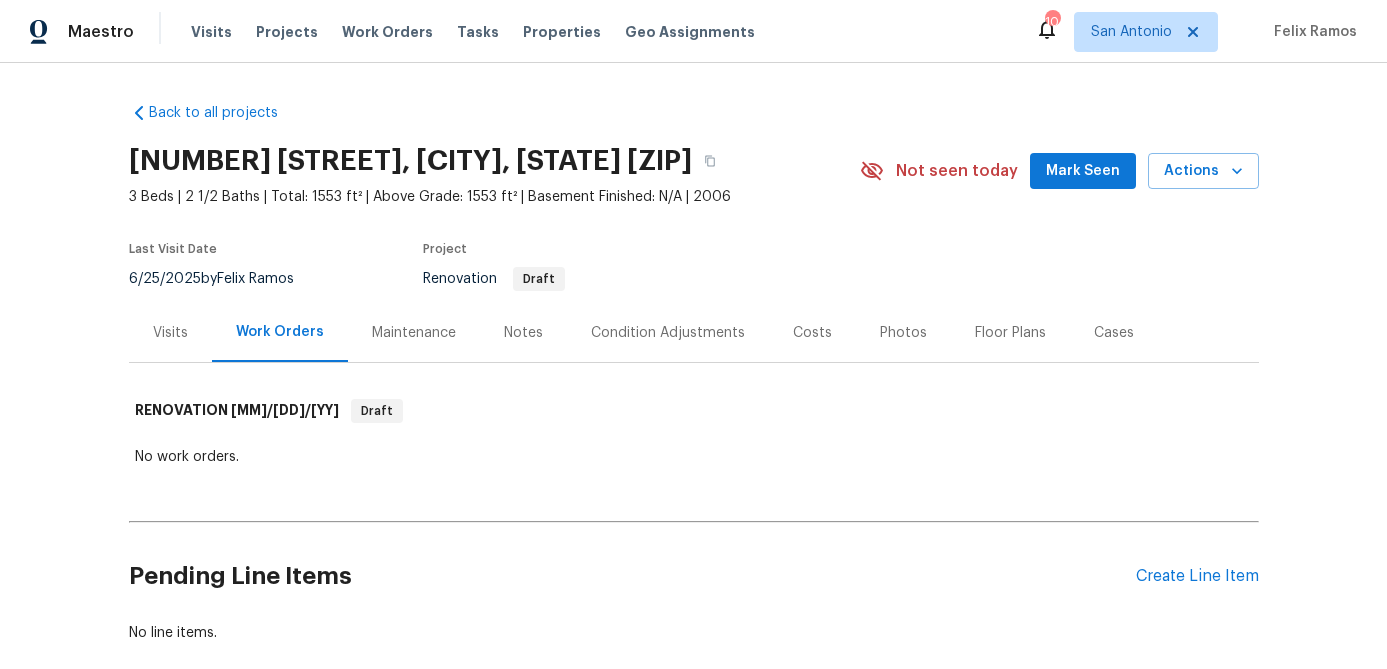 click on "Mark Seen" at bounding box center (1083, 171) 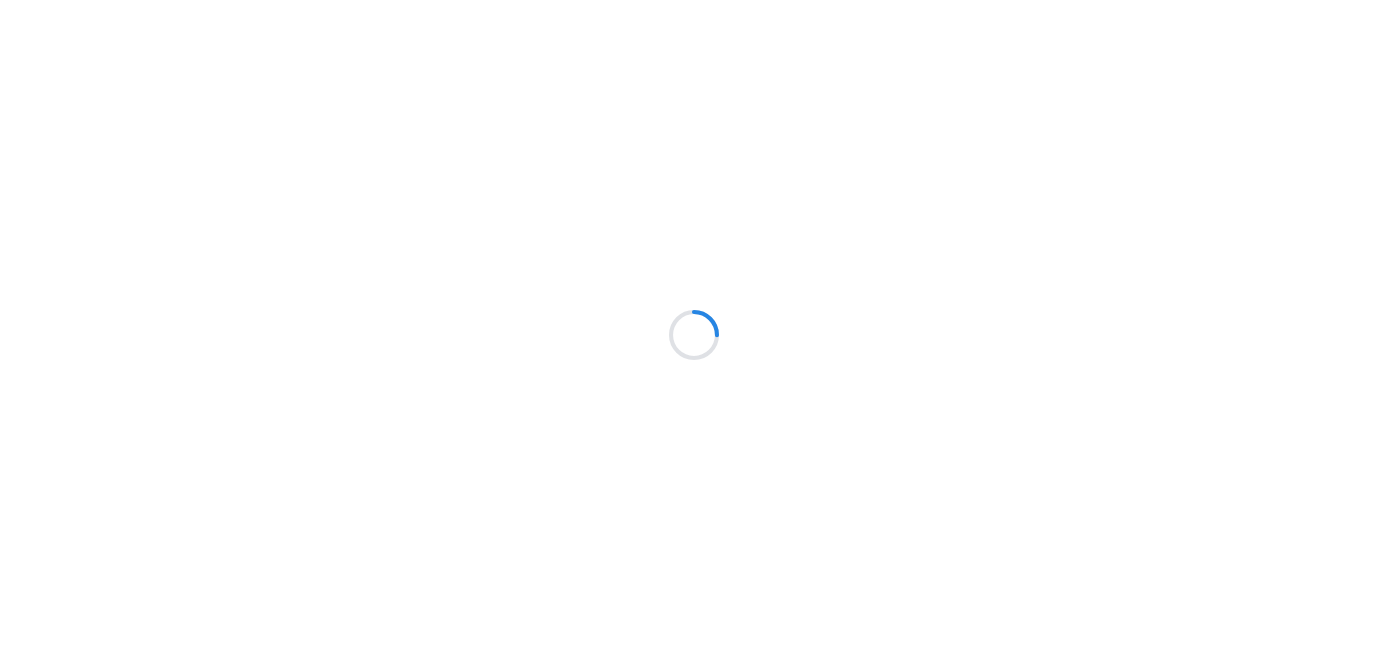 scroll, scrollTop: 0, scrollLeft: 0, axis: both 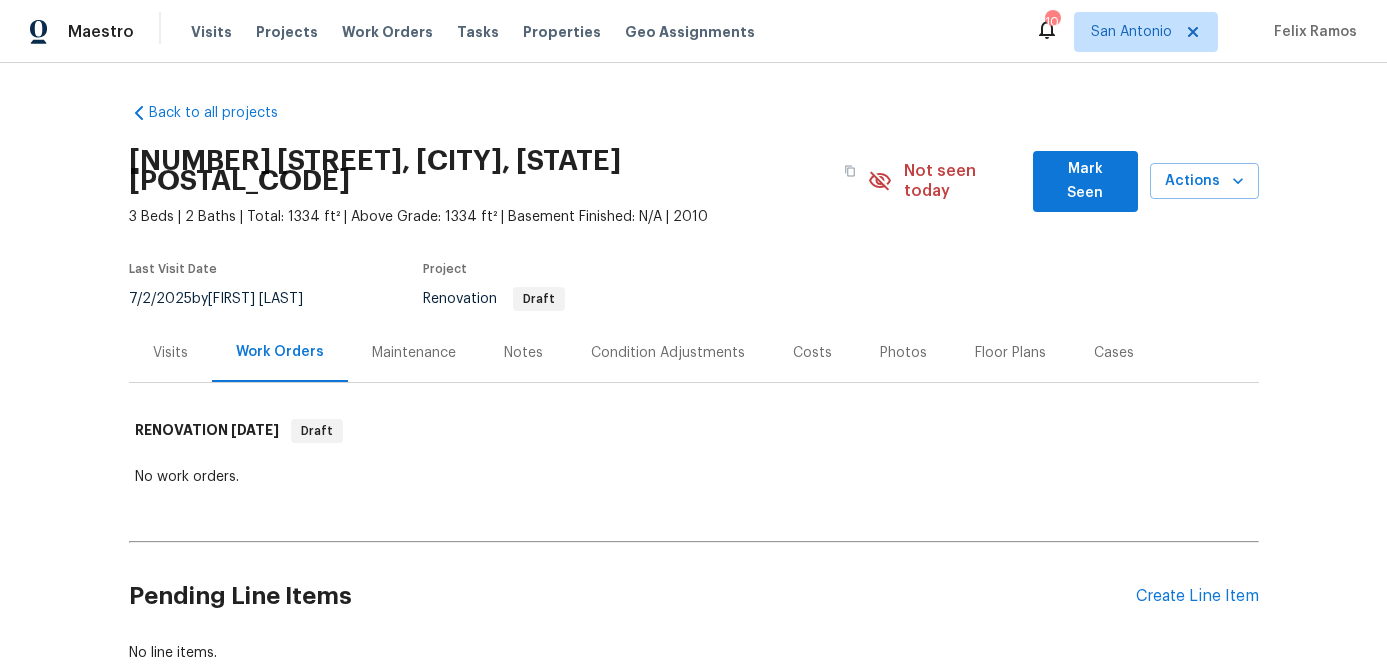 click on "Mark Seen" at bounding box center [1085, 181] 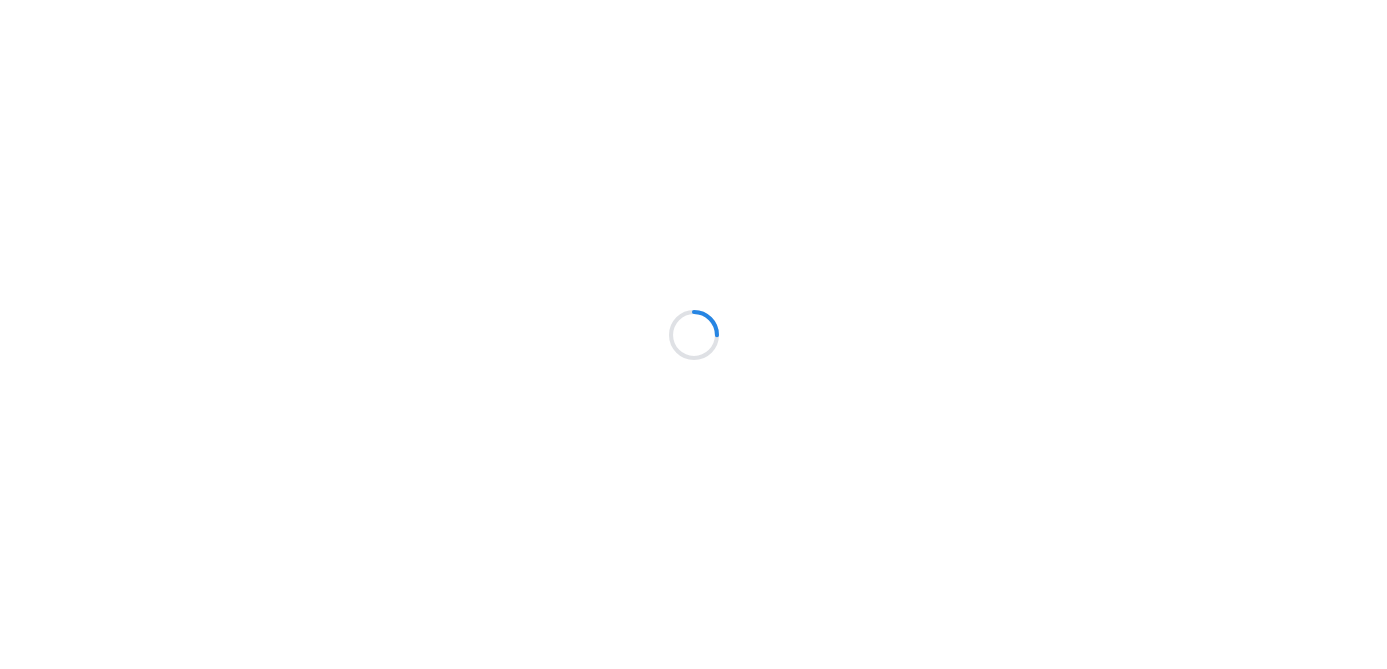 scroll, scrollTop: 0, scrollLeft: 0, axis: both 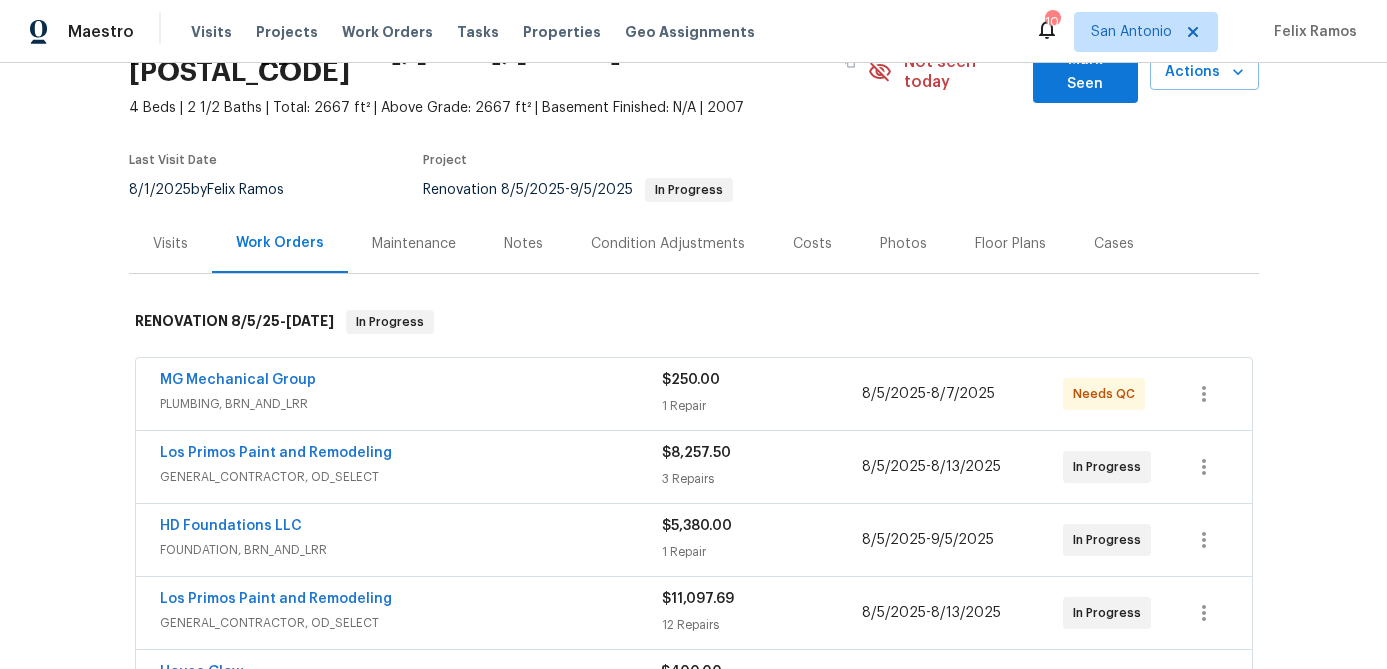 click on "PLUMBING, BRN_AND_LRR" at bounding box center (411, 404) 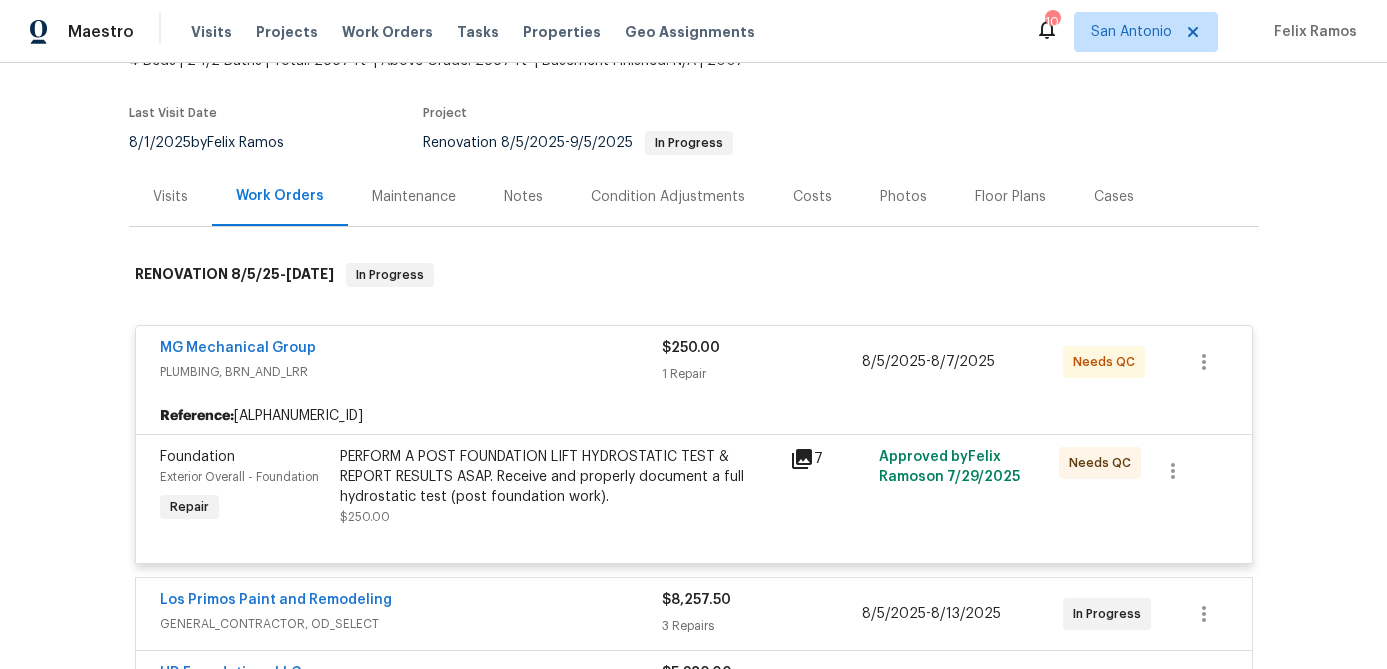 scroll, scrollTop: 188, scrollLeft: 0, axis: vertical 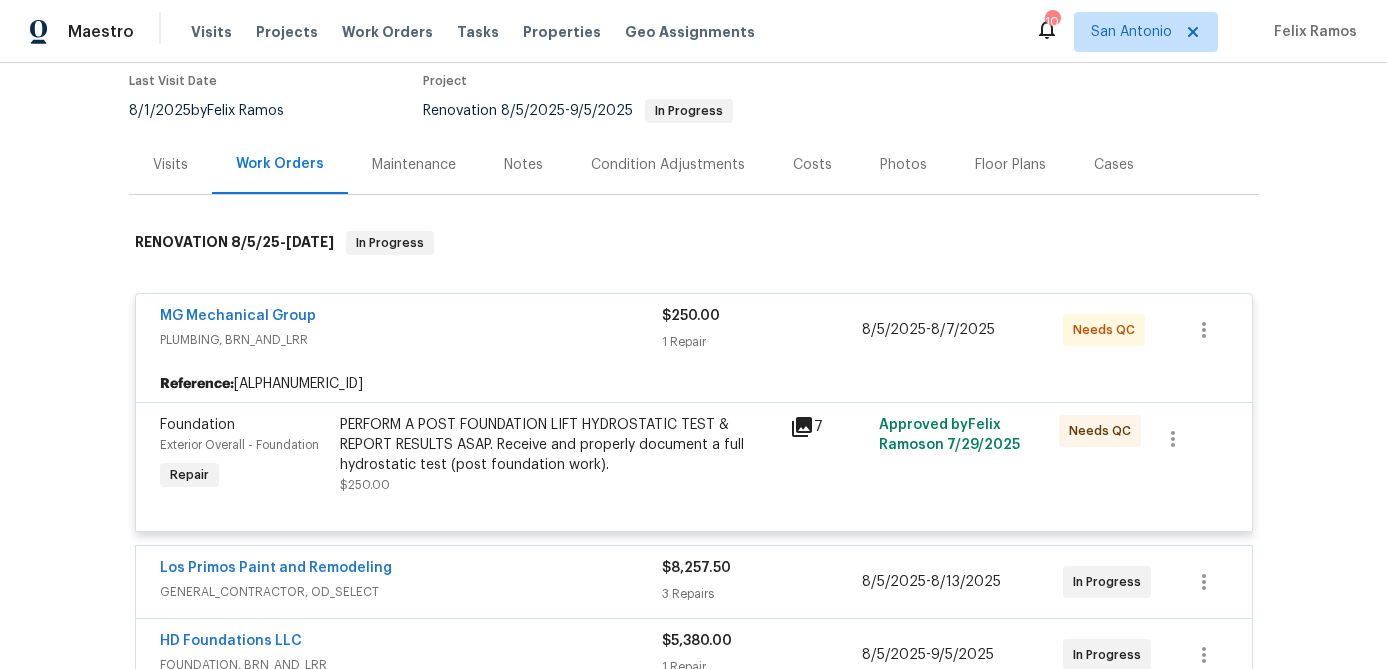click on "PERFORM A POST FOUNDATION LIFT HYDROSTATIC TEST & REPORT RESULTS ASAP.
Receive and properly document a full hydrostatic test (post foundation work)." at bounding box center (559, 445) 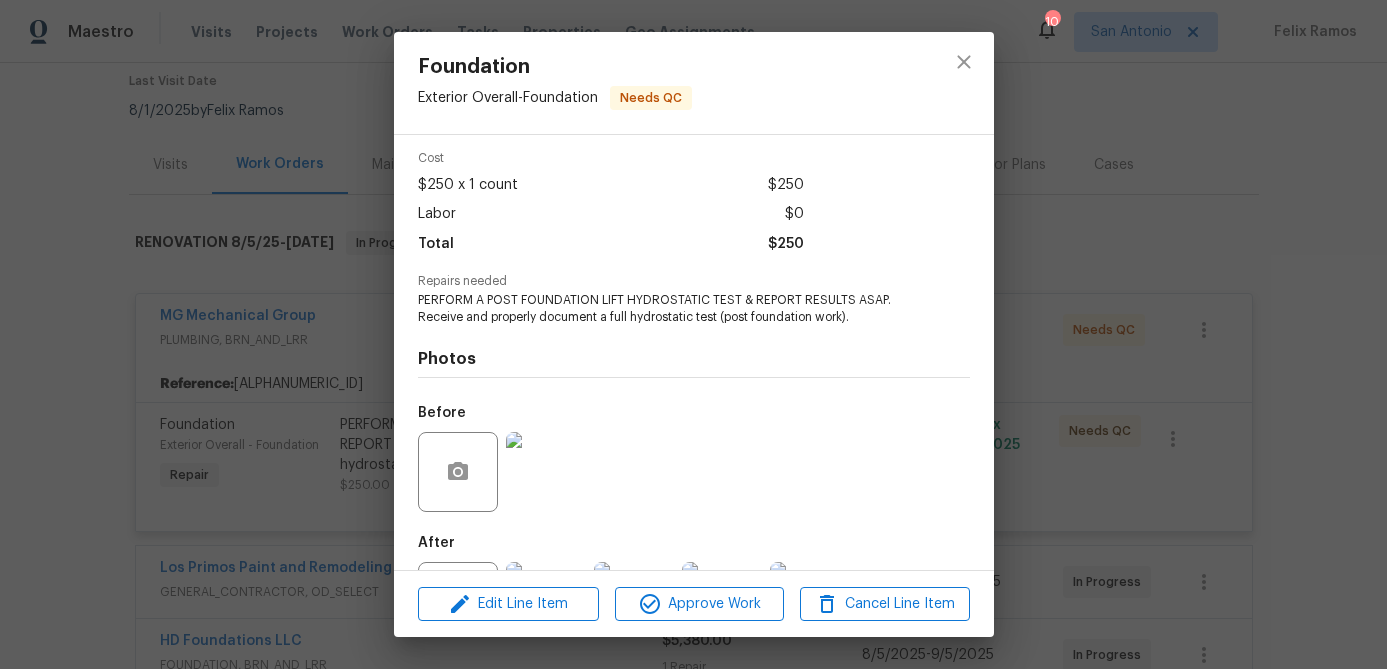 scroll, scrollTop: 168, scrollLeft: 0, axis: vertical 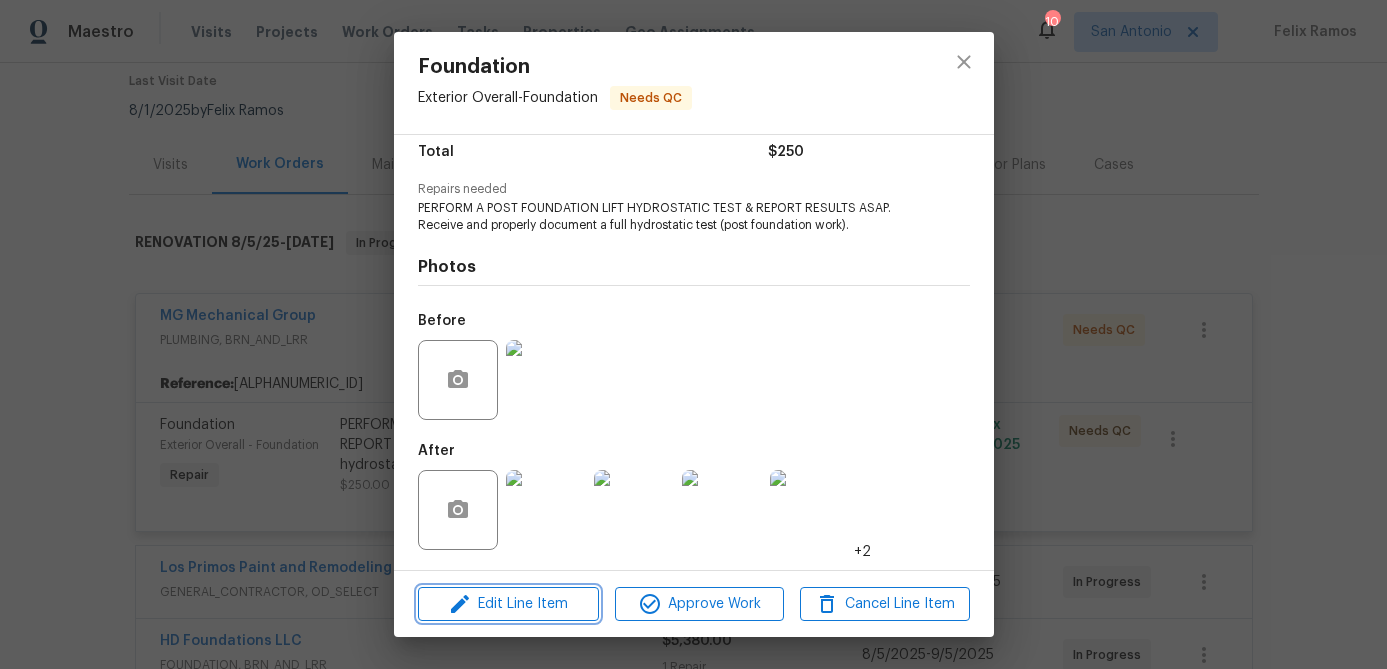 click on "Edit Line Item" at bounding box center (508, 604) 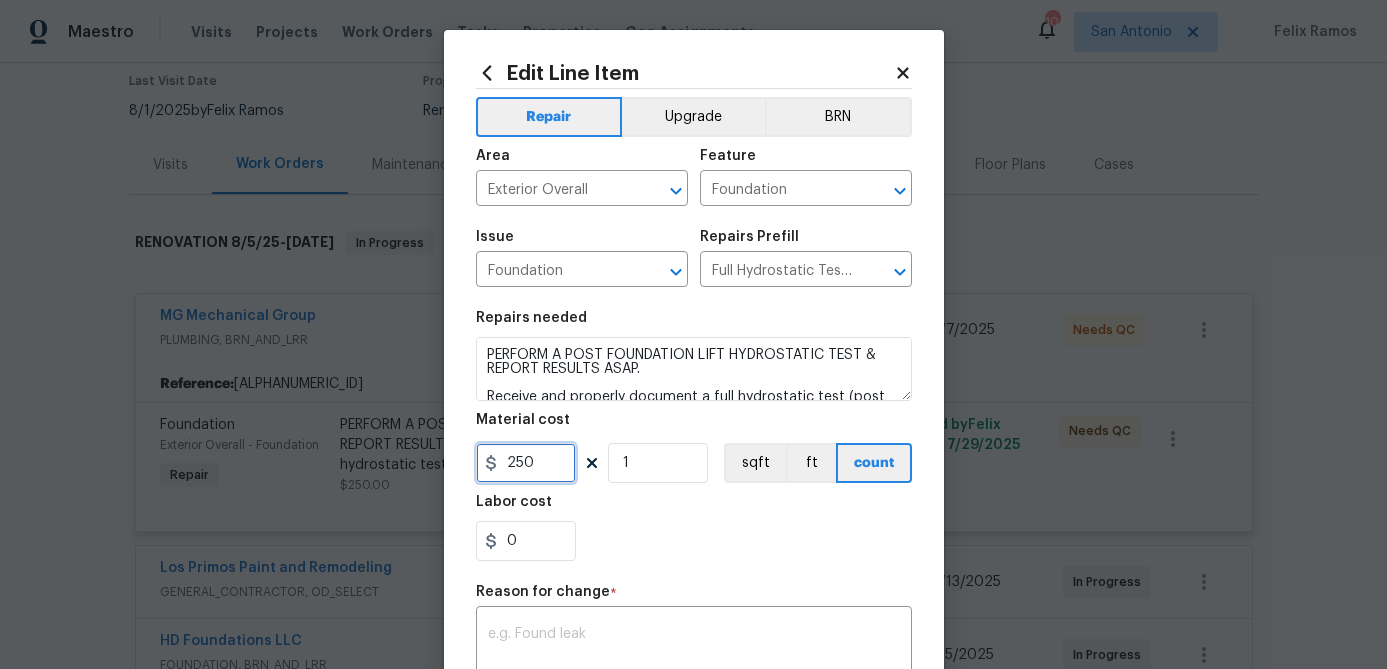 click on "250" at bounding box center (526, 463) 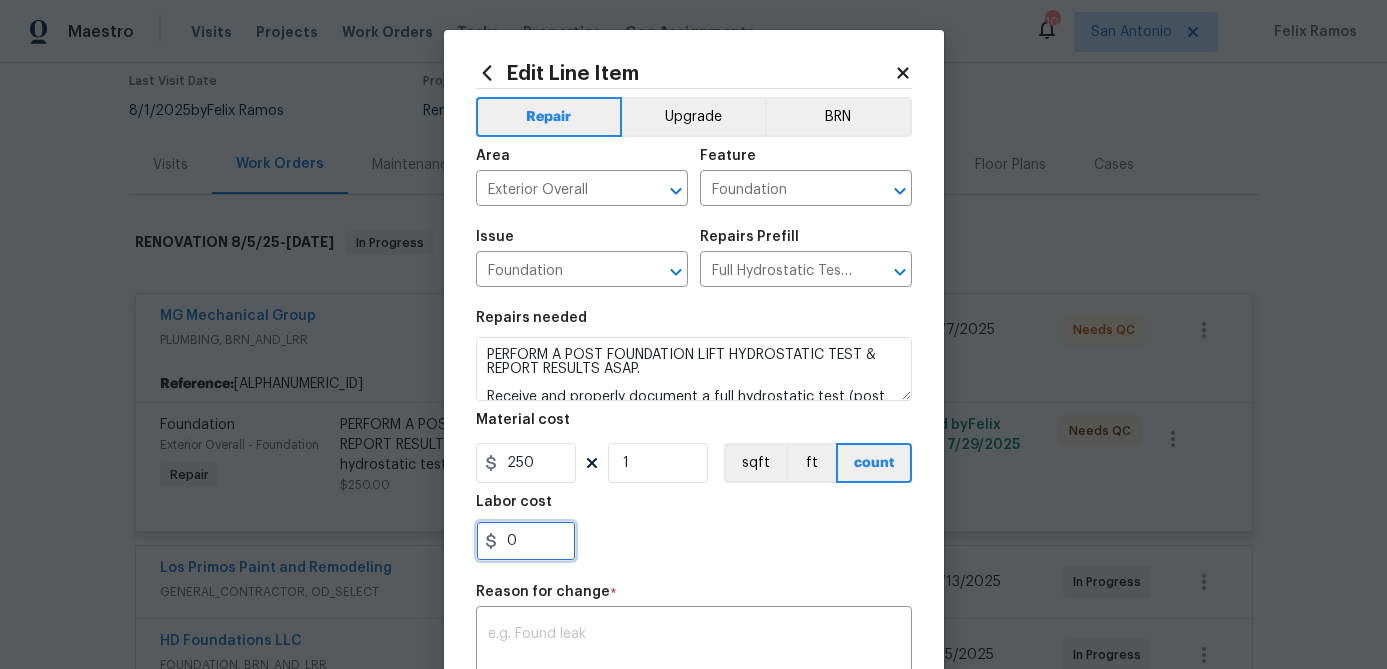 click on "0" at bounding box center [526, 541] 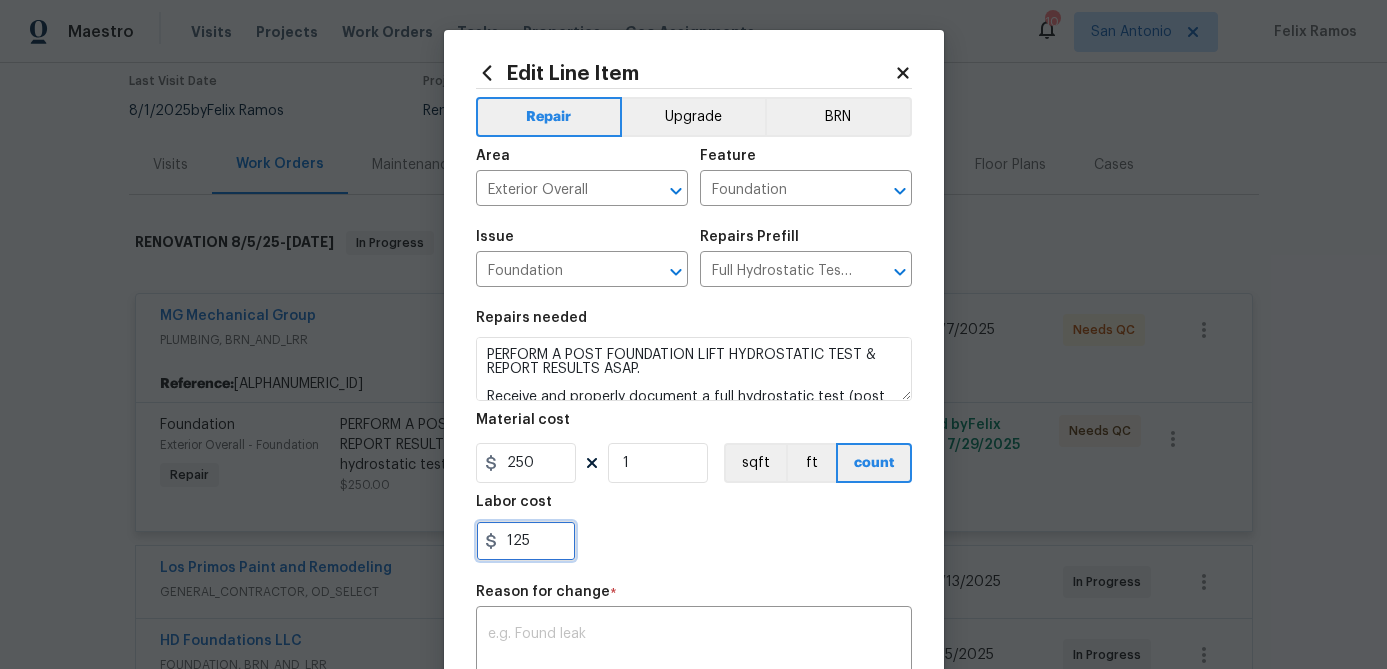 type on "125" 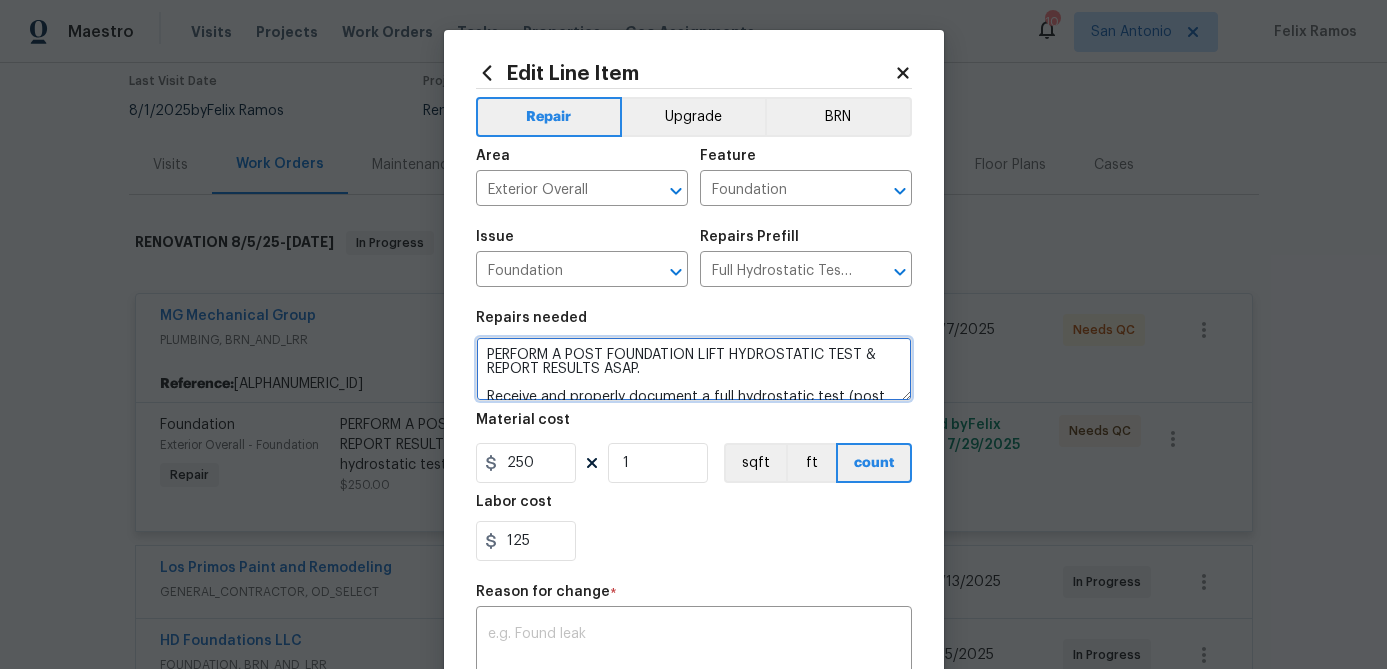 drag, startPoint x: 652, startPoint y: 375, endPoint x: 456, endPoint y: 342, distance: 198.75865 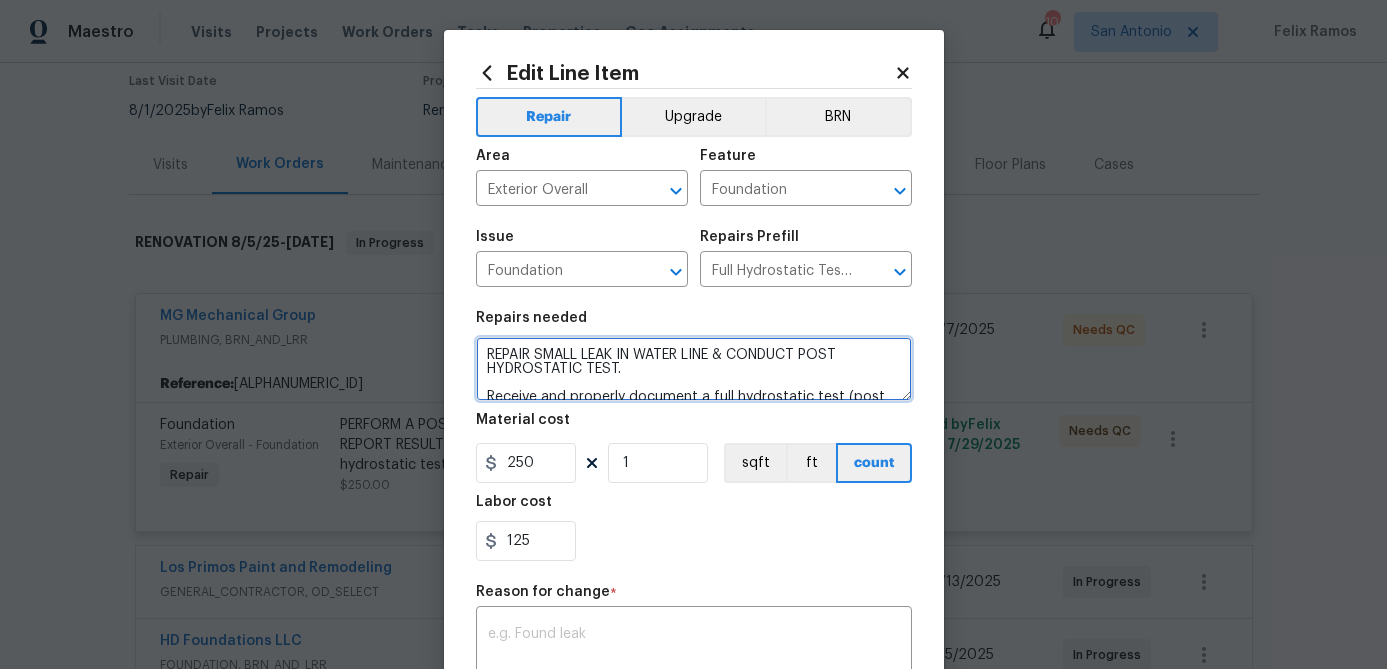 type on "REPAIR SMALL LEAK IN WATER LINE & CONDUCT POST HYDROSTATIC TEST.
Receive and properly document a full hydrostatic test (post foundation work)." 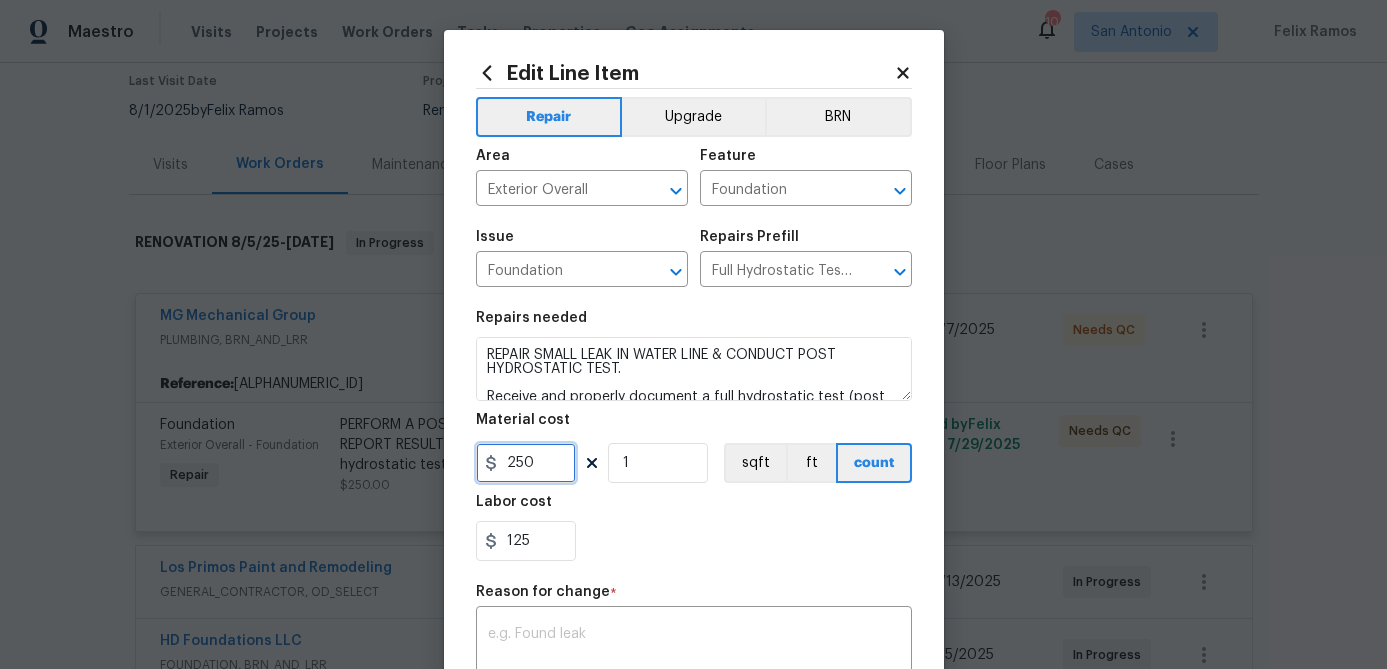 click on "250" at bounding box center [526, 463] 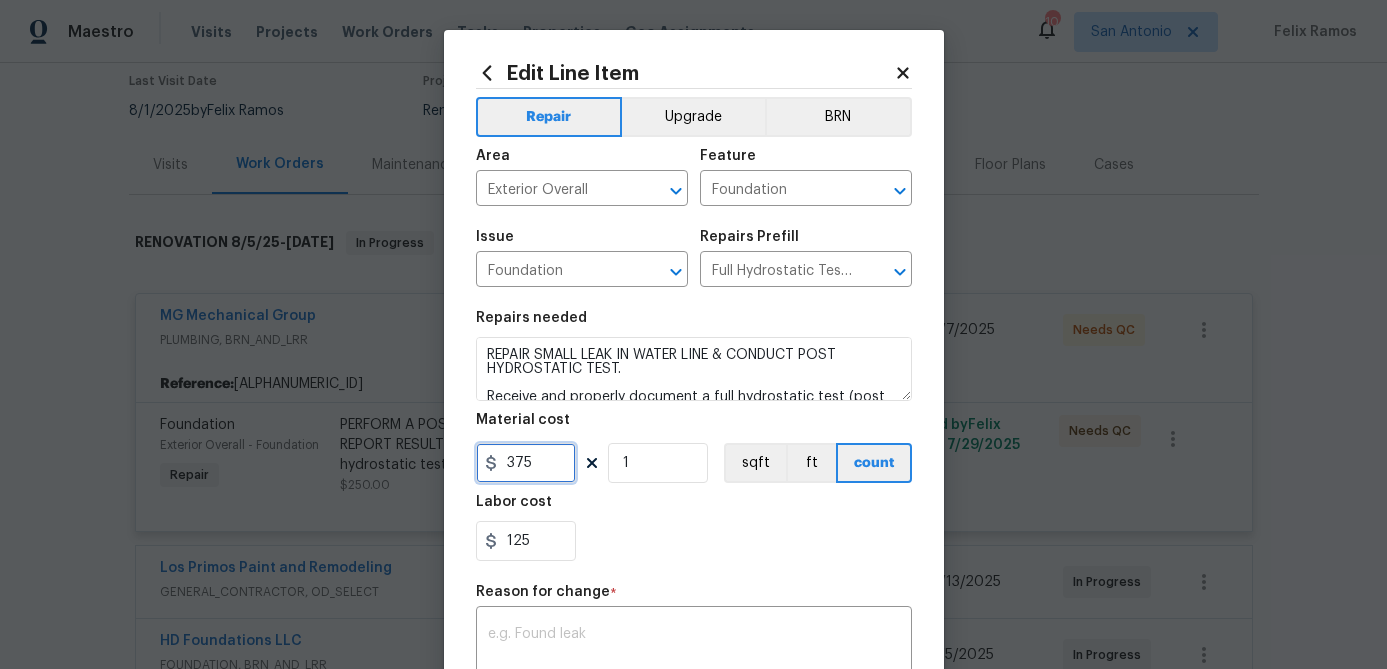 type on "375" 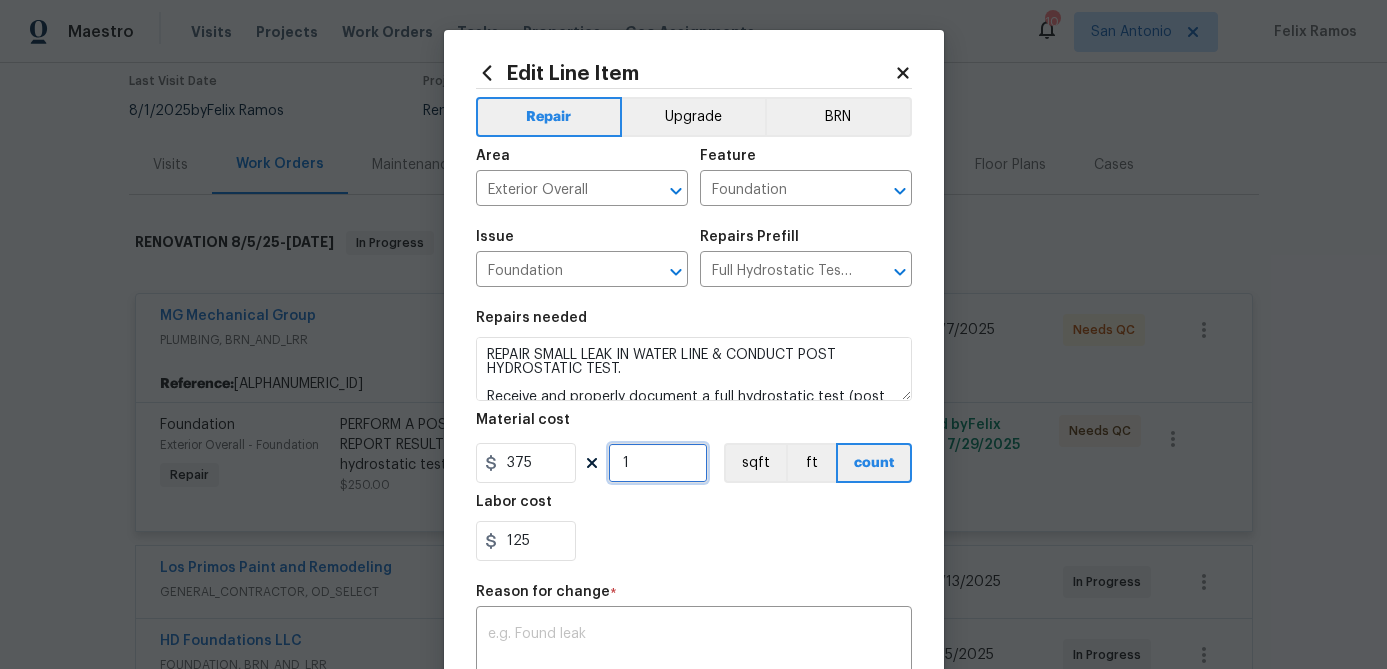 click on "1" at bounding box center (658, 463) 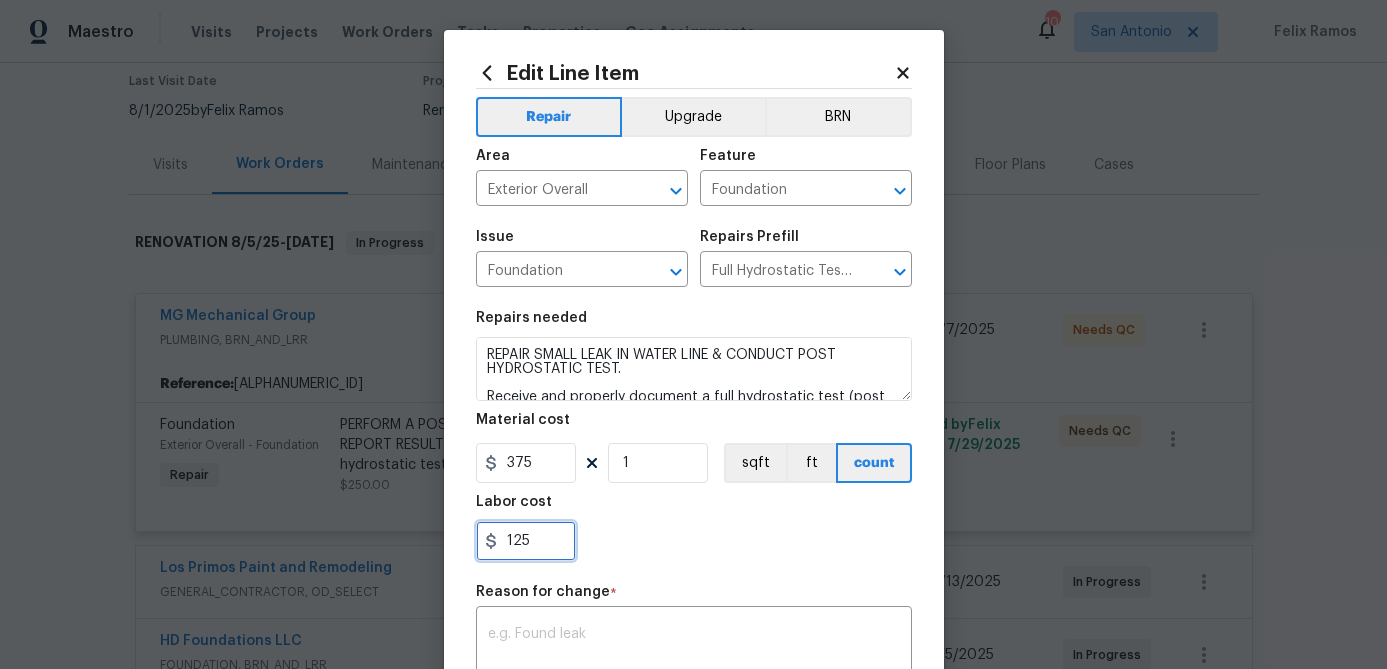 click on "125" at bounding box center [526, 541] 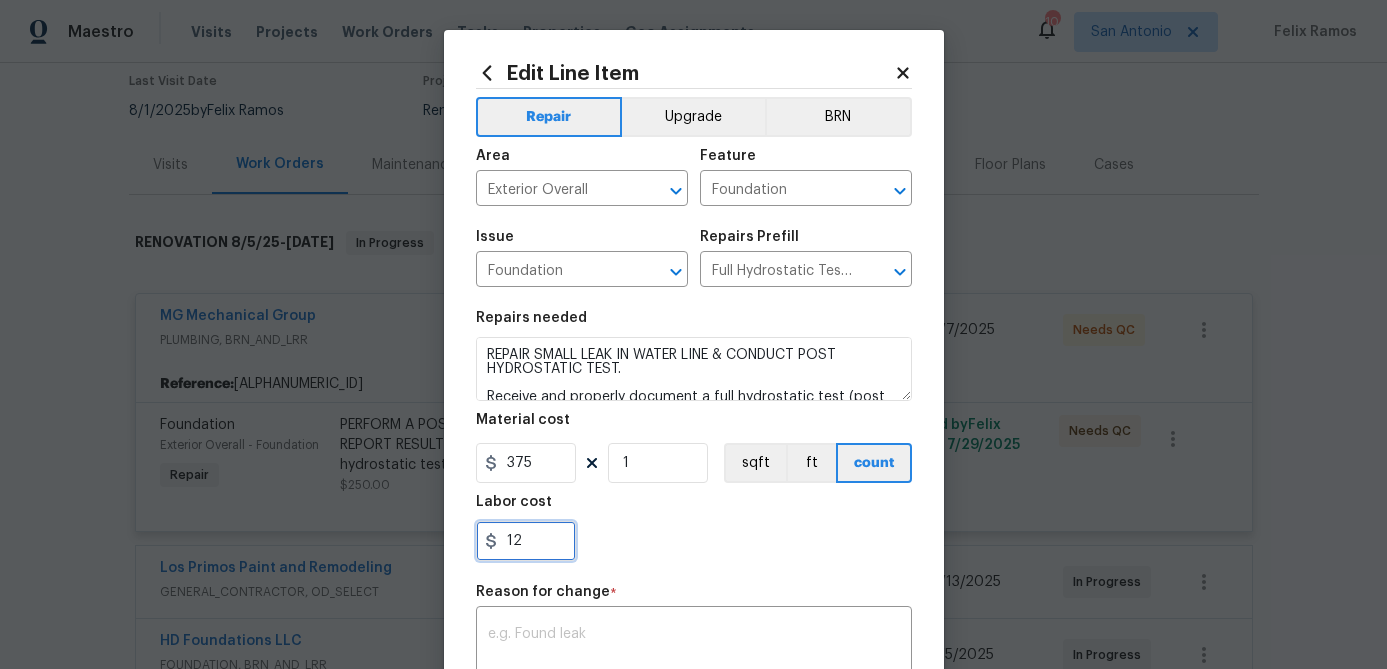 type on "1" 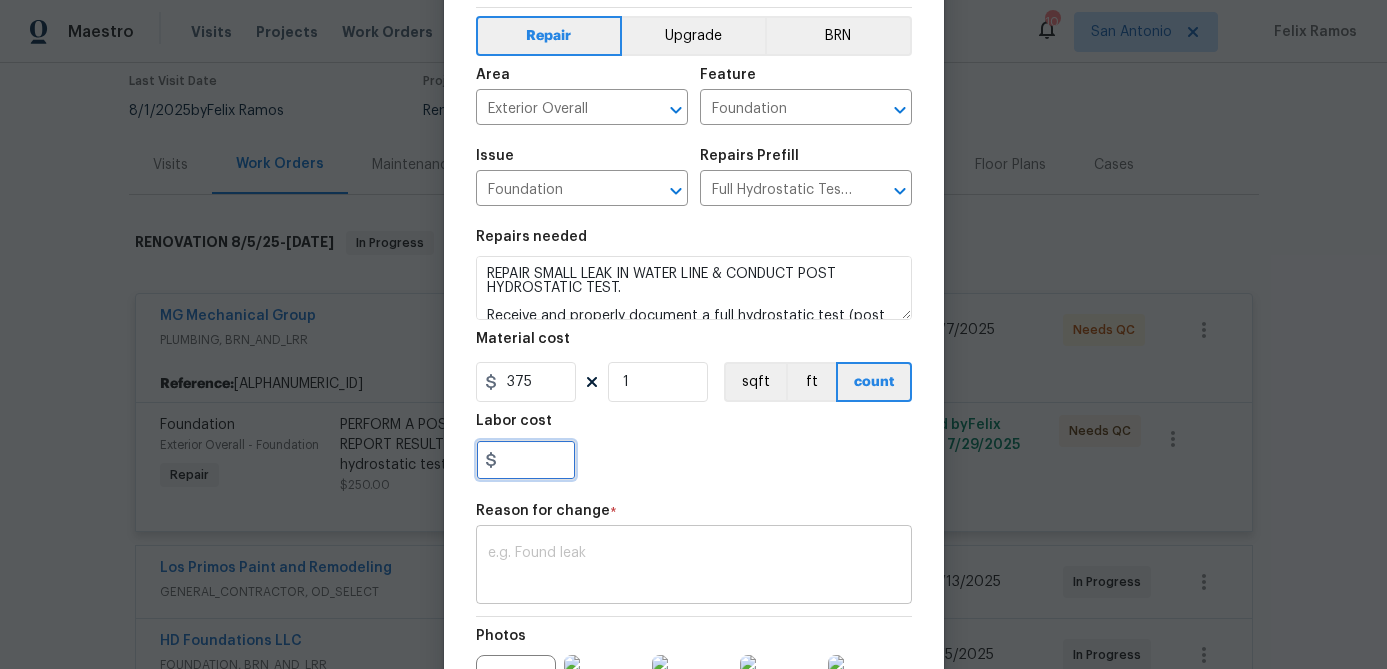 scroll, scrollTop: 86, scrollLeft: 0, axis: vertical 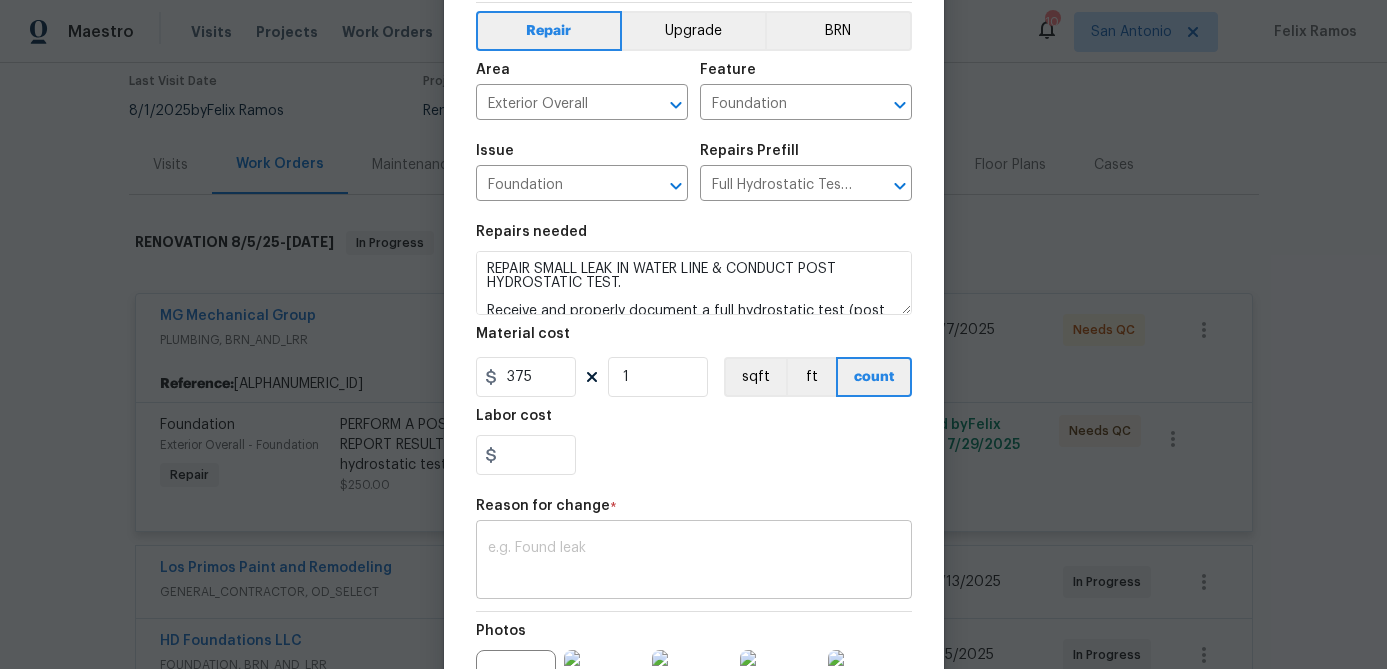 type on "0" 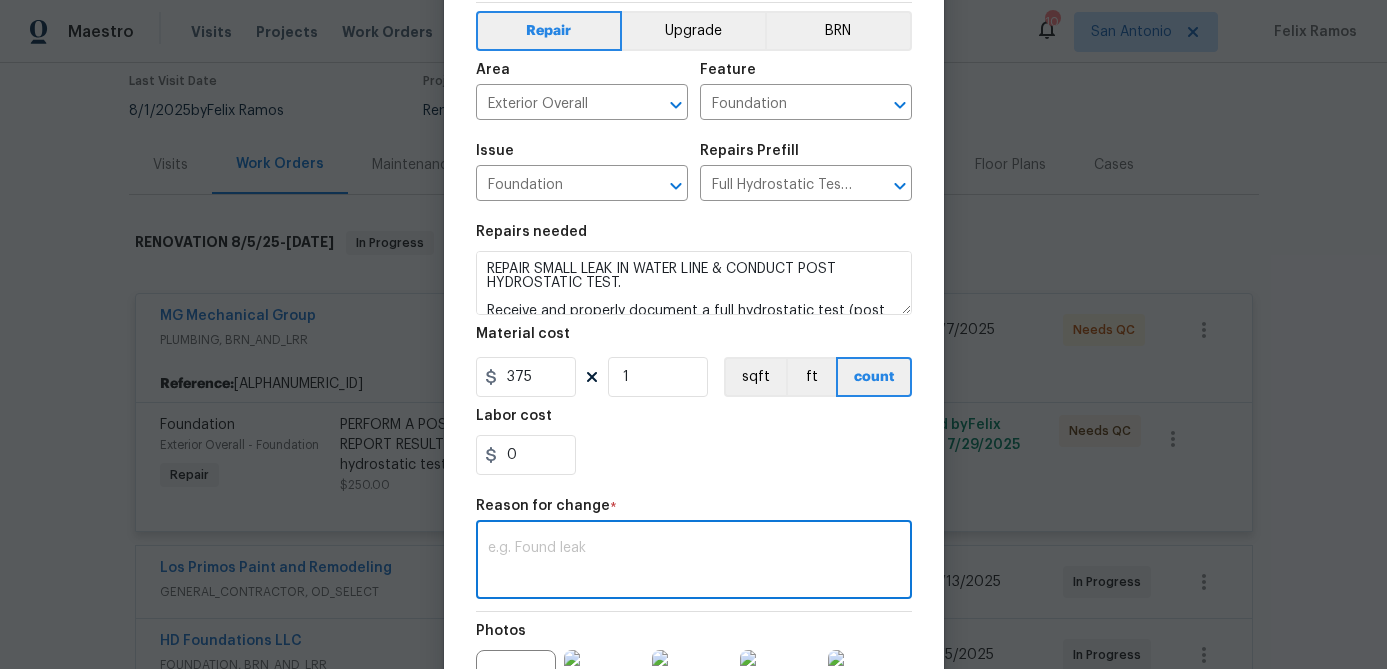 click at bounding box center (694, 562) 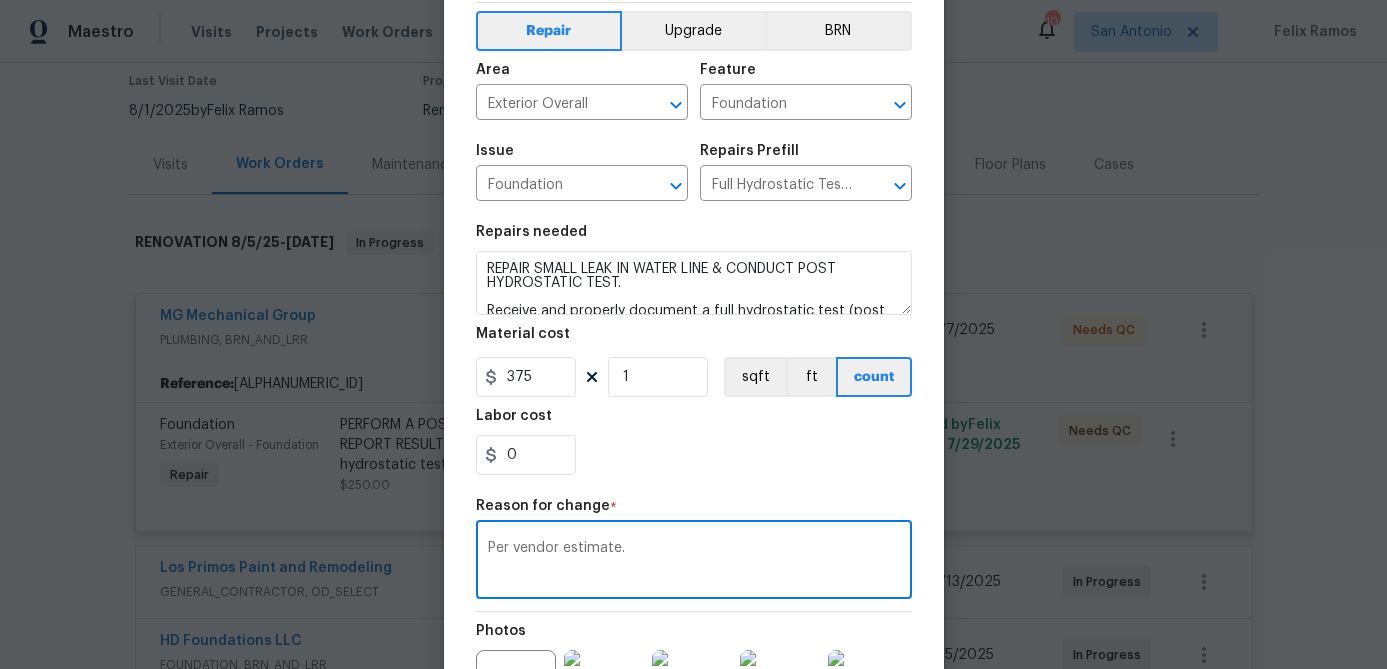 scroll, scrollTop: 337, scrollLeft: 0, axis: vertical 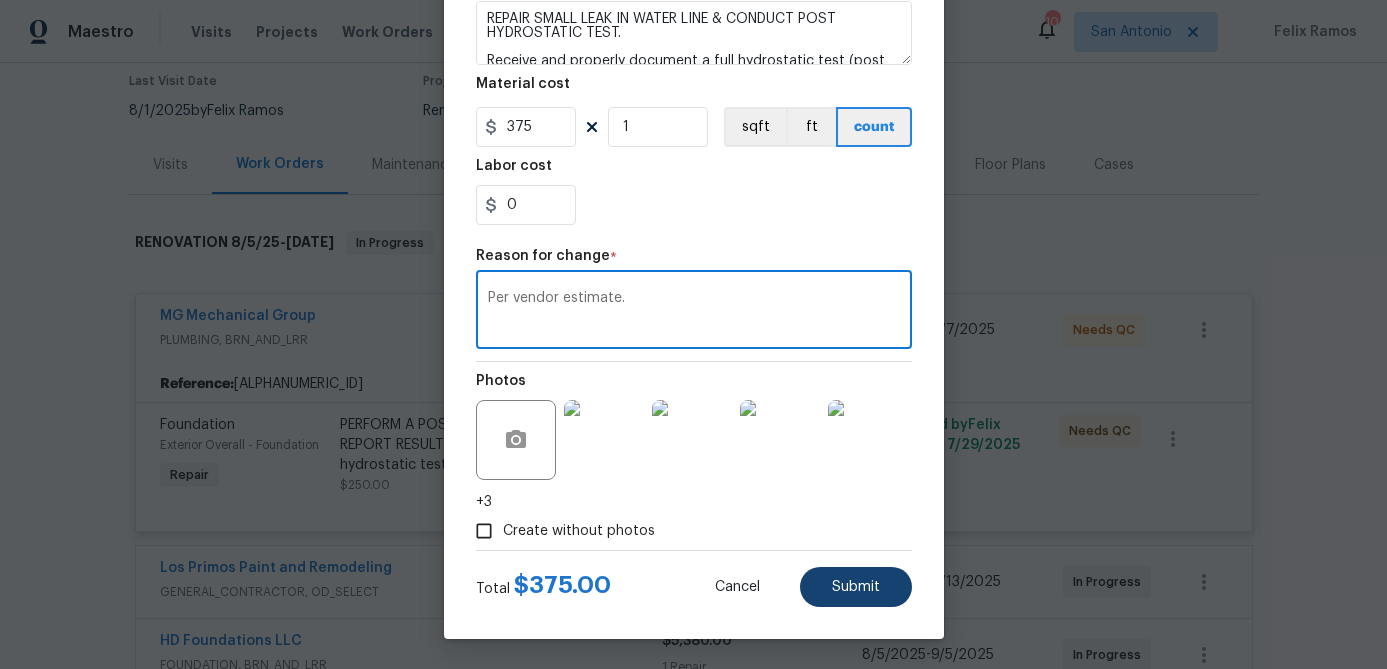 type on "Per vendor estimate." 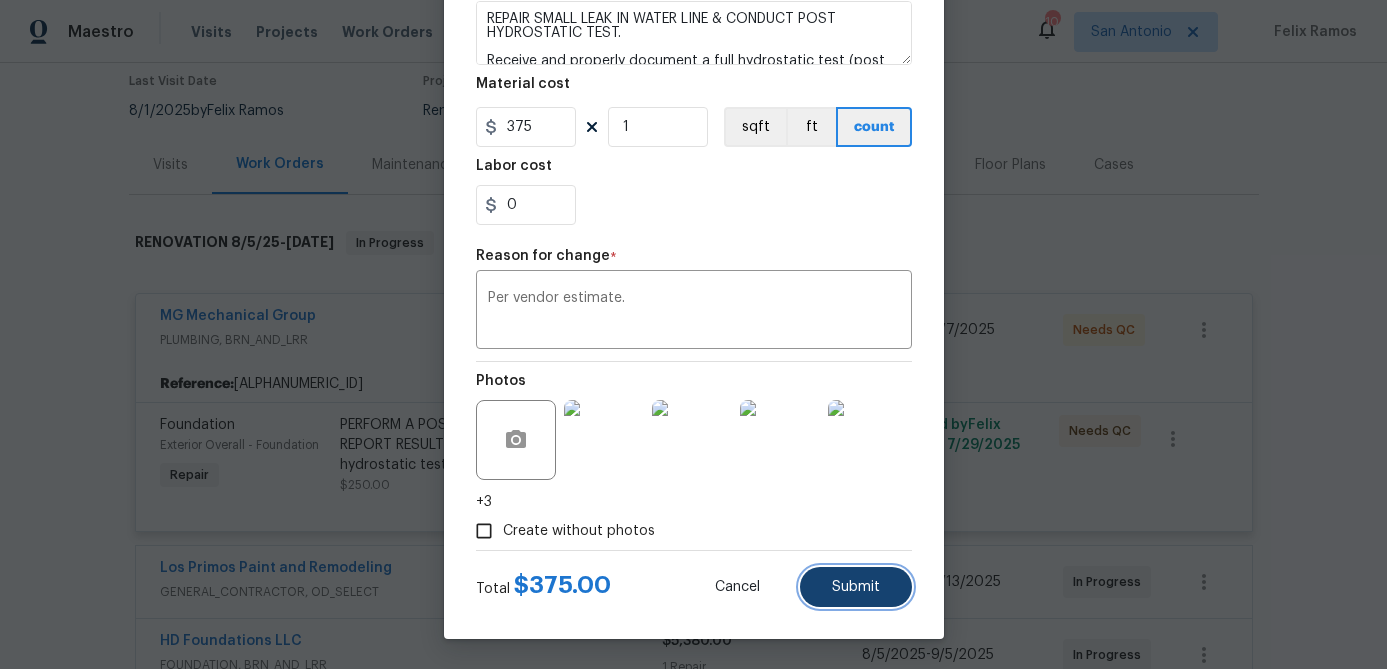 click on "Submit" at bounding box center (856, 587) 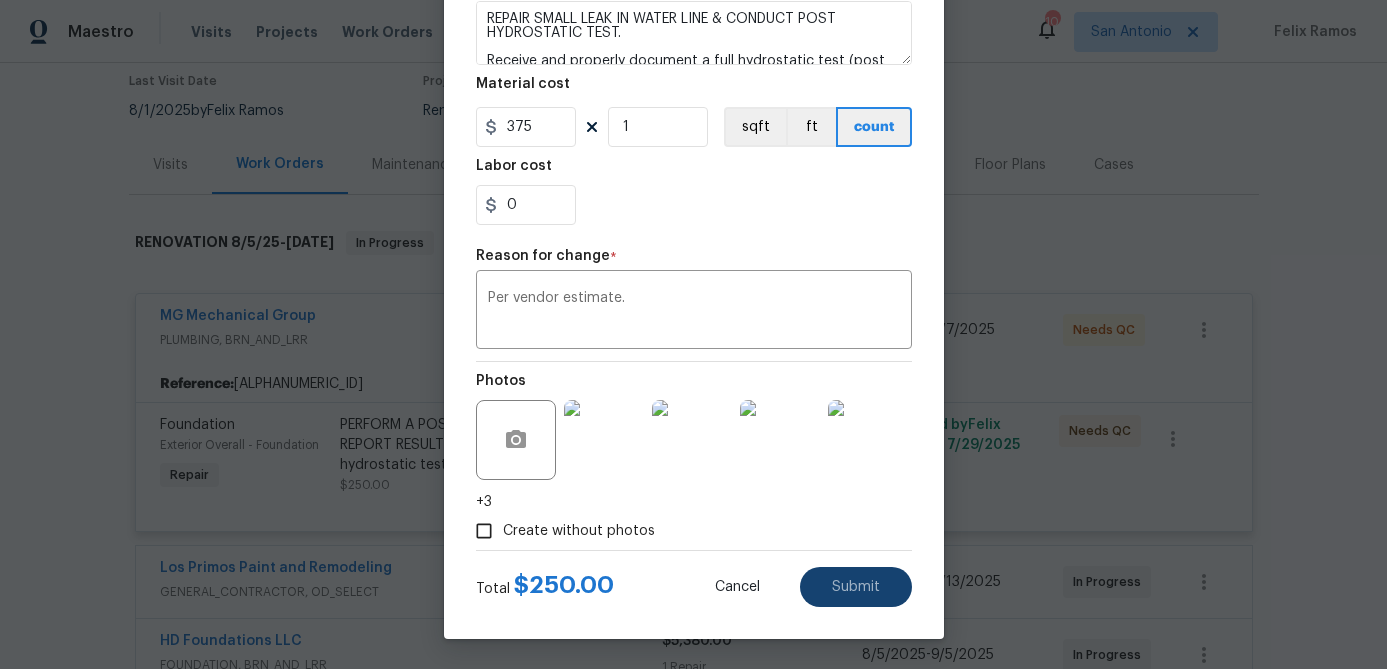 type on "PERFORM A POST FOUNDATION LIFT HYDROSTATIC TEST & REPORT RESULTS ASAP.
Receive and properly document a full hydrostatic test (post foundation work)." 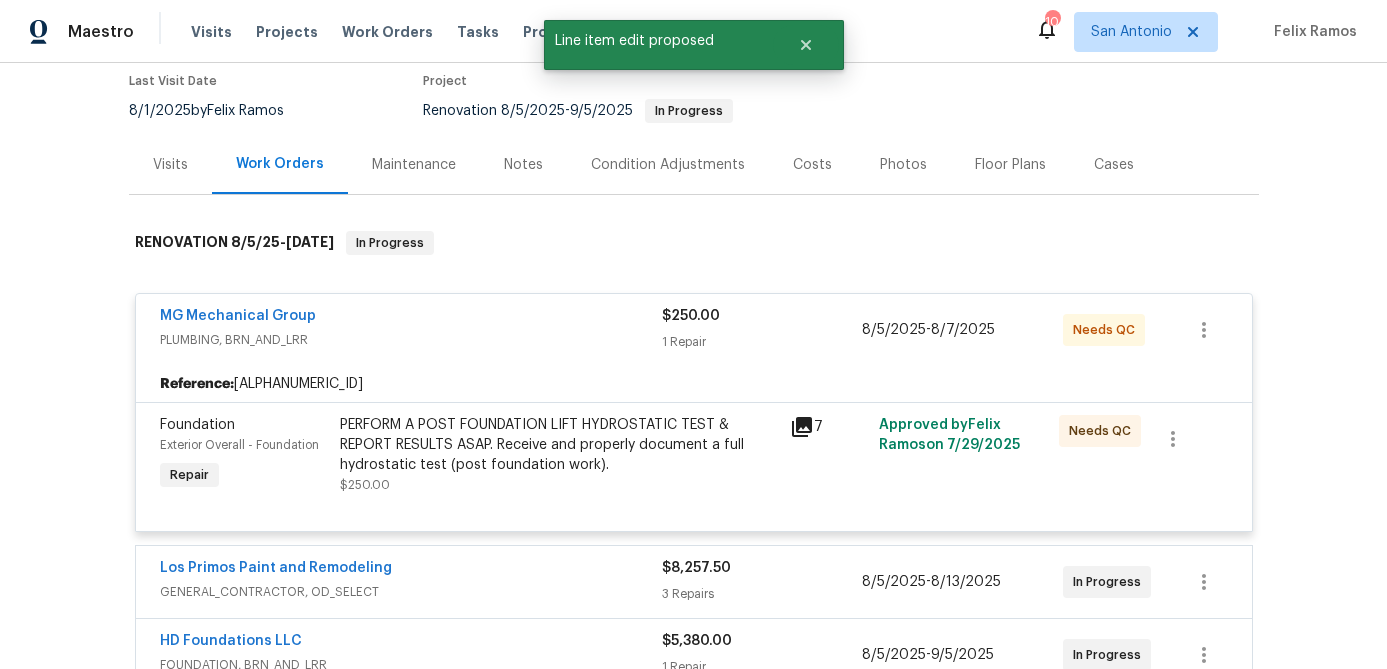 scroll, scrollTop: 0, scrollLeft: 0, axis: both 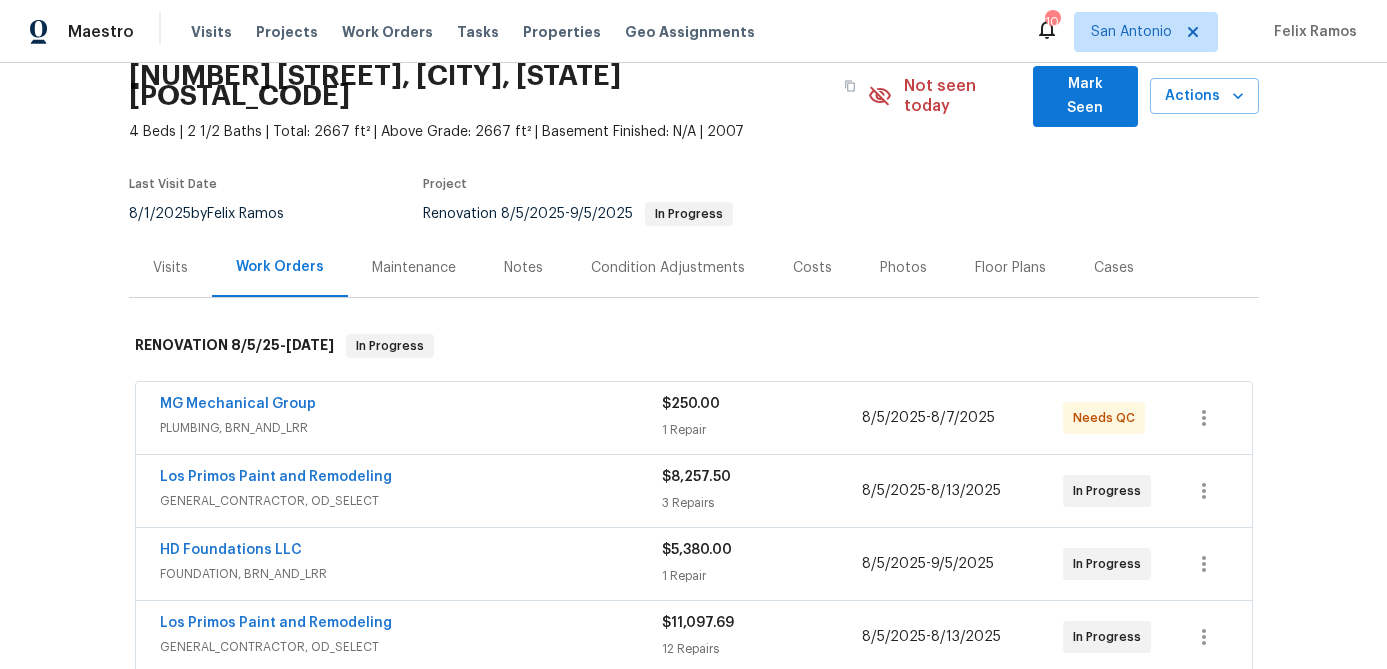 click on "MG Mechanical Group" at bounding box center (411, 406) 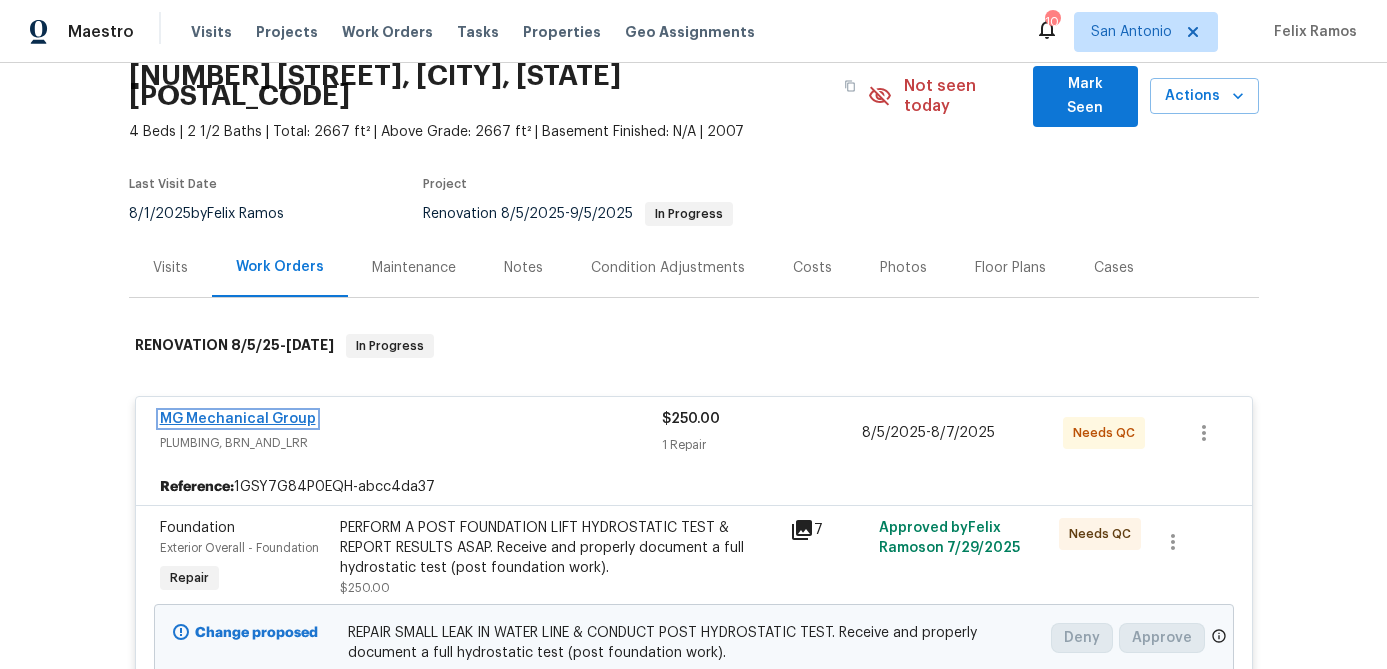 click on "MG Mechanical Group" at bounding box center [238, 419] 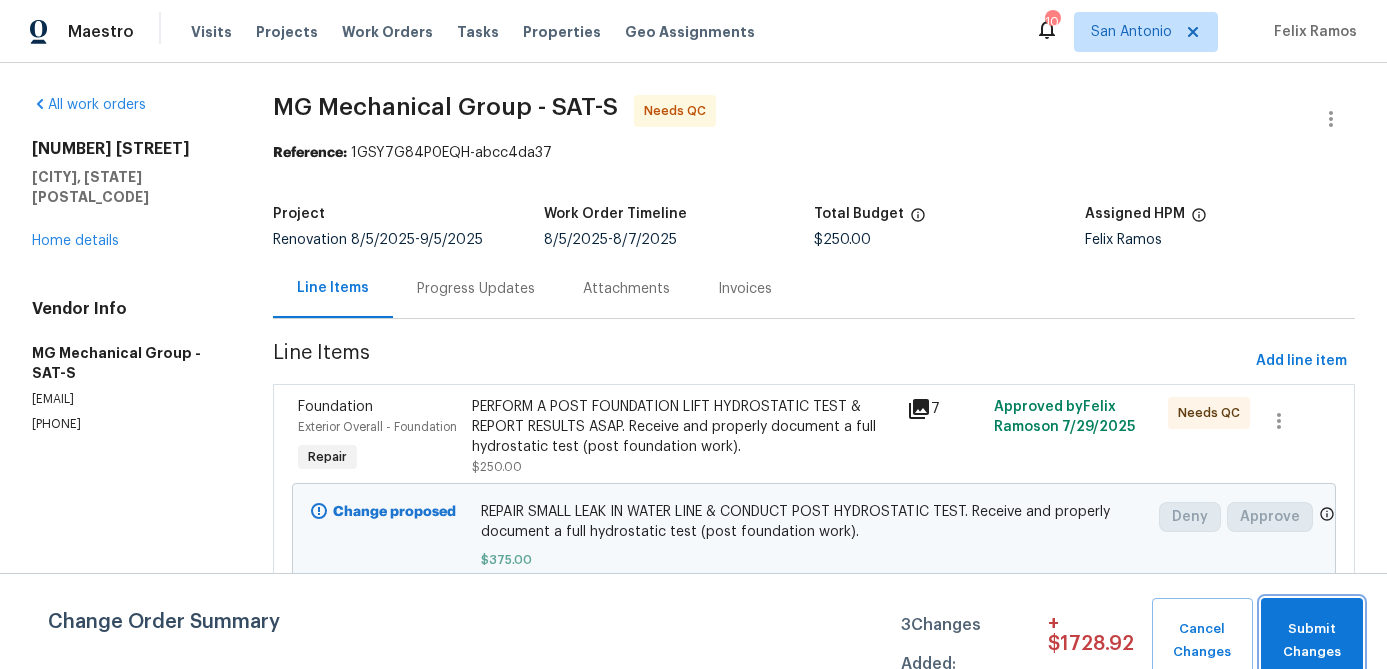 click on "Submit Changes" at bounding box center (1312, 641) 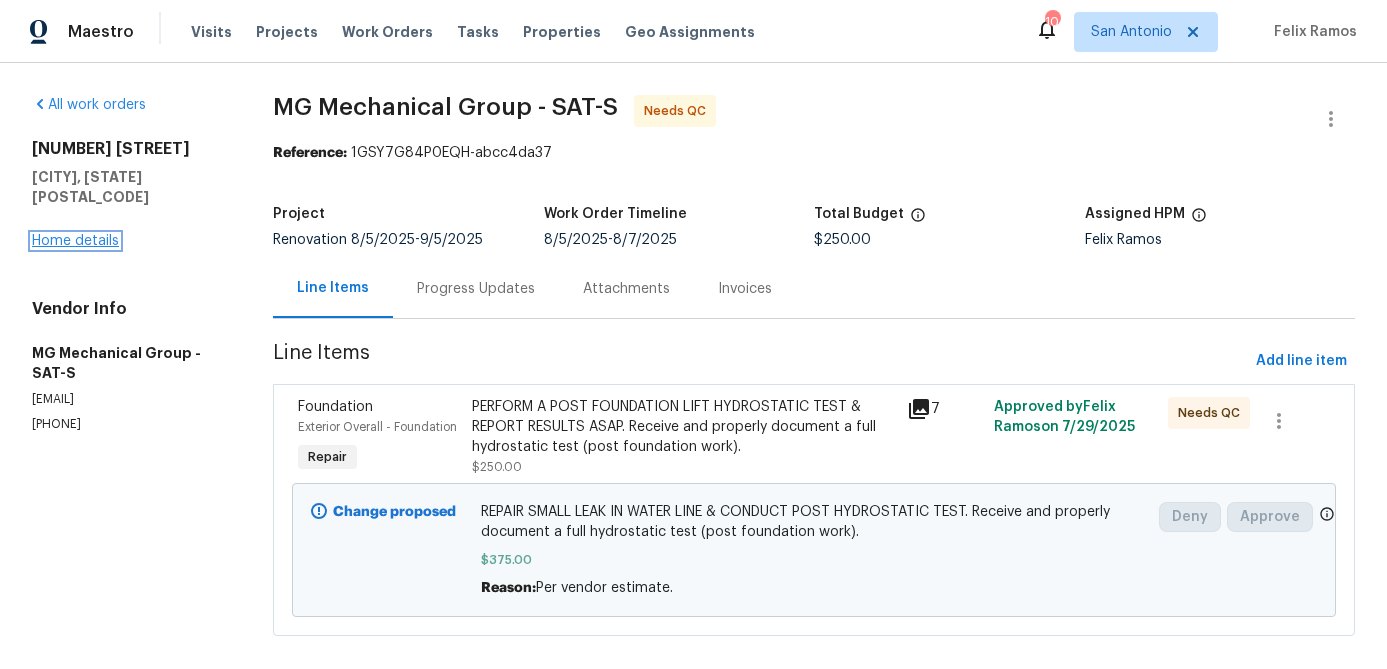 click on "Home details" at bounding box center [75, 241] 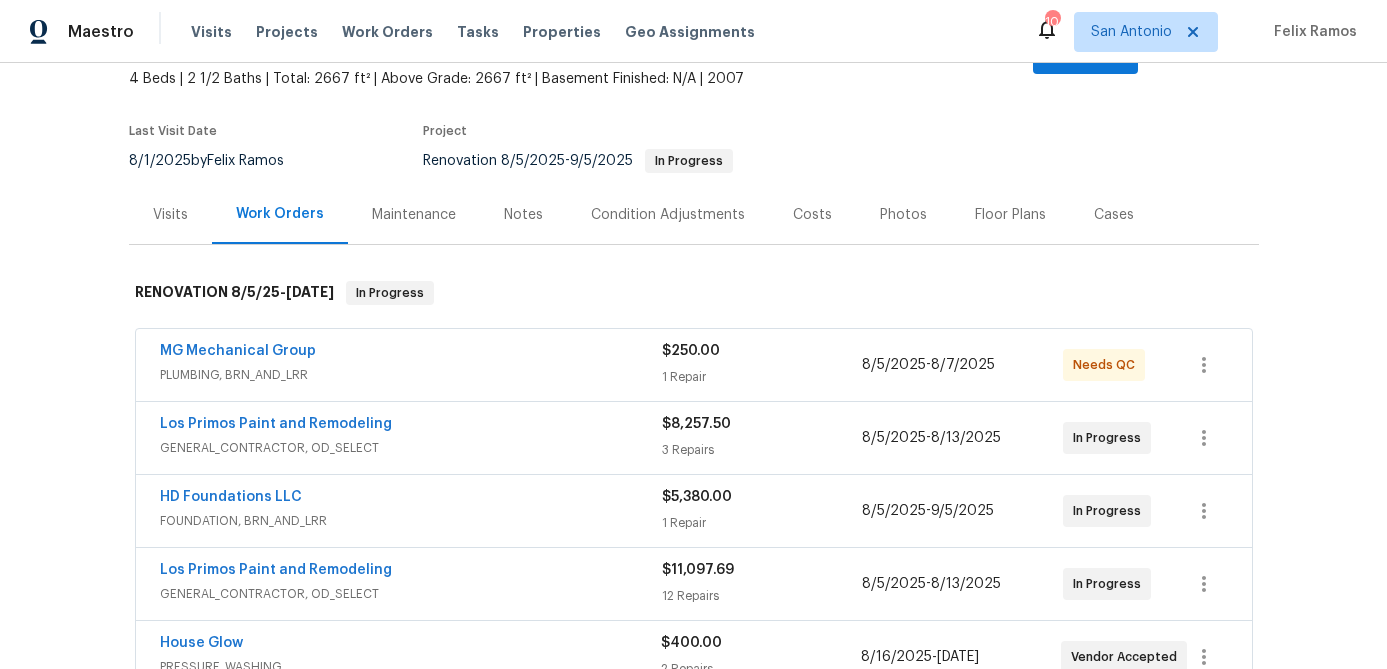 scroll, scrollTop: 140, scrollLeft: 0, axis: vertical 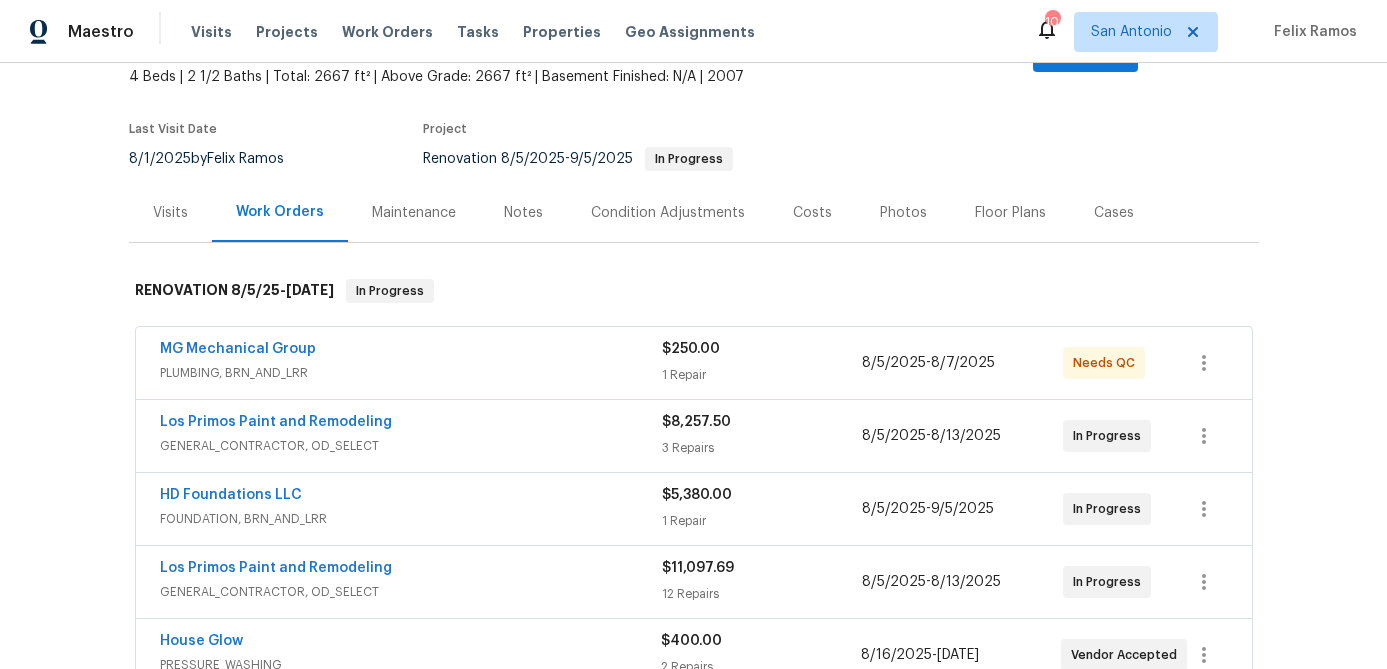 click on "PLUMBING, BRN_AND_LRR" at bounding box center [411, 373] 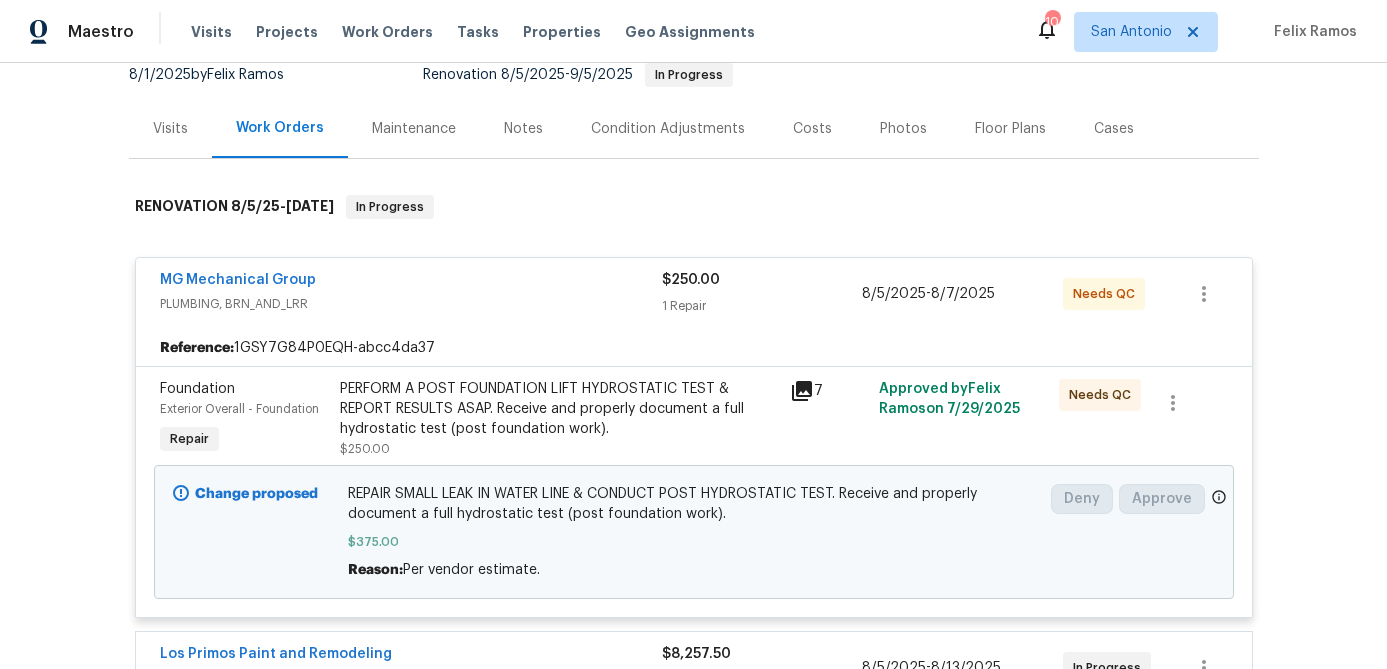 scroll, scrollTop: 228, scrollLeft: 0, axis: vertical 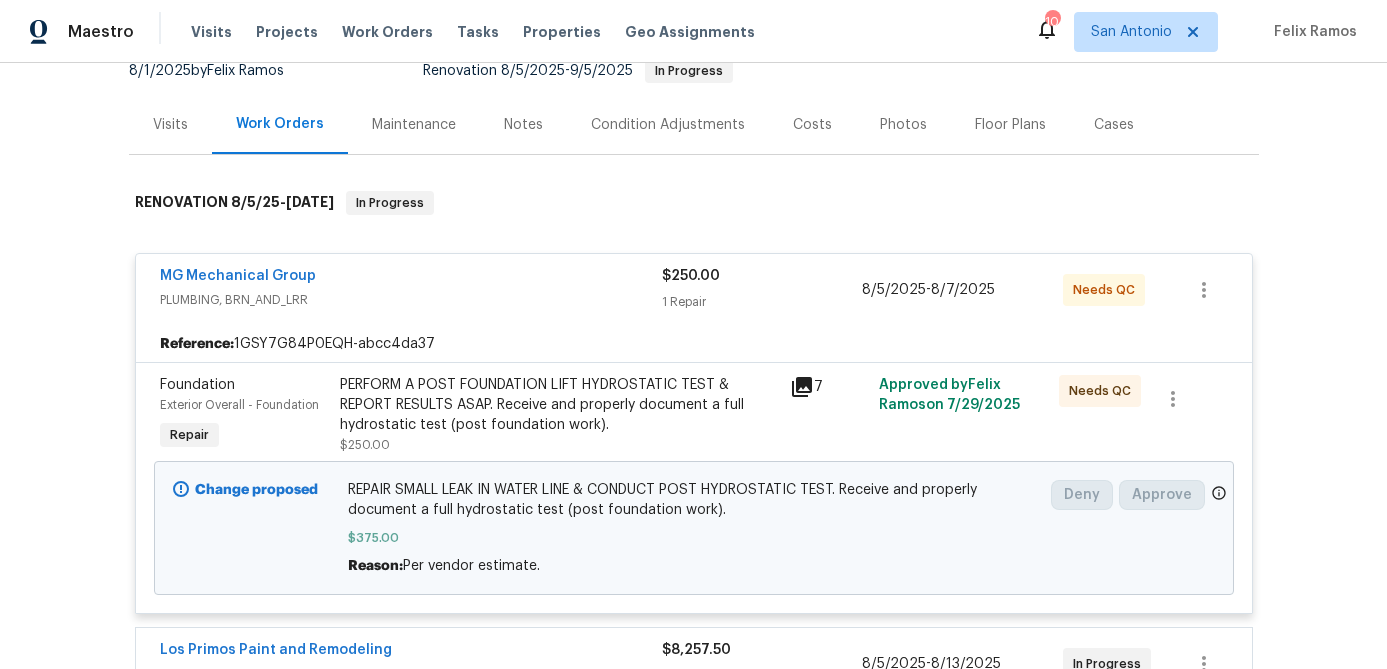 click on "MG Mechanical Group" at bounding box center (411, 278) 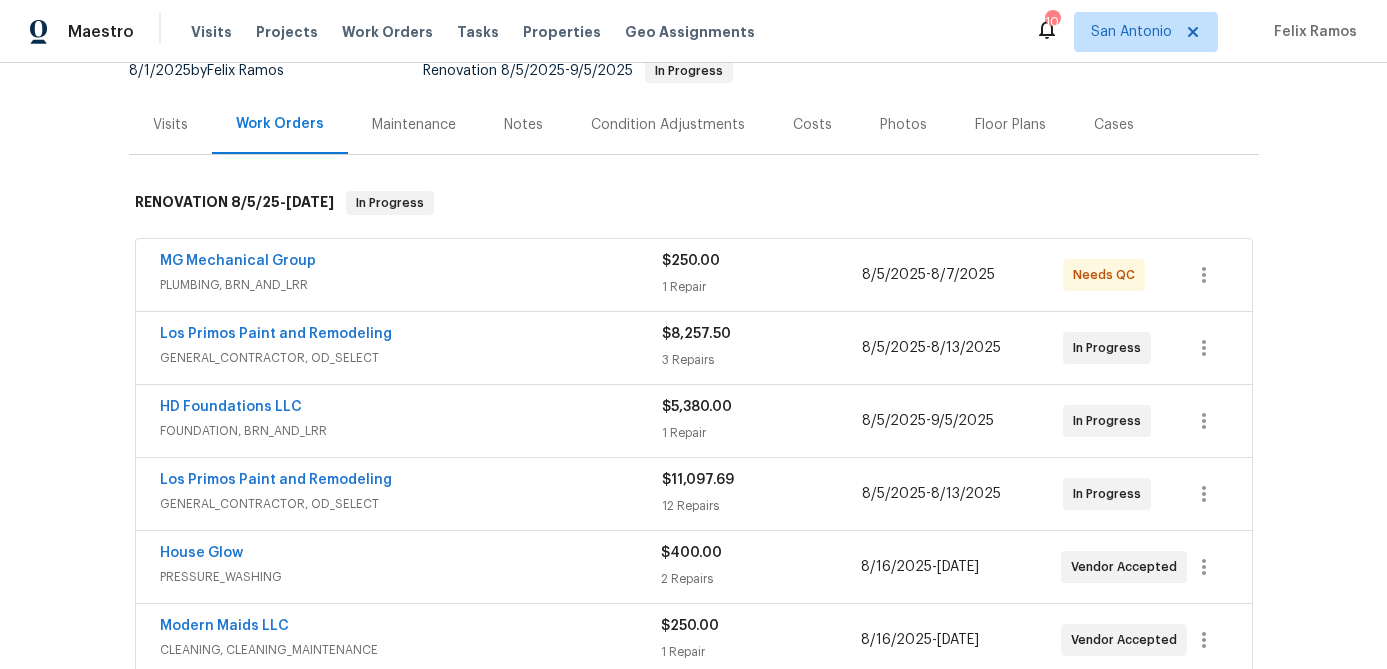 click on "Costs" at bounding box center [812, 125] 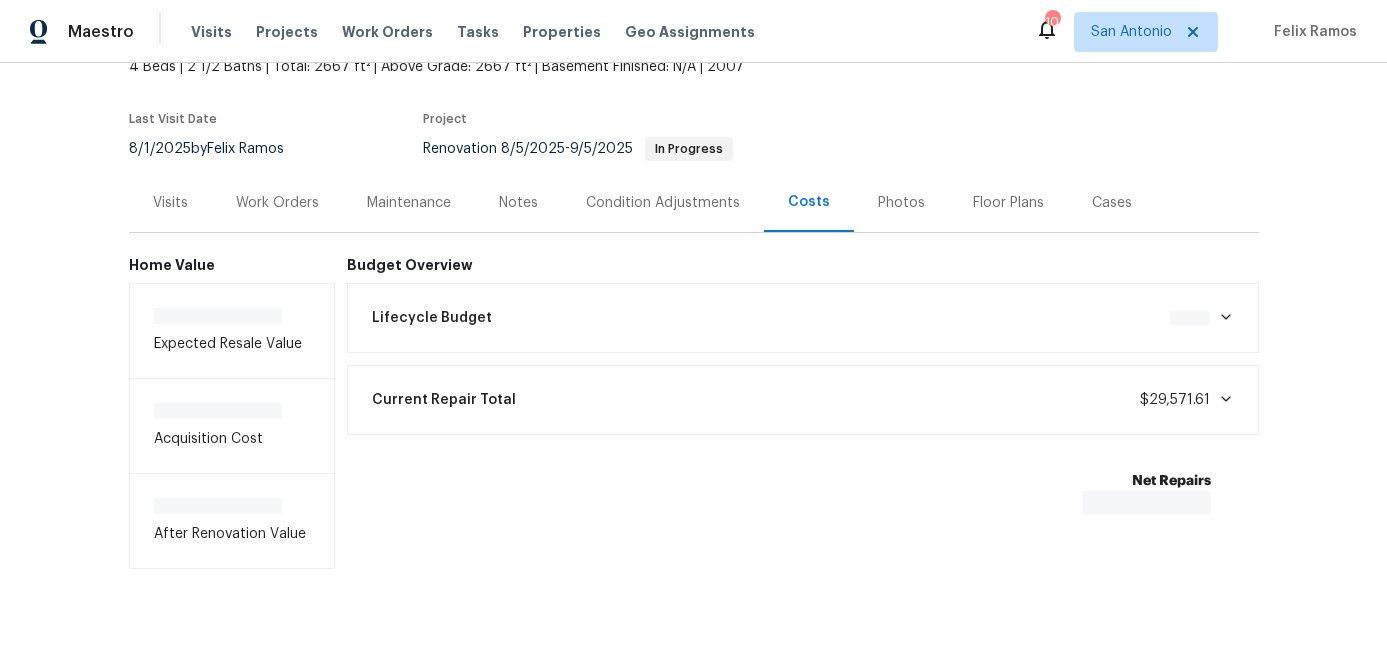 scroll, scrollTop: 154, scrollLeft: 0, axis: vertical 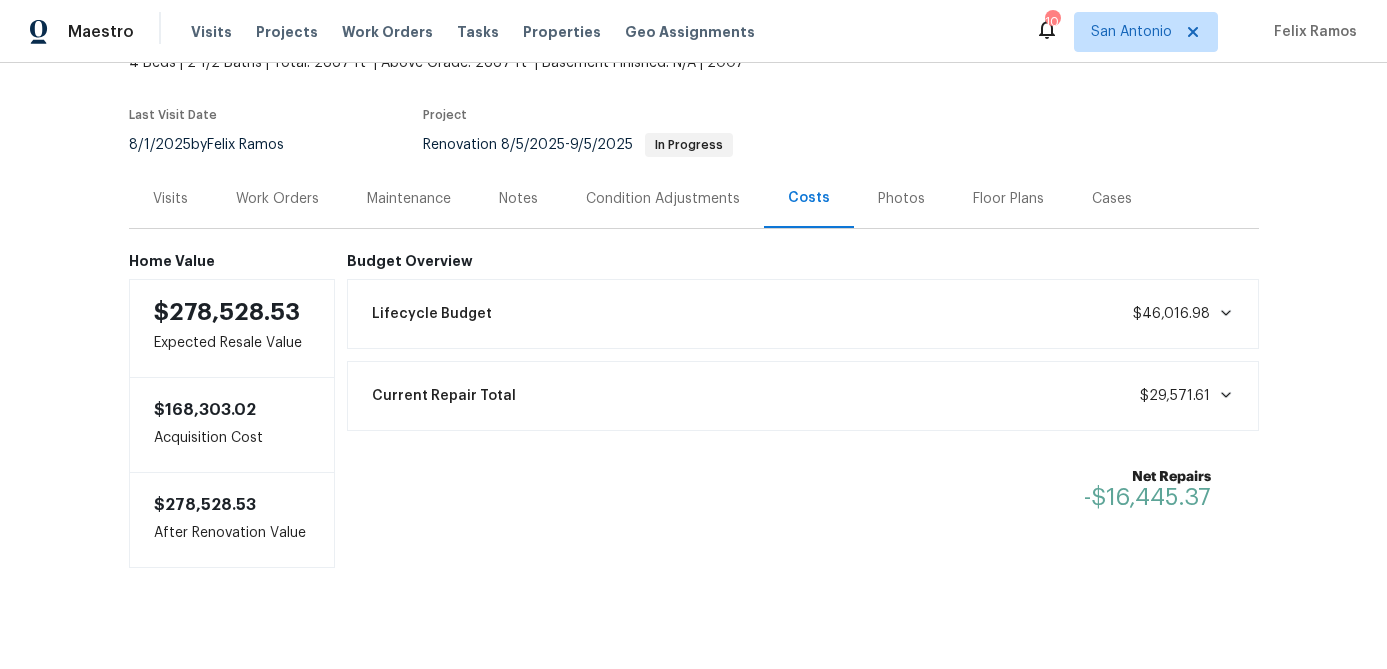 click on "Work Orders" at bounding box center [277, 199] 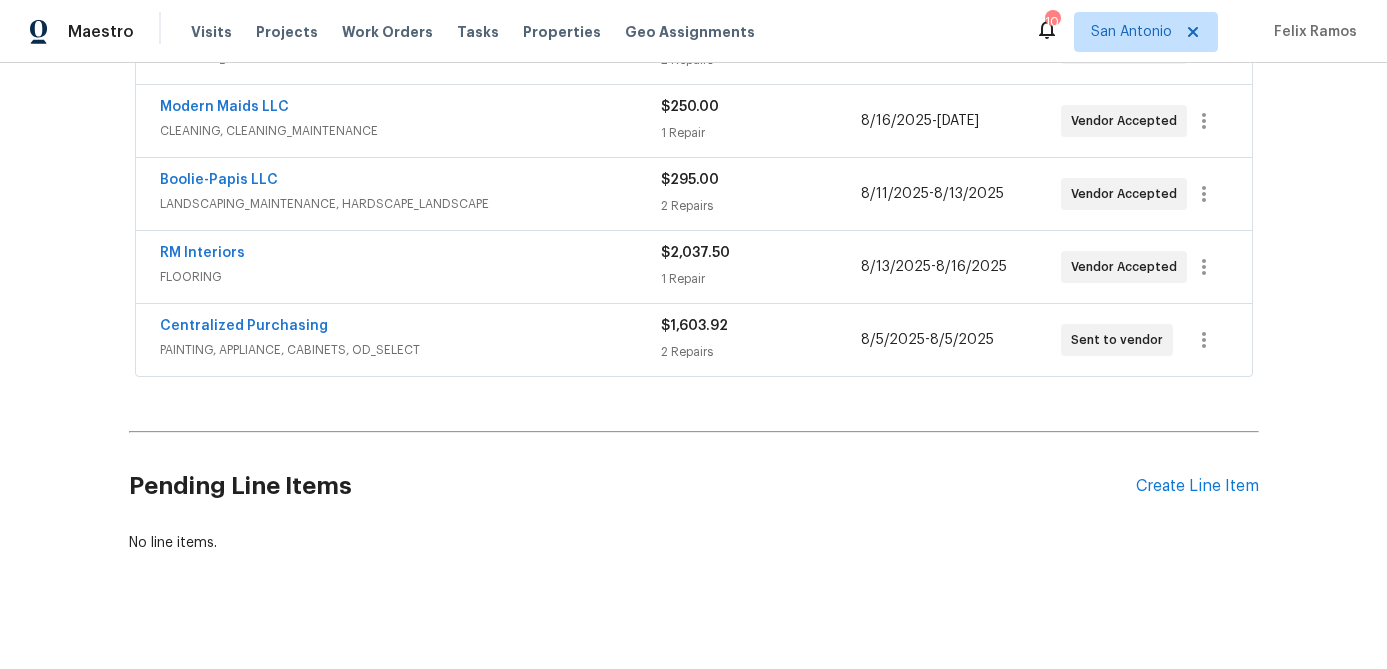 scroll, scrollTop: 0, scrollLeft: 0, axis: both 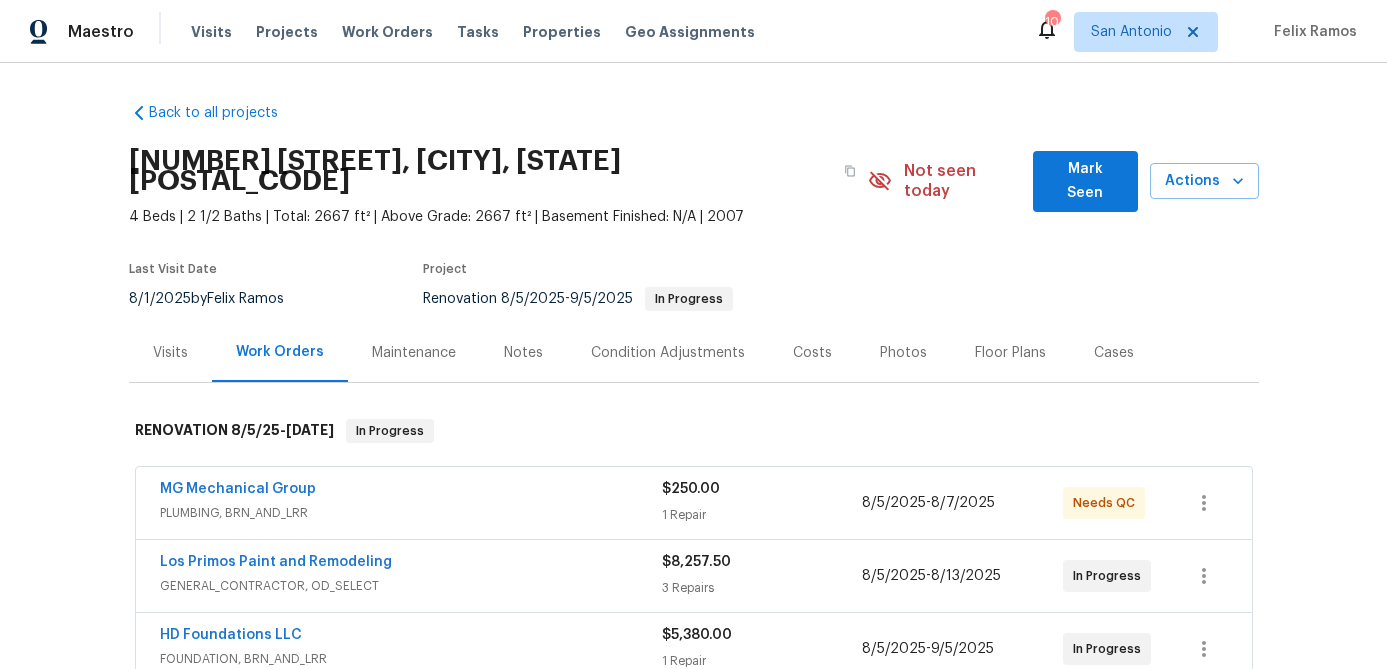 click on "Mark Seen" at bounding box center [1085, 181] 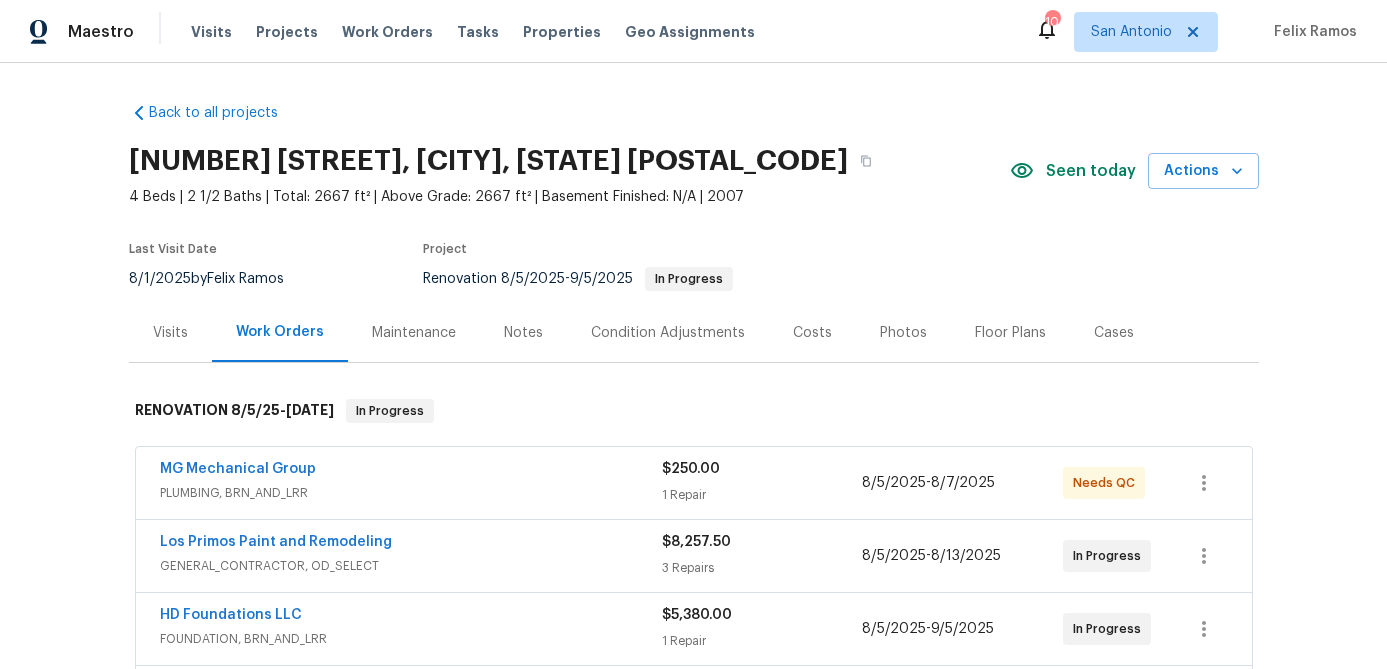 click on "PLUMBING, BRN_AND_LRR" at bounding box center [411, 493] 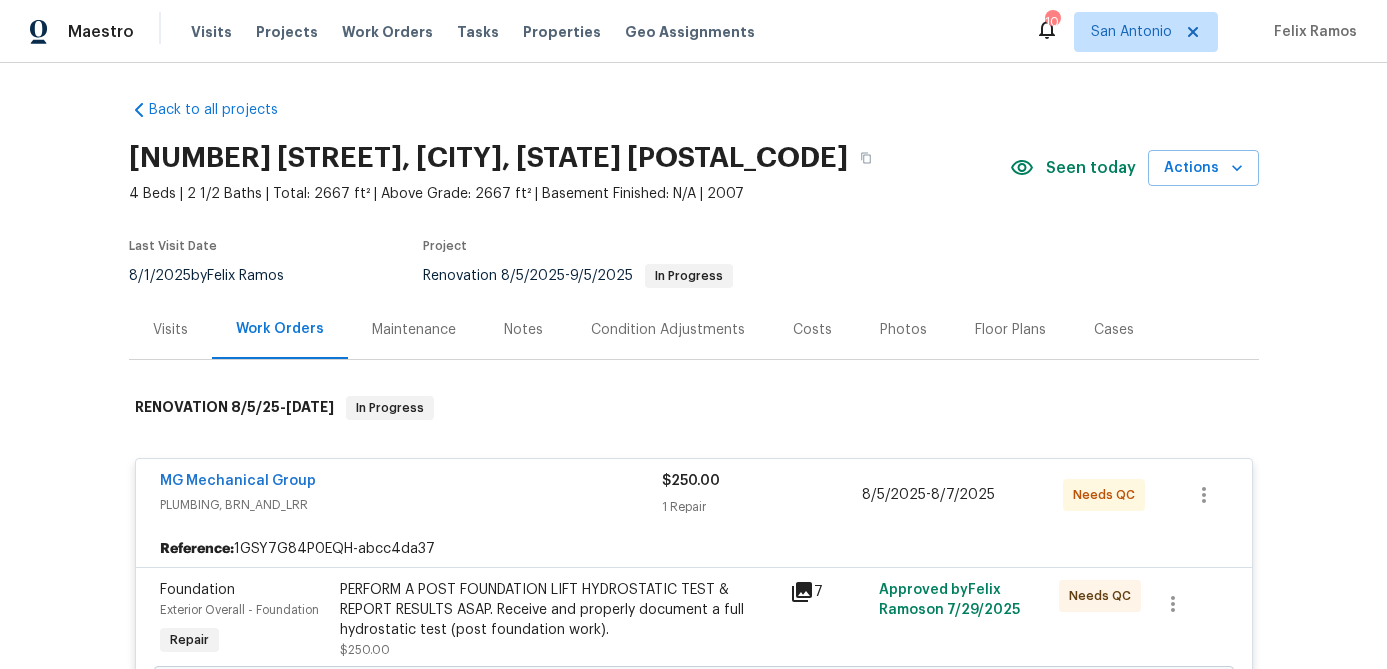 scroll, scrollTop: 0, scrollLeft: 0, axis: both 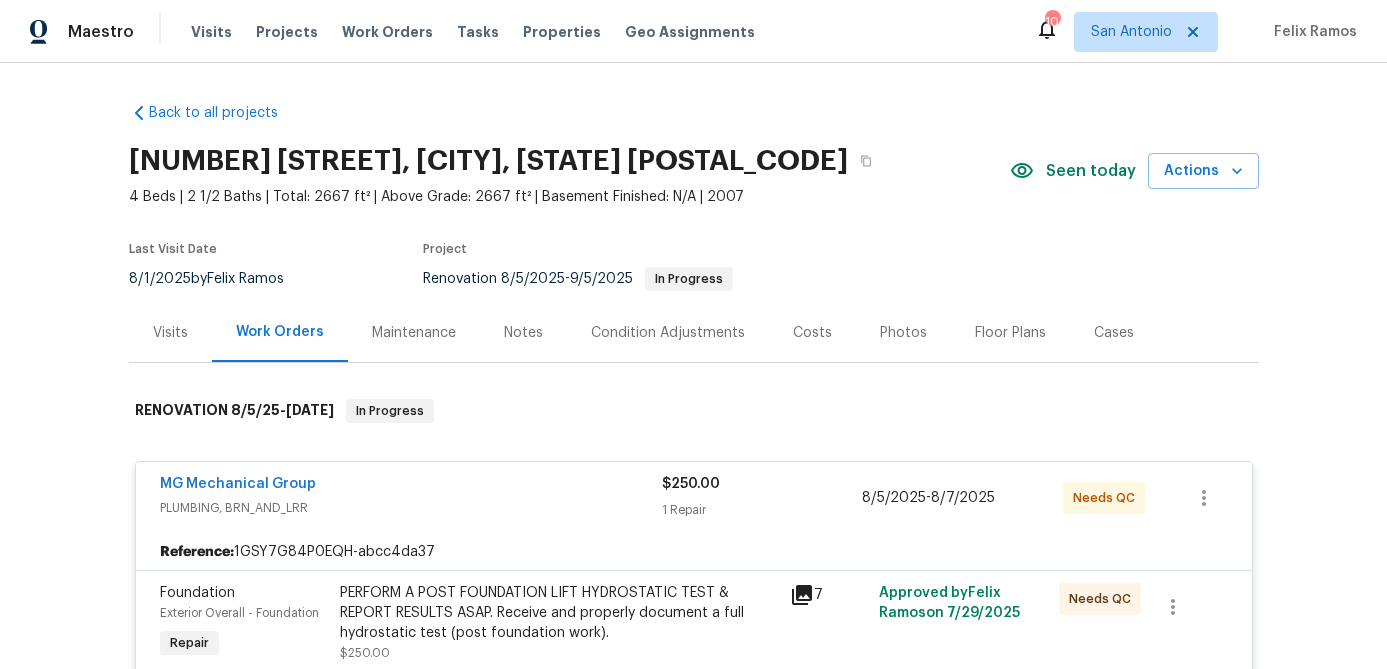 click on "MG Mechanical Group" at bounding box center [411, 486] 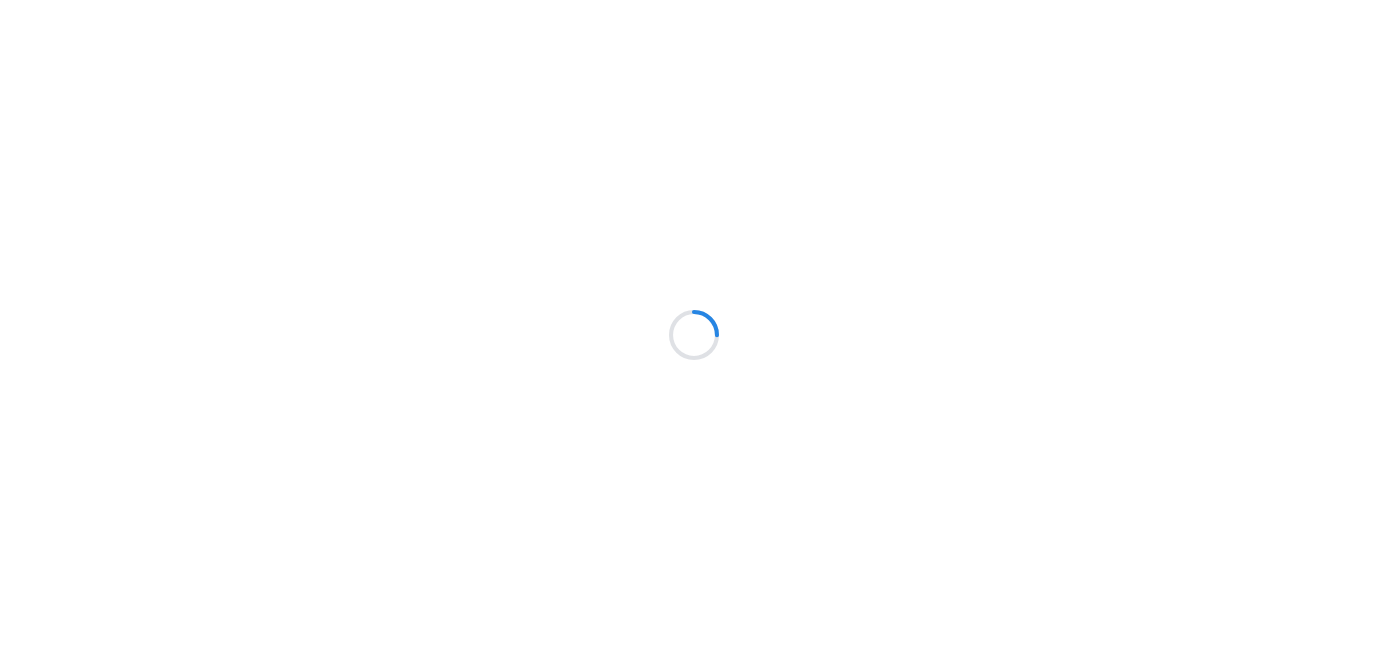 scroll, scrollTop: 0, scrollLeft: 0, axis: both 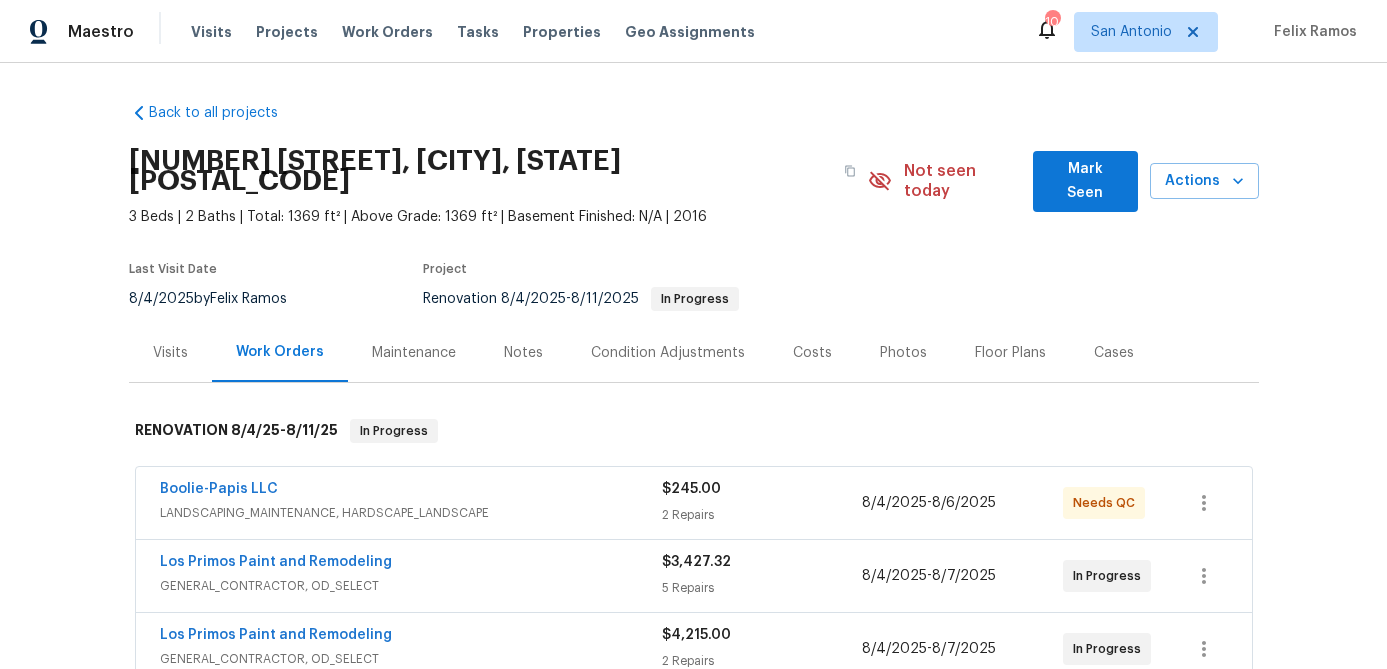 click on "Mark Seen" at bounding box center [1085, 181] 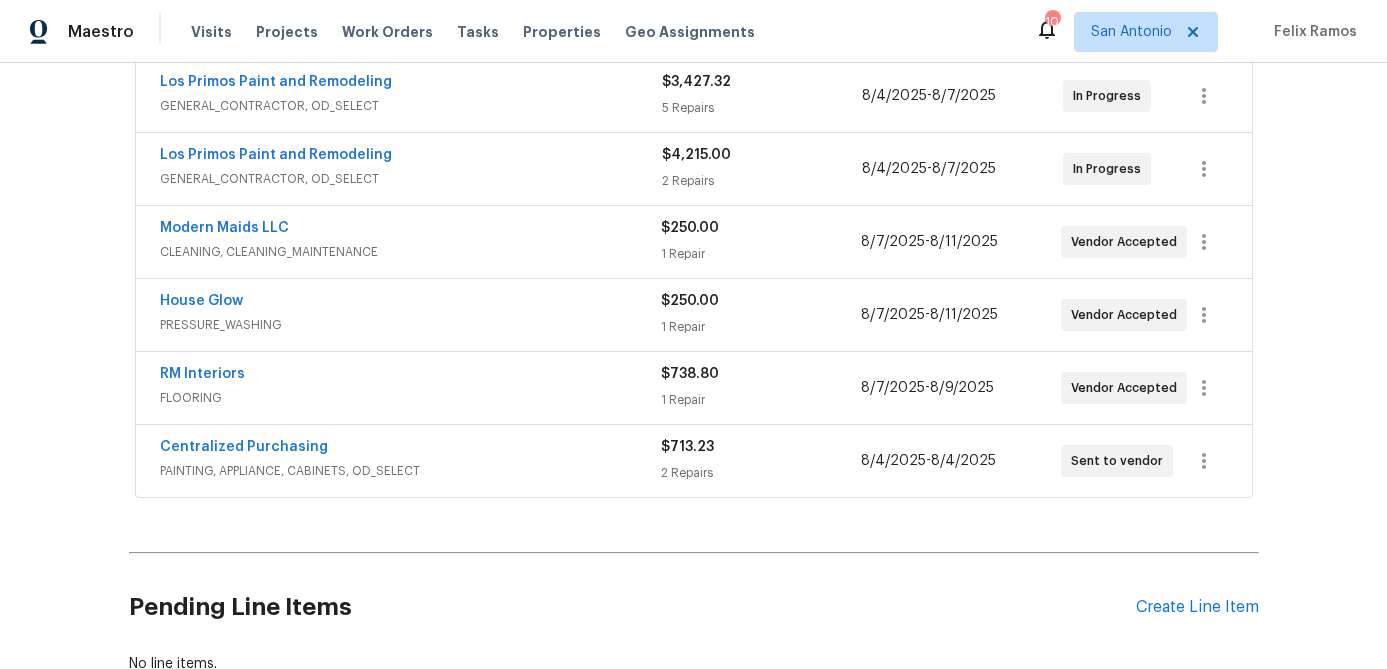 scroll, scrollTop: 0, scrollLeft: 0, axis: both 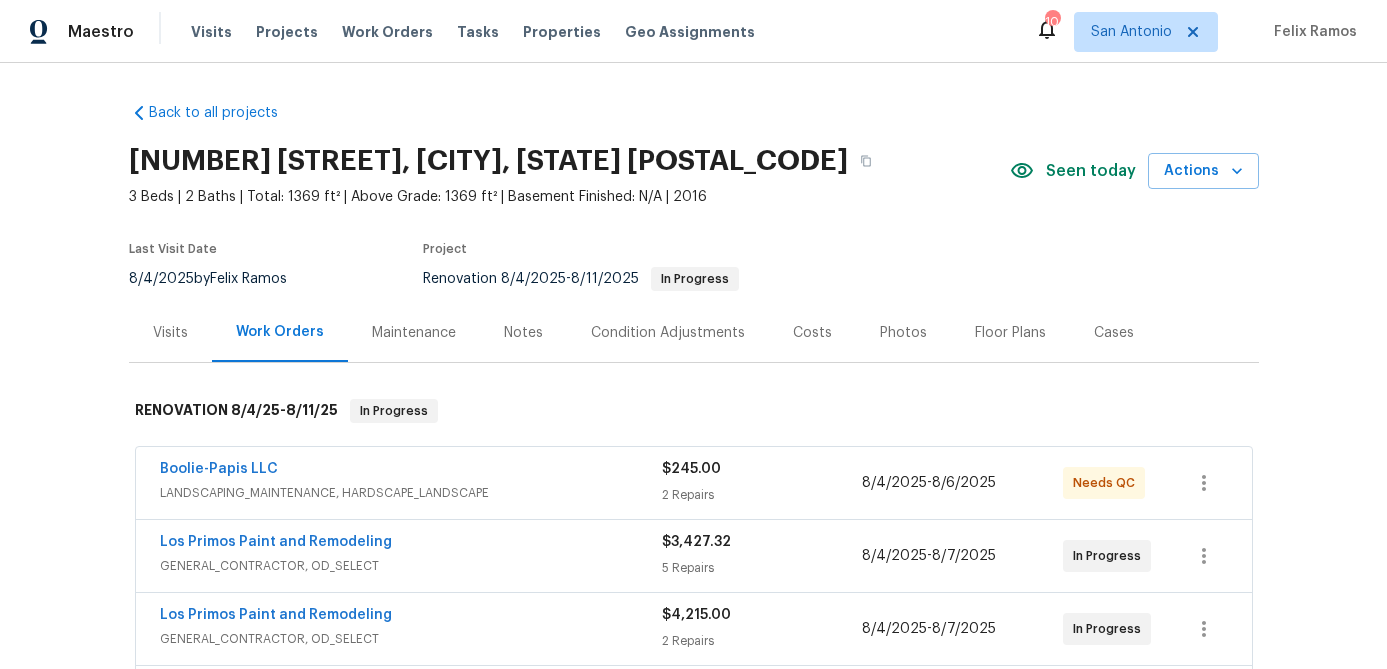 click on "Costs" at bounding box center [812, 333] 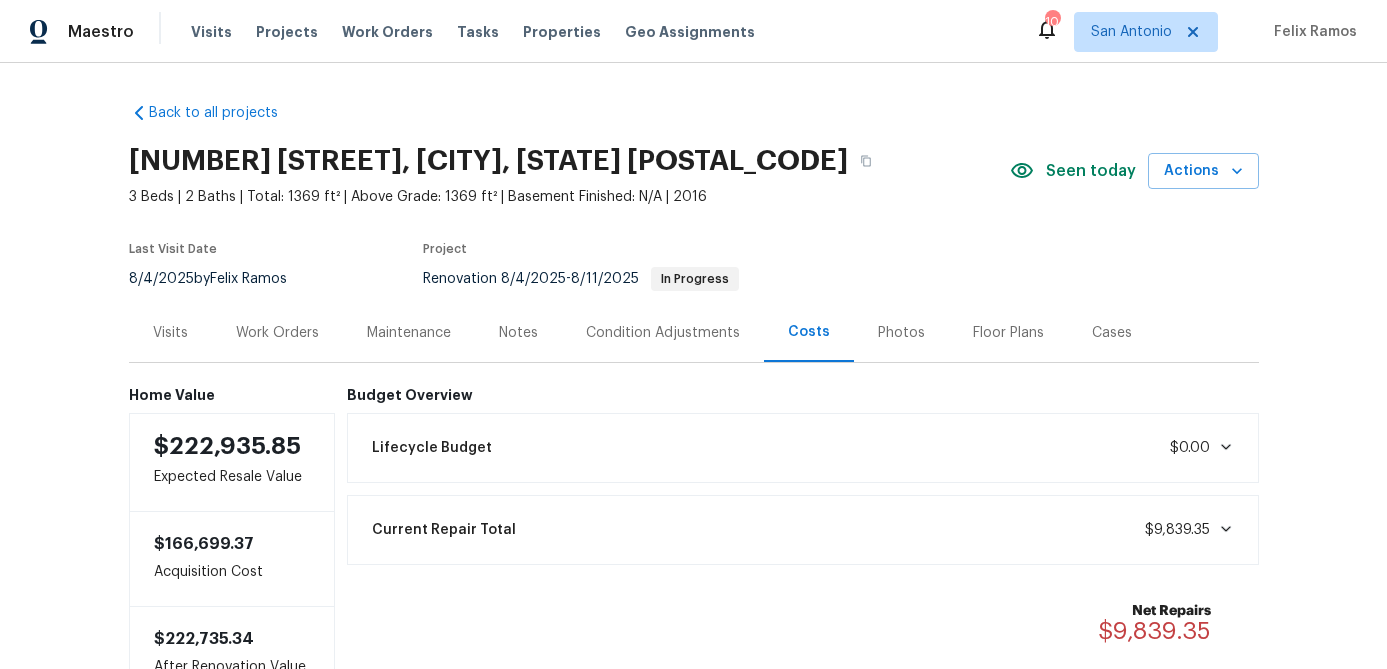 click on "Notes" at bounding box center (518, 333) 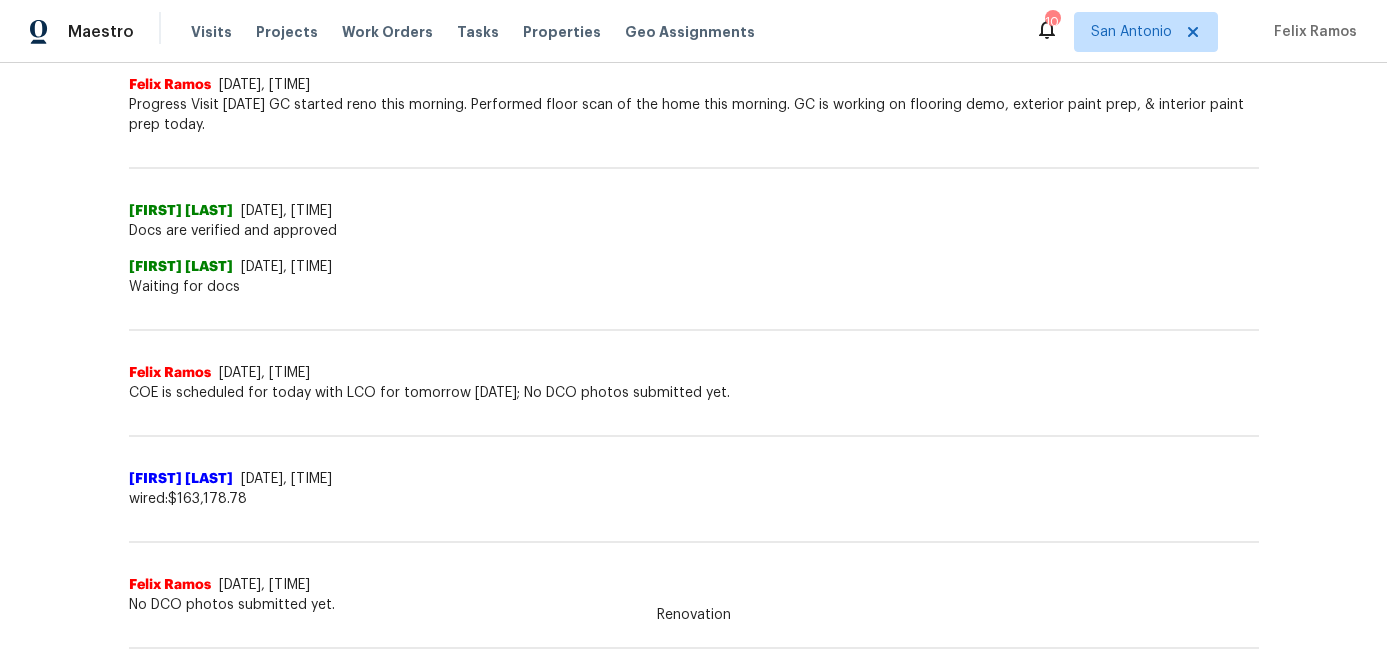 scroll, scrollTop: 0, scrollLeft: 0, axis: both 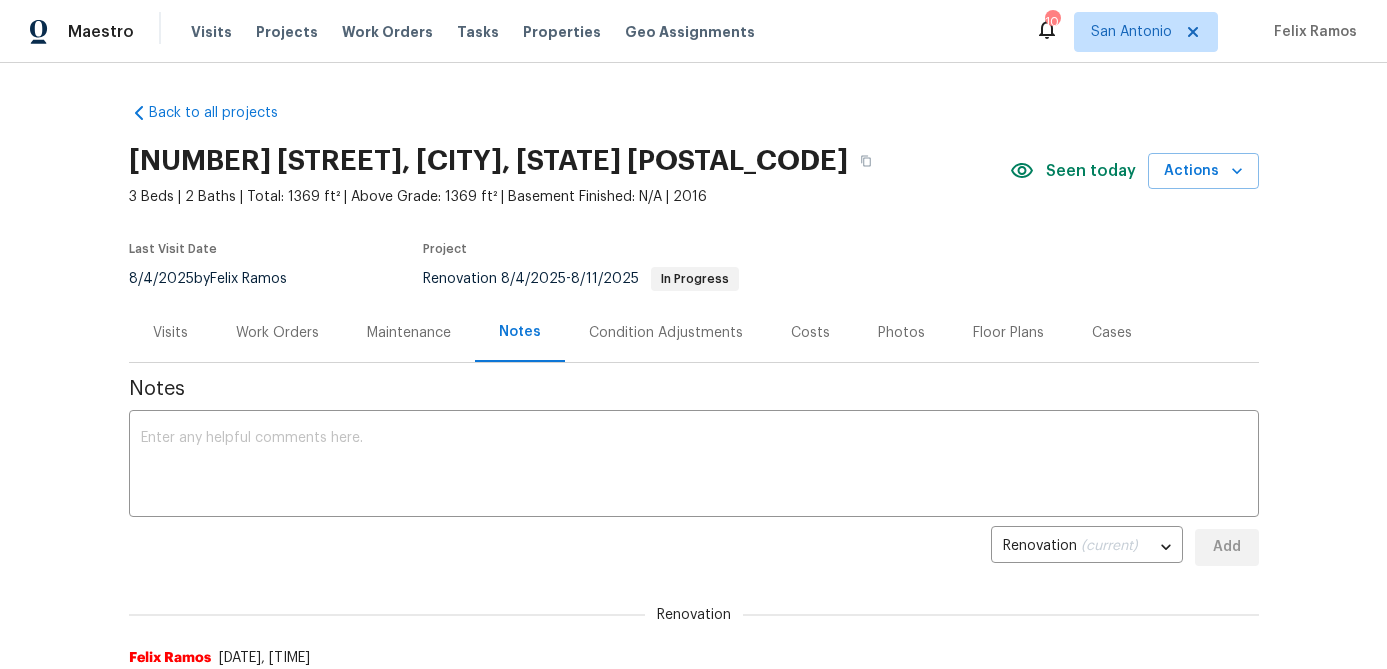 click on "Work Orders" at bounding box center (277, 333) 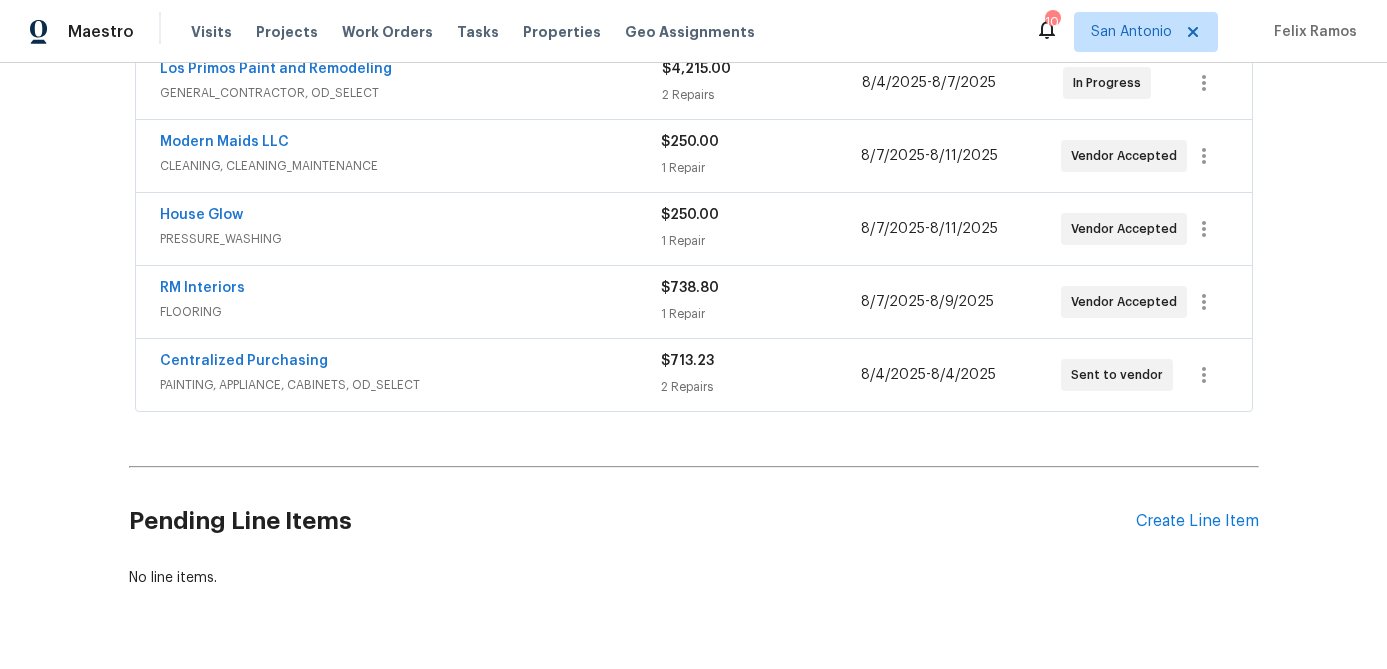 scroll, scrollTop: 0, scrollLeft: 0, axis: both 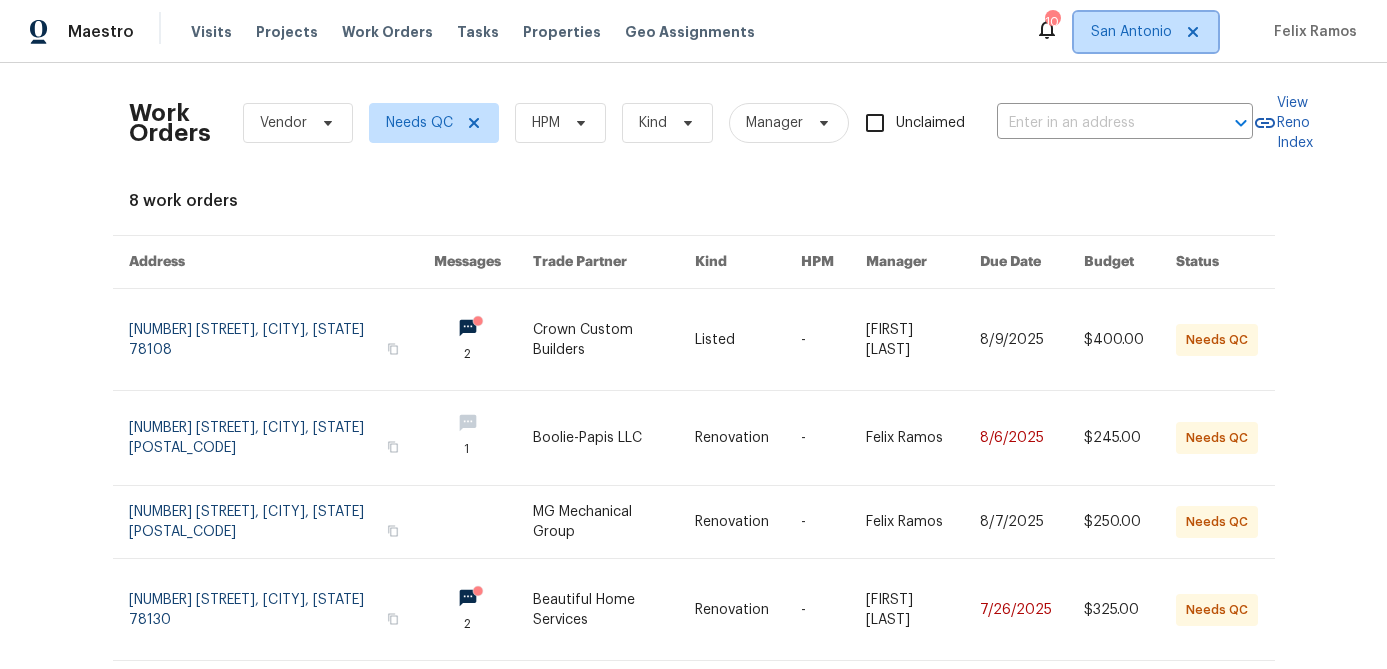click 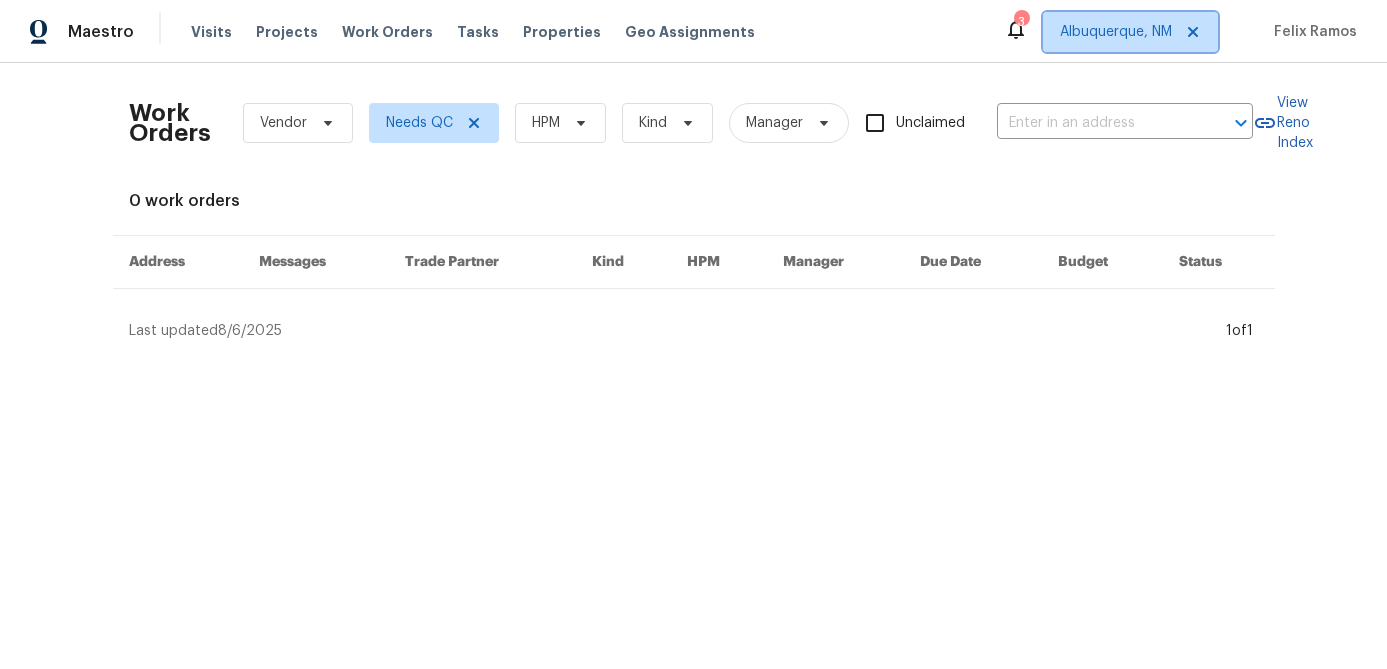 click on "Albuquerque, NM" at bounding box center [1116, 32] 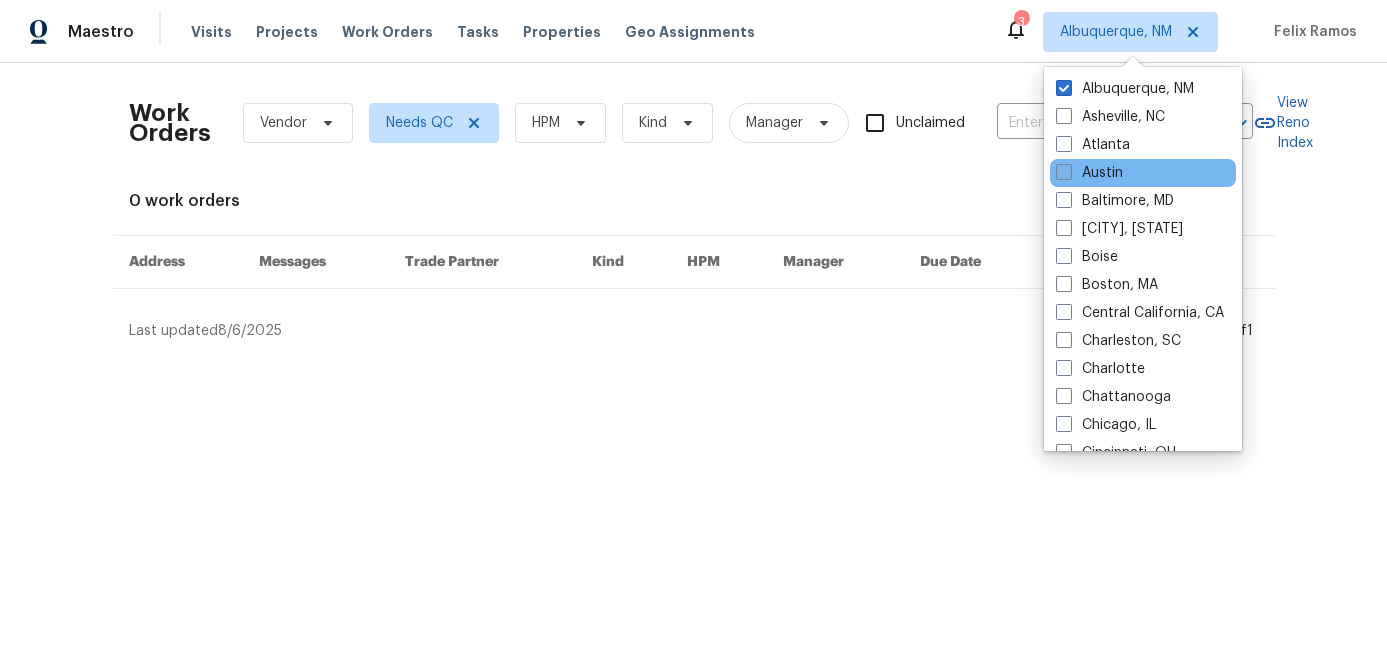 click at bounding box center (1064, 172) 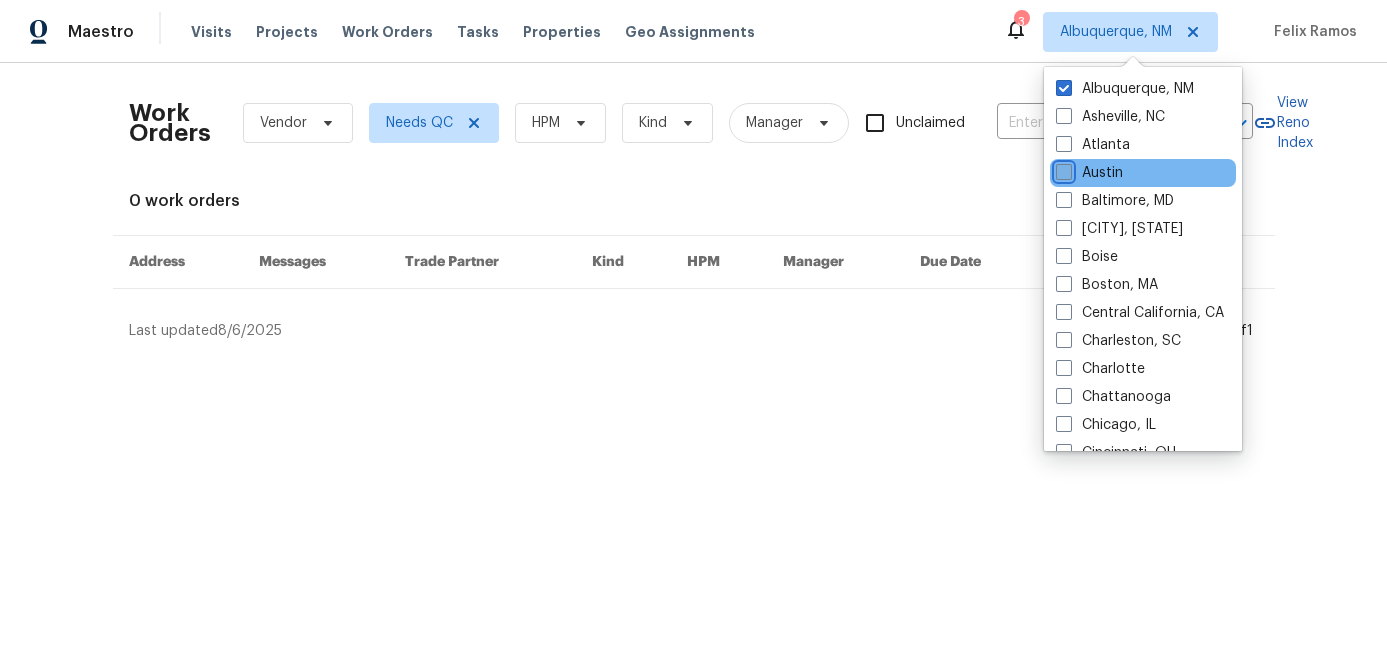 click on "Austin" at bounding box center [1062, 169] 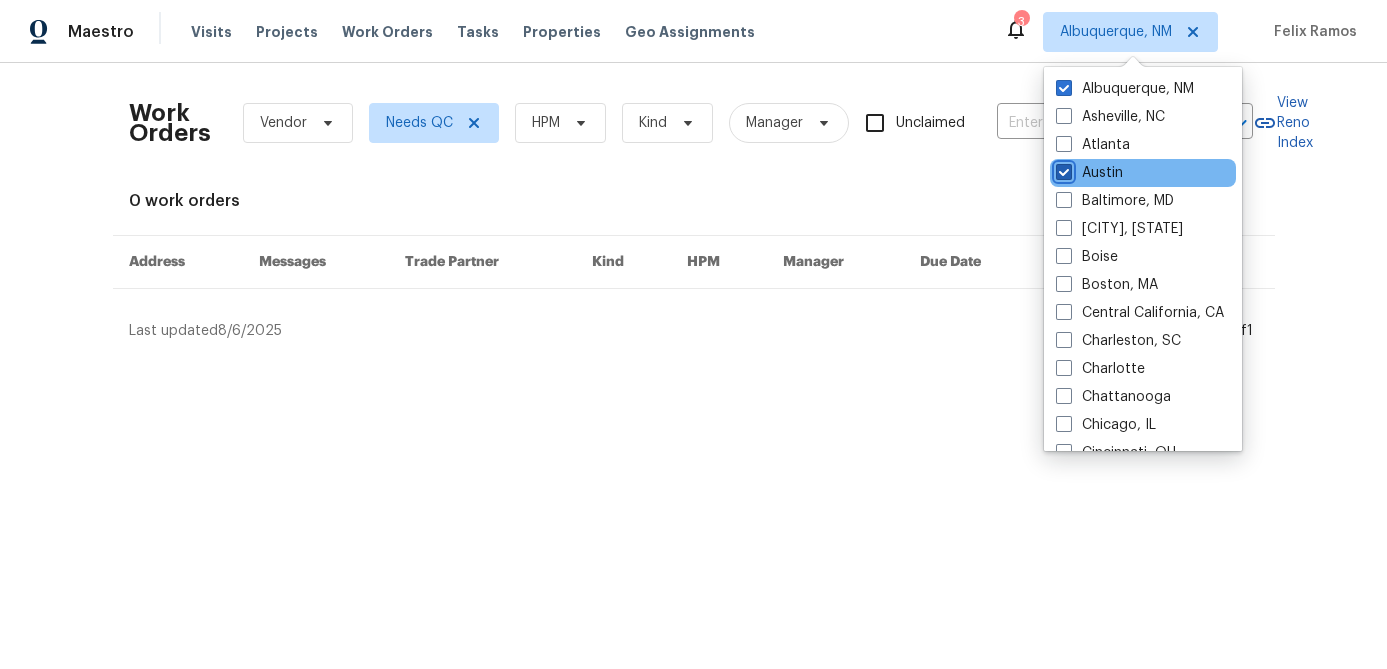 checkbox on "true" 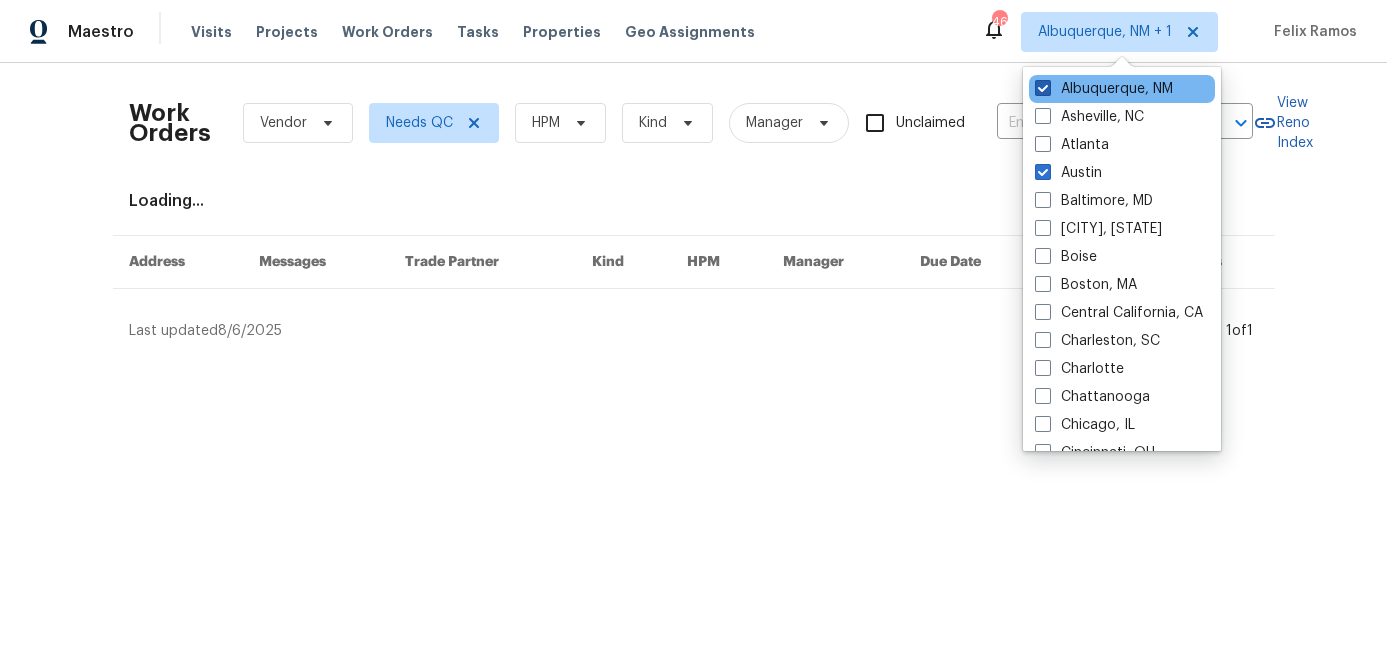 click at bounding box center [1043, 88] 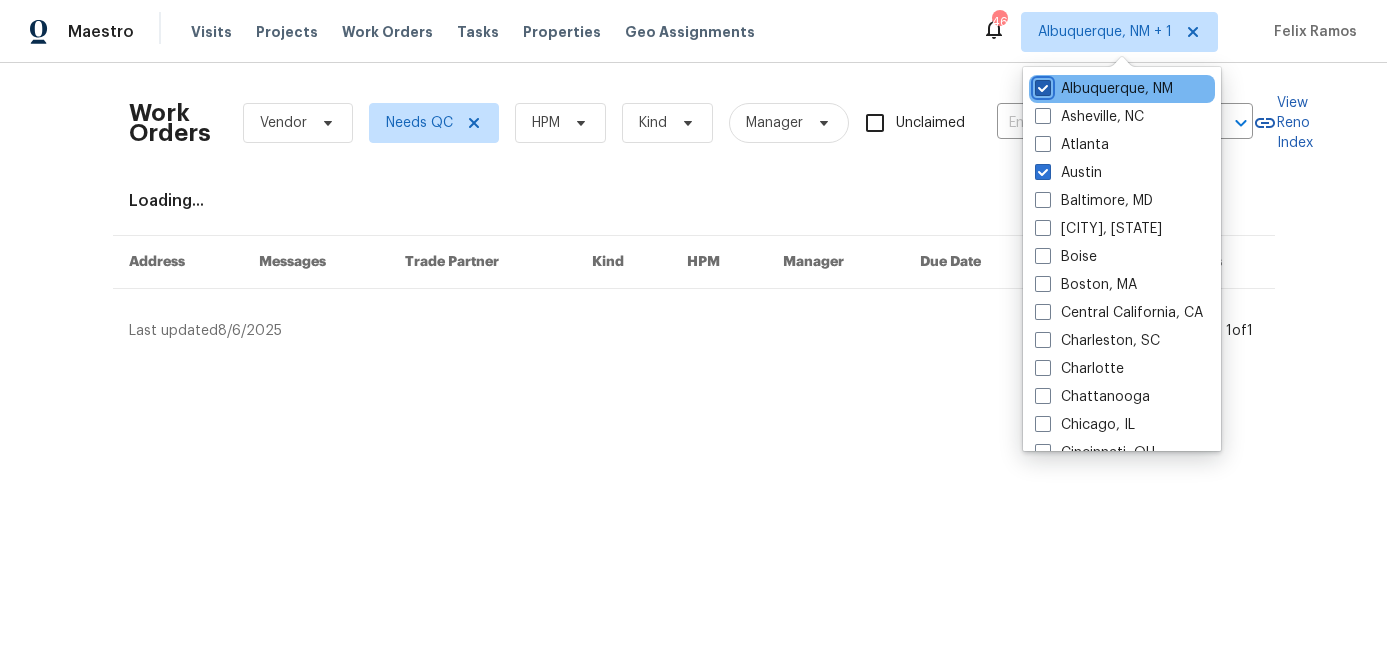 click on "Albuquerque, NM" at bounding box center (1041, 85) 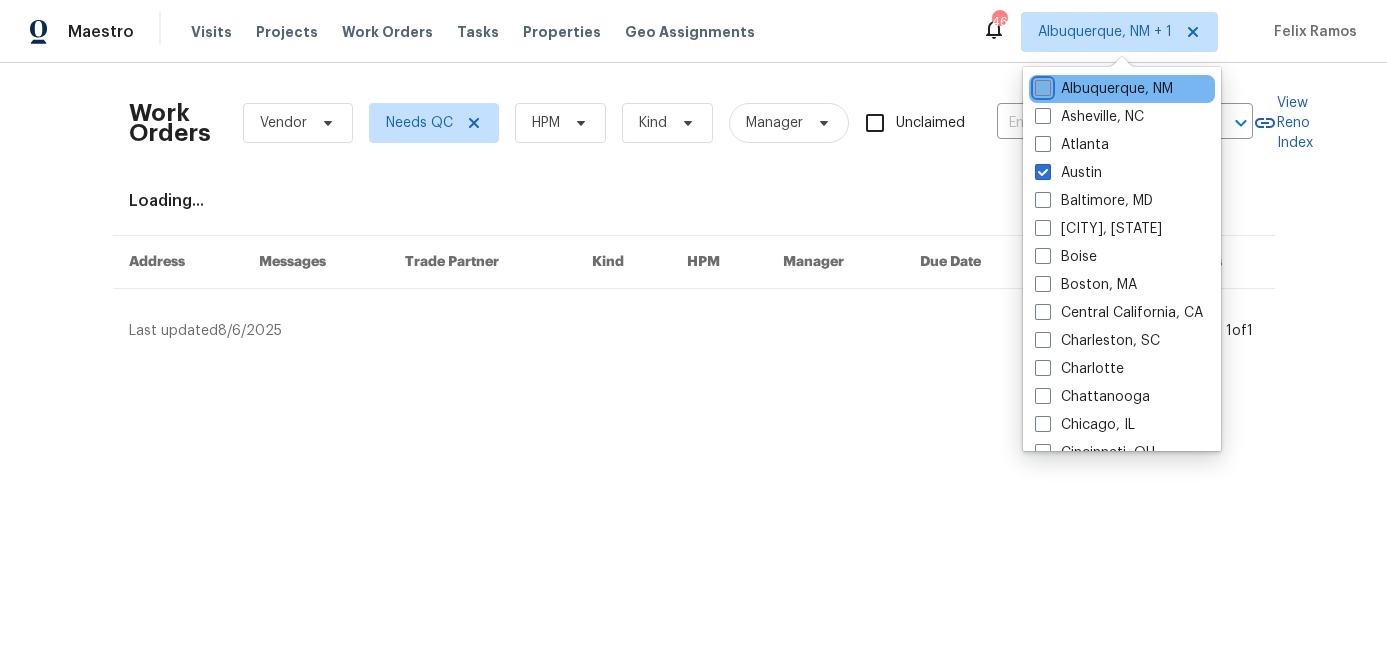 checkbox on "false" 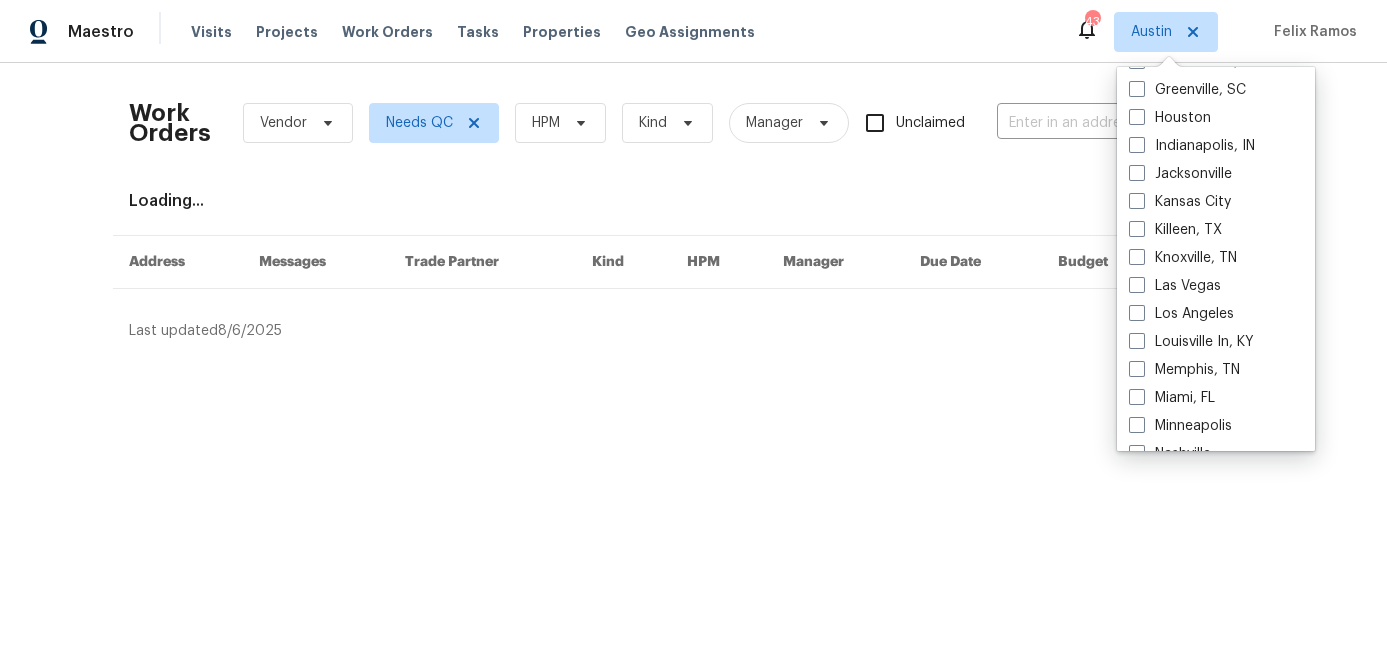 scroll, scrollTop: 650, scrollLeft: 0, axis: vertical 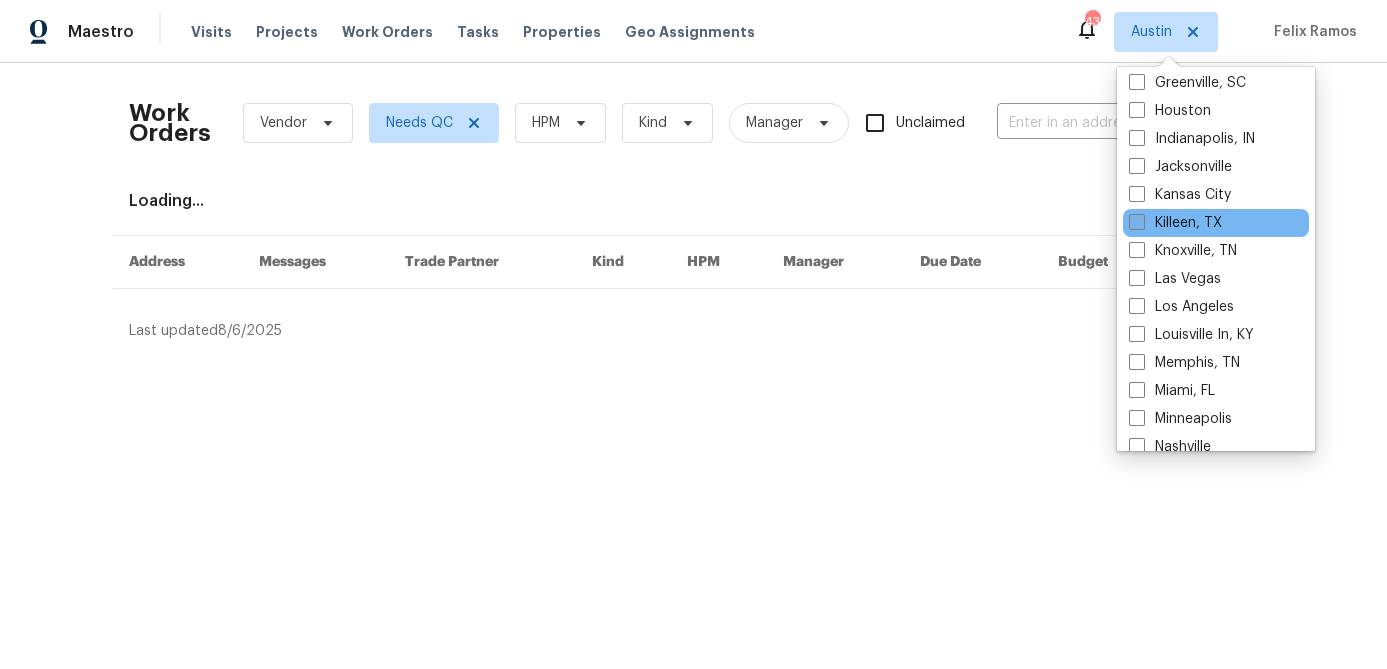 click at bounding box center (1137, 222) 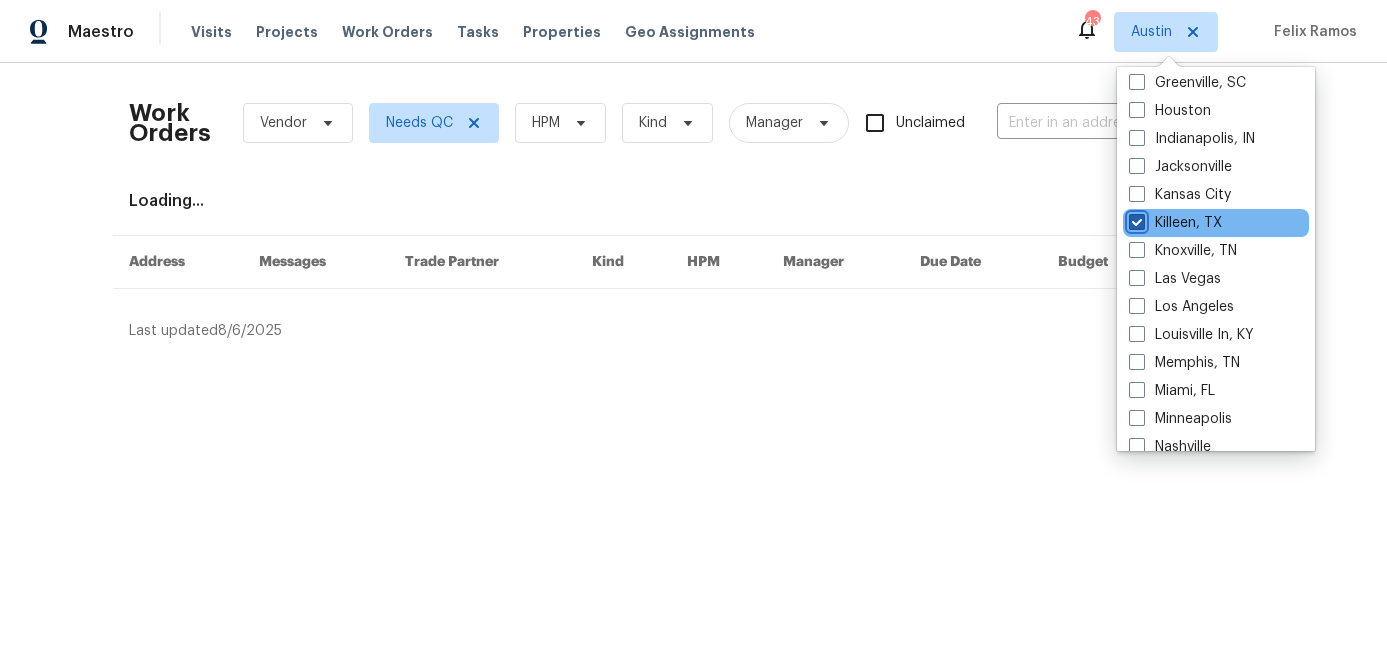 checkbox on "true" 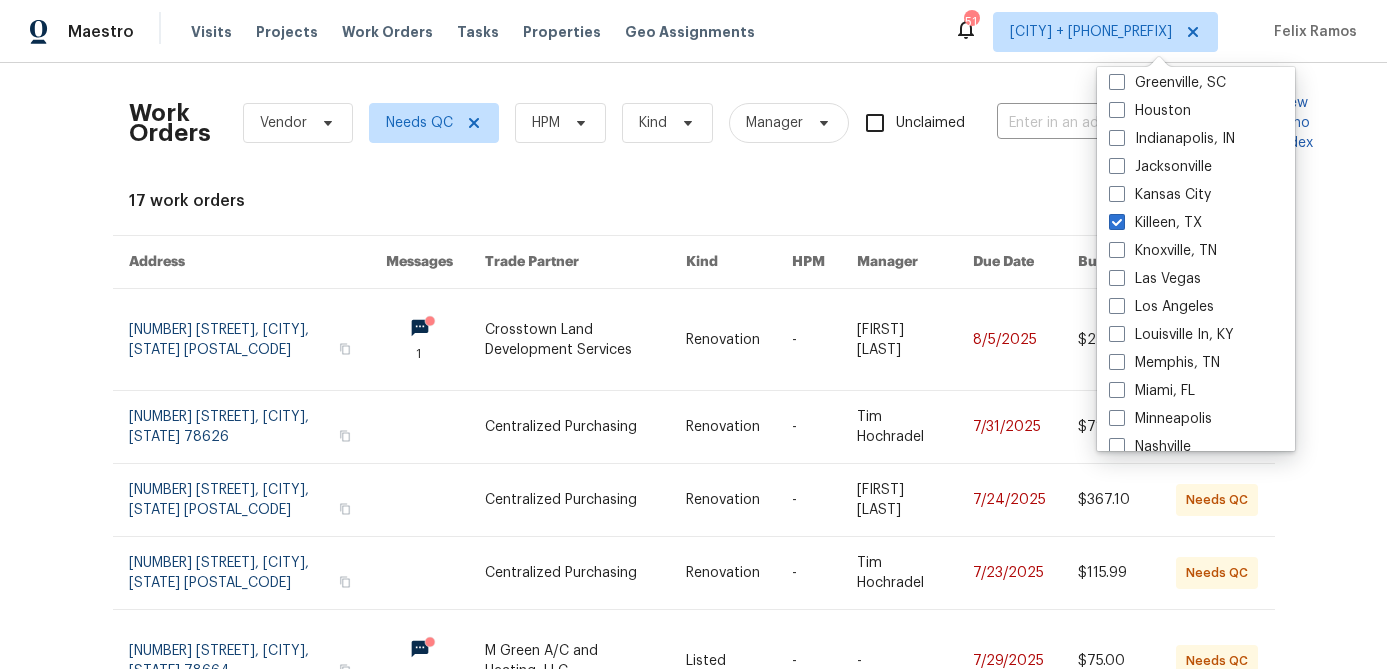 click on "17 work orders" at bounding box center [694, 201] 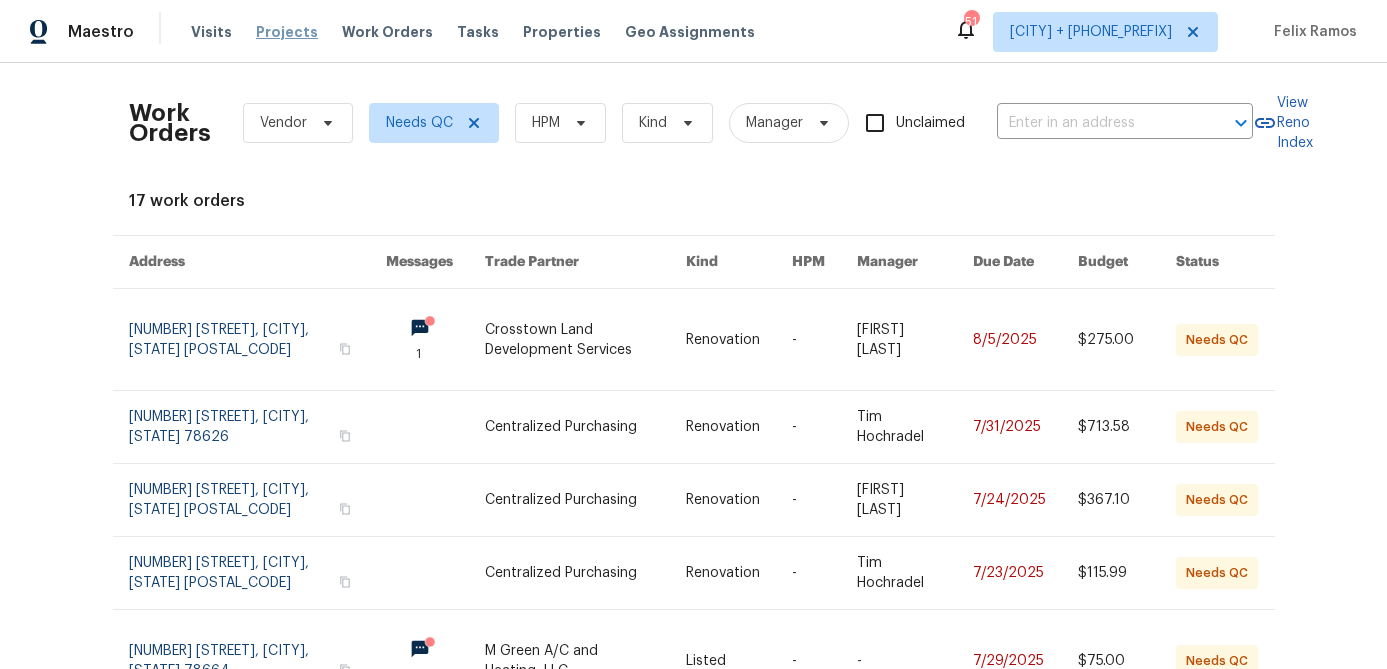 click on "Projects" at bounding box center (287, 32) 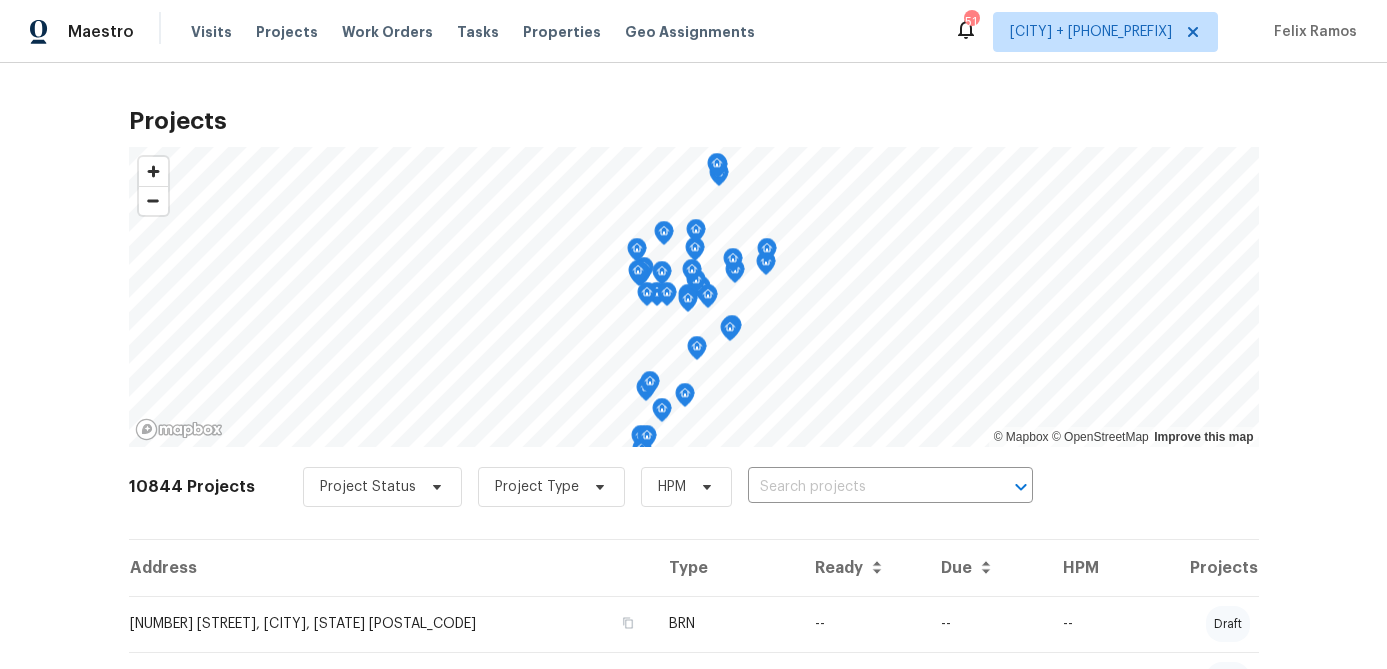 click at bounding box center (862, 487) 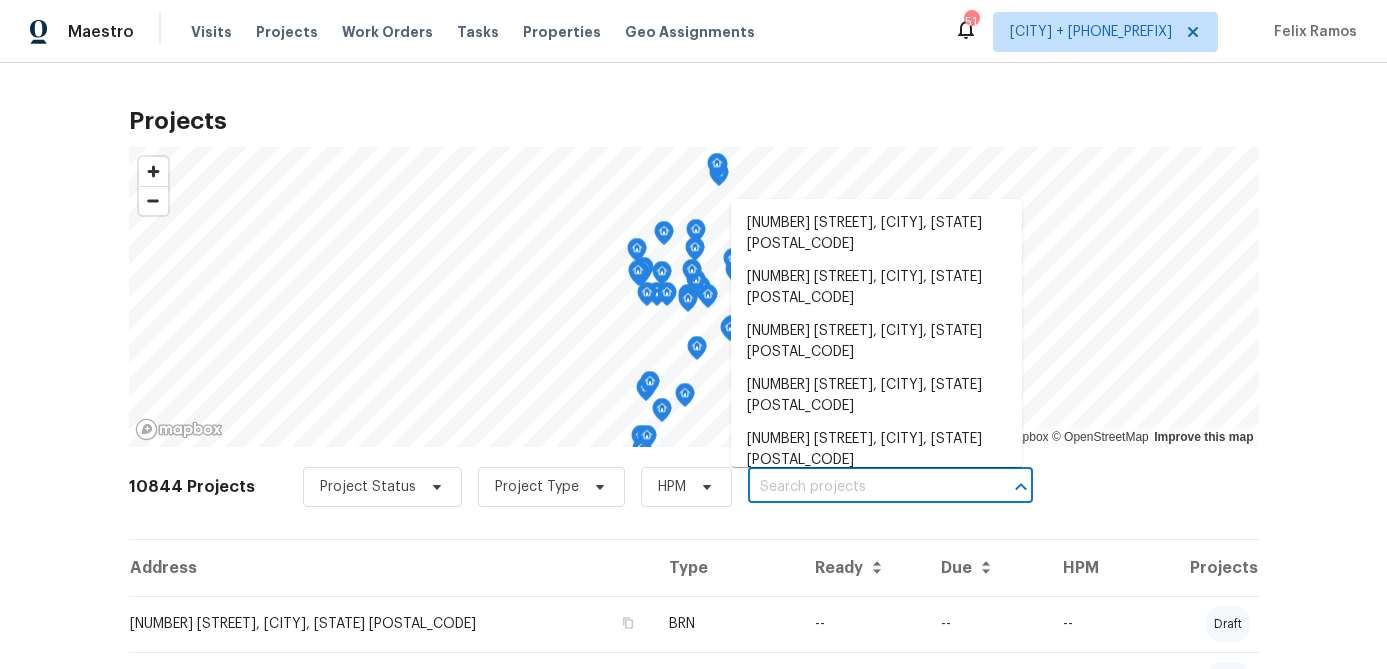 click at bounding box center (862, 487) 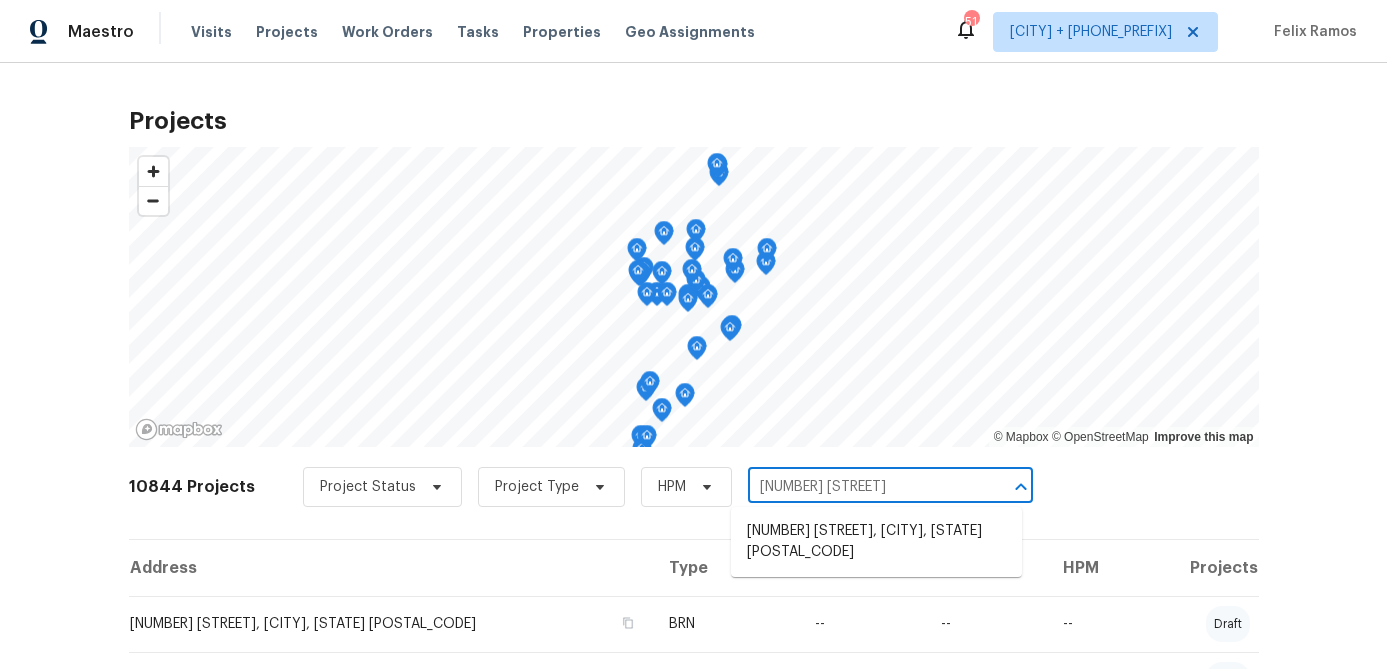 type on "307 stee" 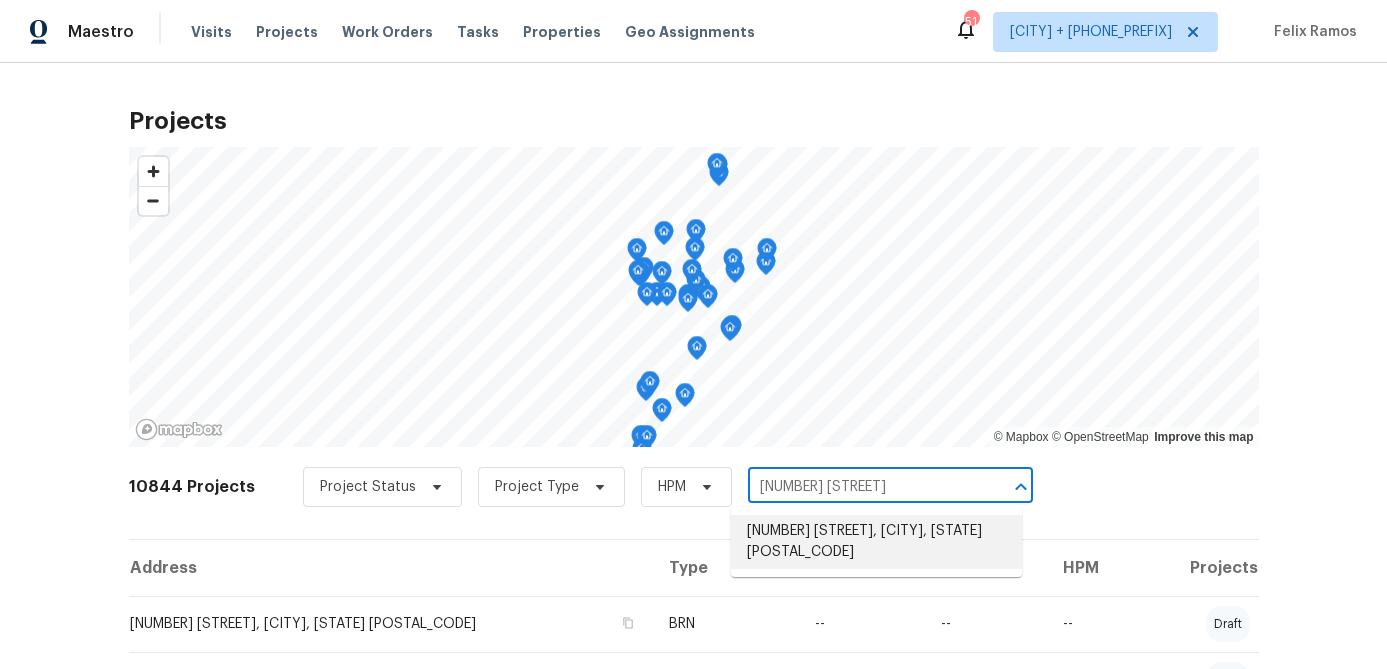 click on "[NUMBER] [STREET], [CITY], [STATE] [POSTAL_CODE]" at bounding box center (876, 542) 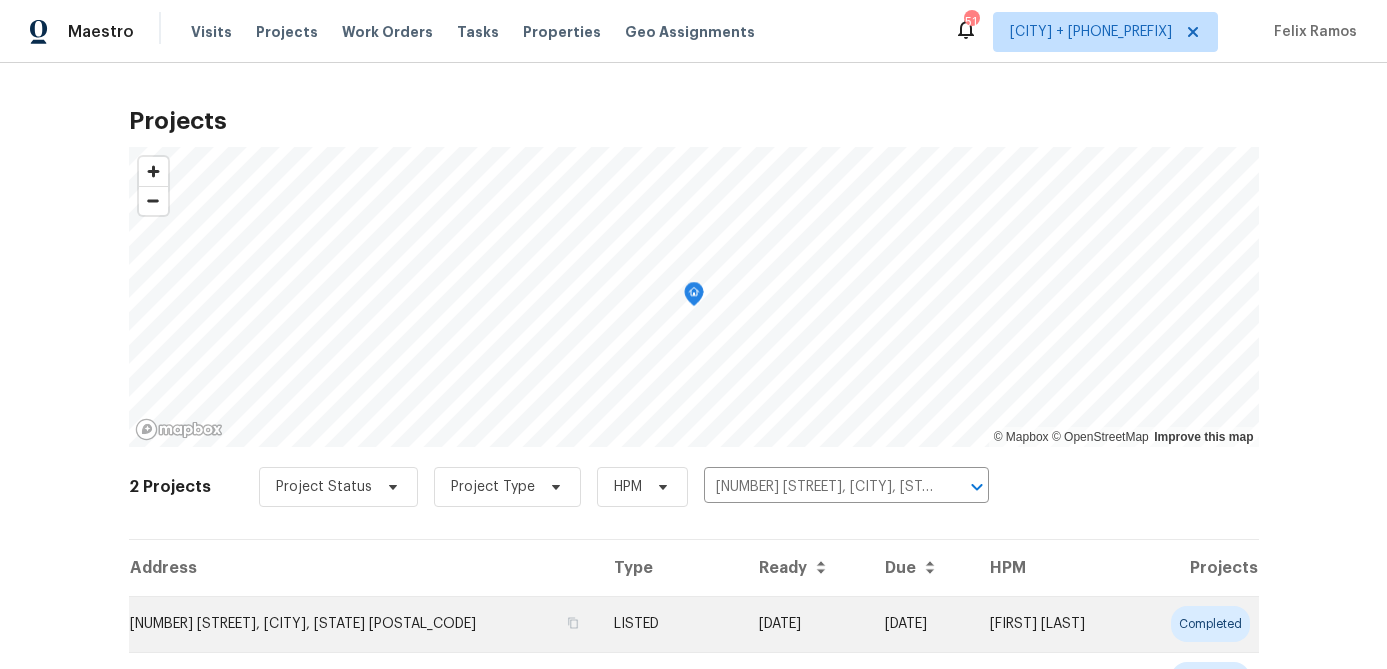 click on "[NUMBER] [STREET], [CITY], [STATE] [POSTAL_CODE]" at bounding box center (363, 624) 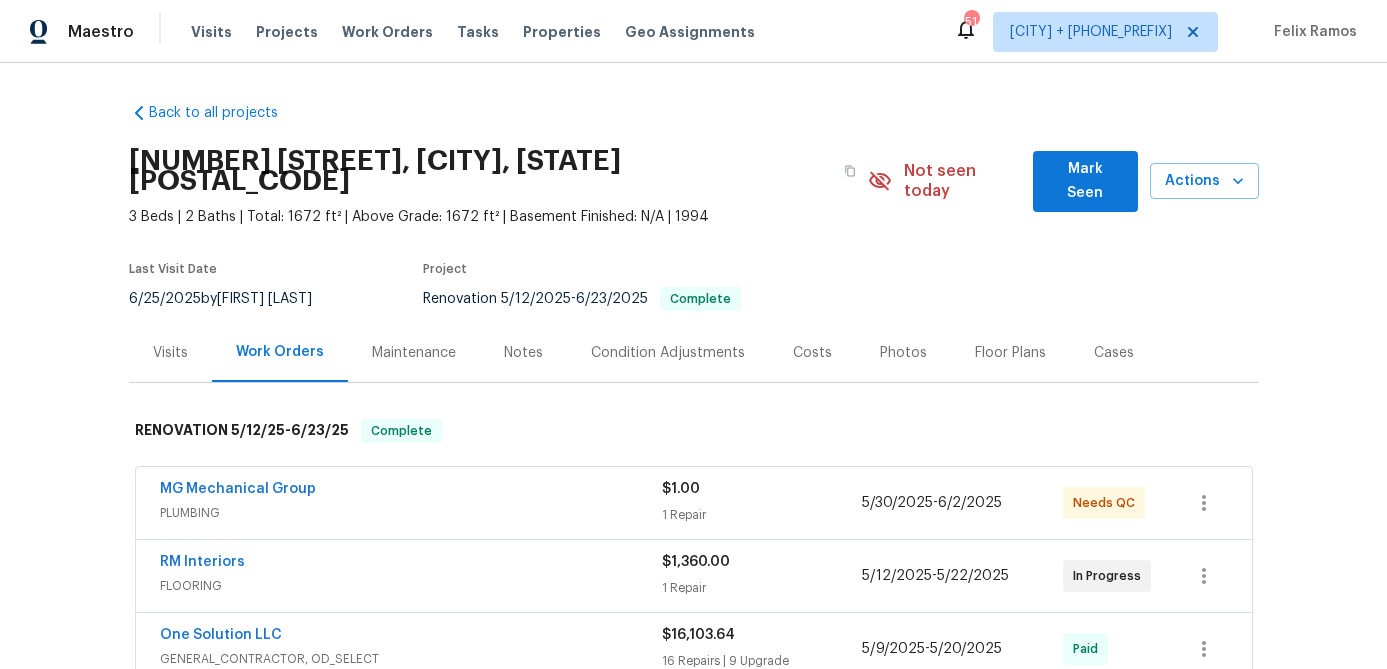 scroll, scrollTop: 33, scrollLeft: 0, axis: vertical 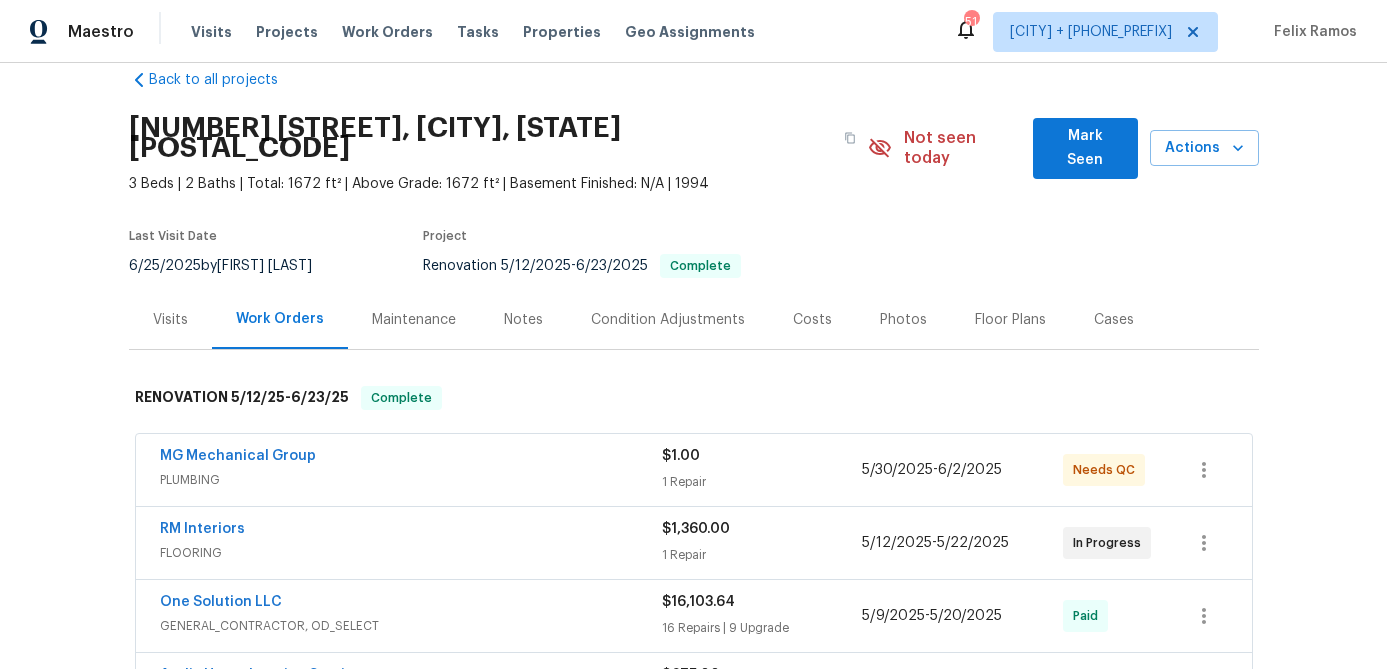 click on "MG Mechanical Group" at bounding box center (411, 458) 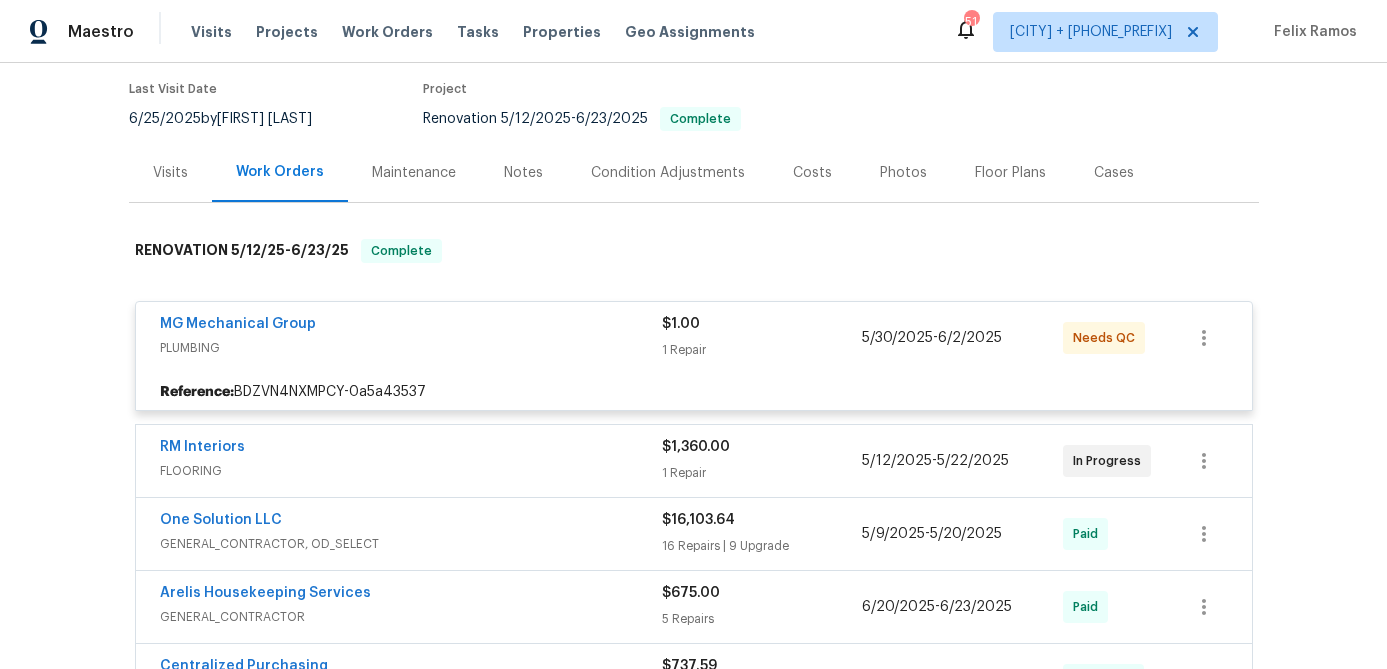 scroll, scrollTop: 224, scrollLeft: 0, axis: vertical 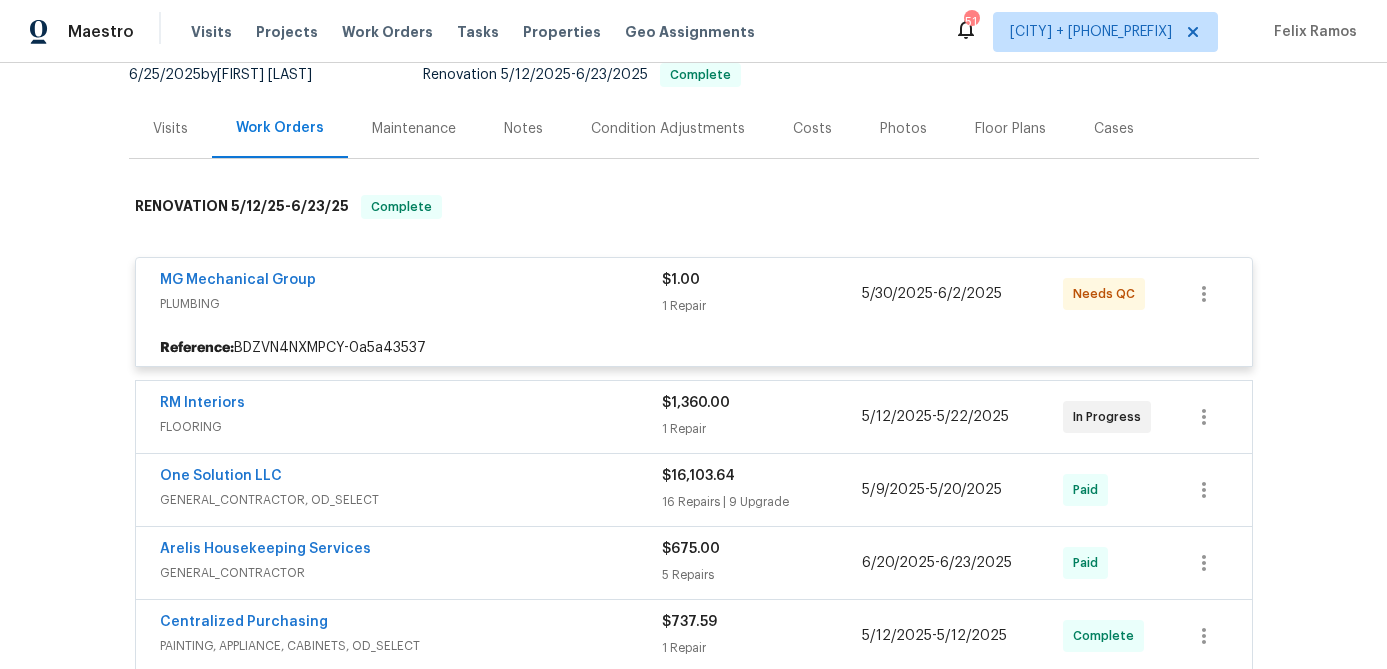 click on "MG Mechanical Group PLUMBING $1.00 1 Repair 5/30/2025  -  6/2/2025 Needs QC" at bounding box center (694, 294) 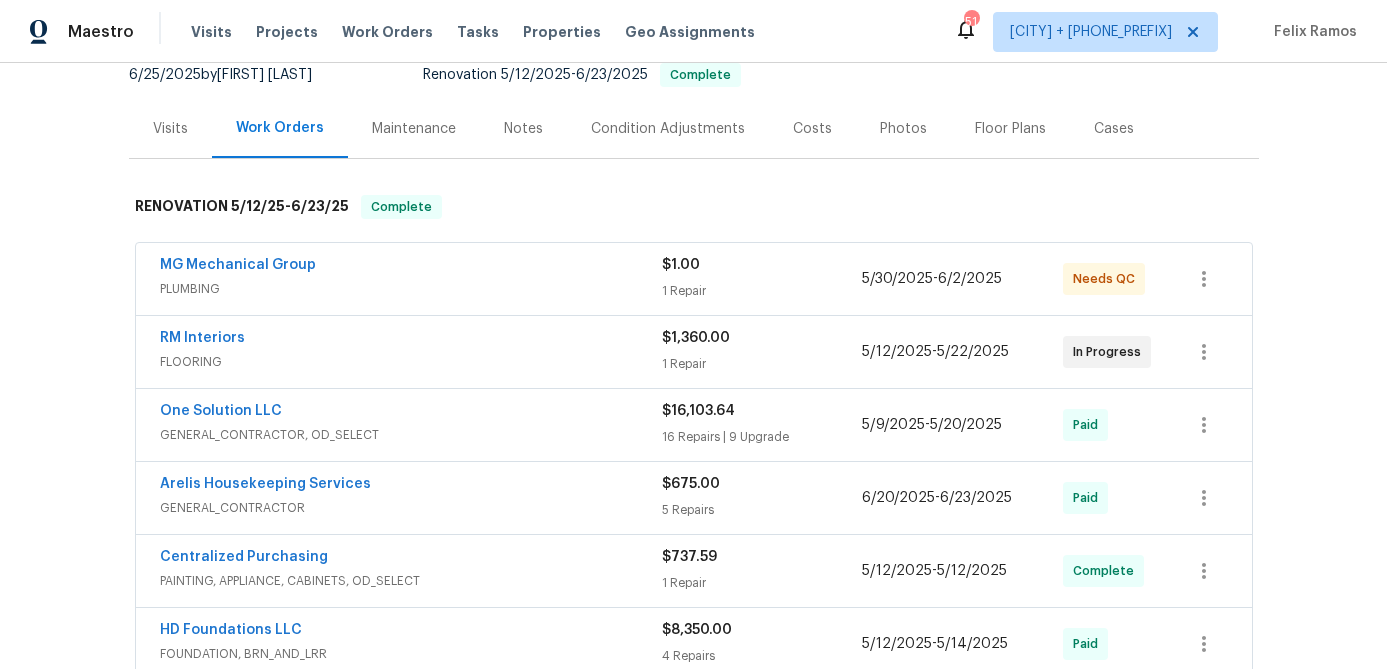 click on "PLUMBING" at bounding box center (411, 289) 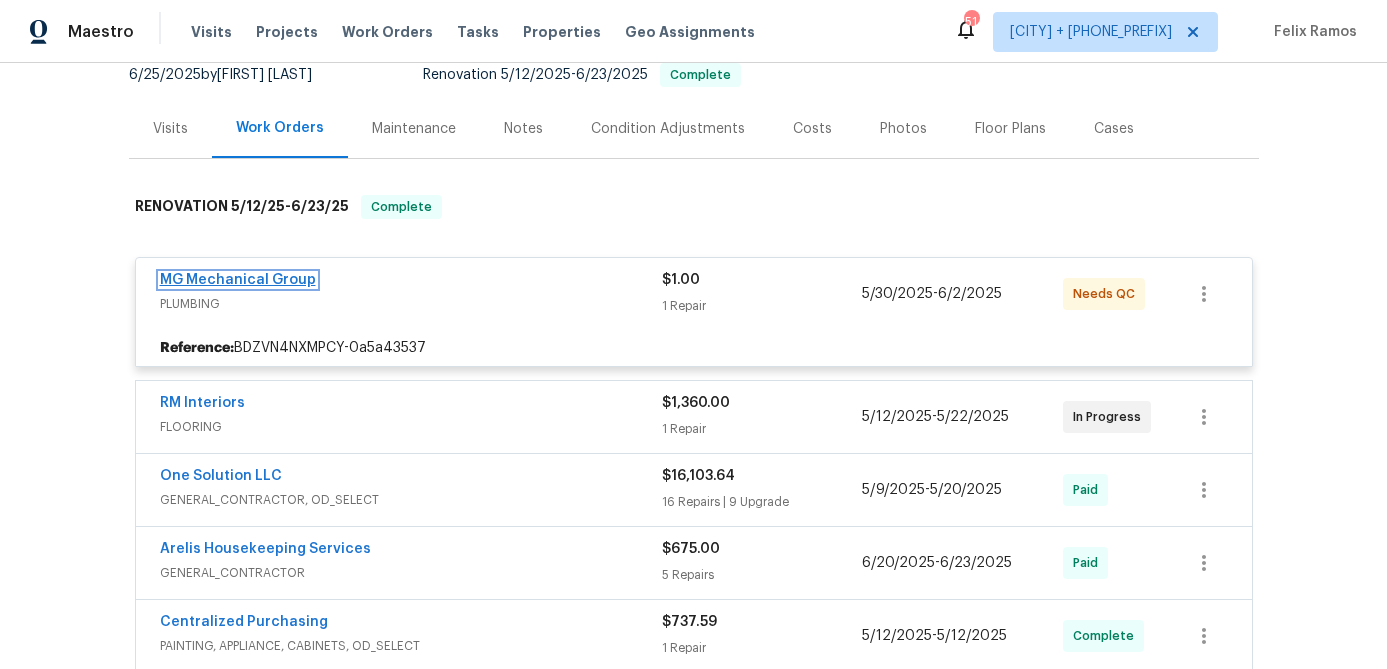 click on "MG Mechanical Group" at bounding box center [238, 280] 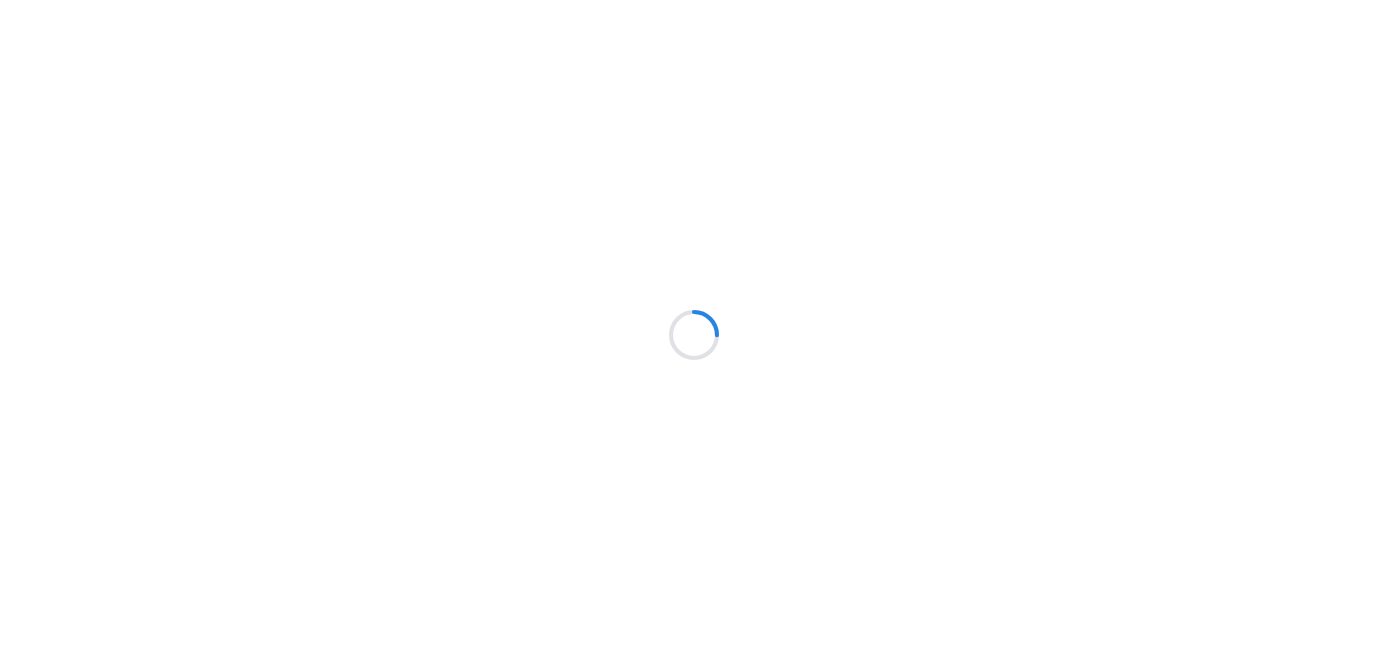 scroll, scrollTop: 0, scrollLeft: 0, axis: both 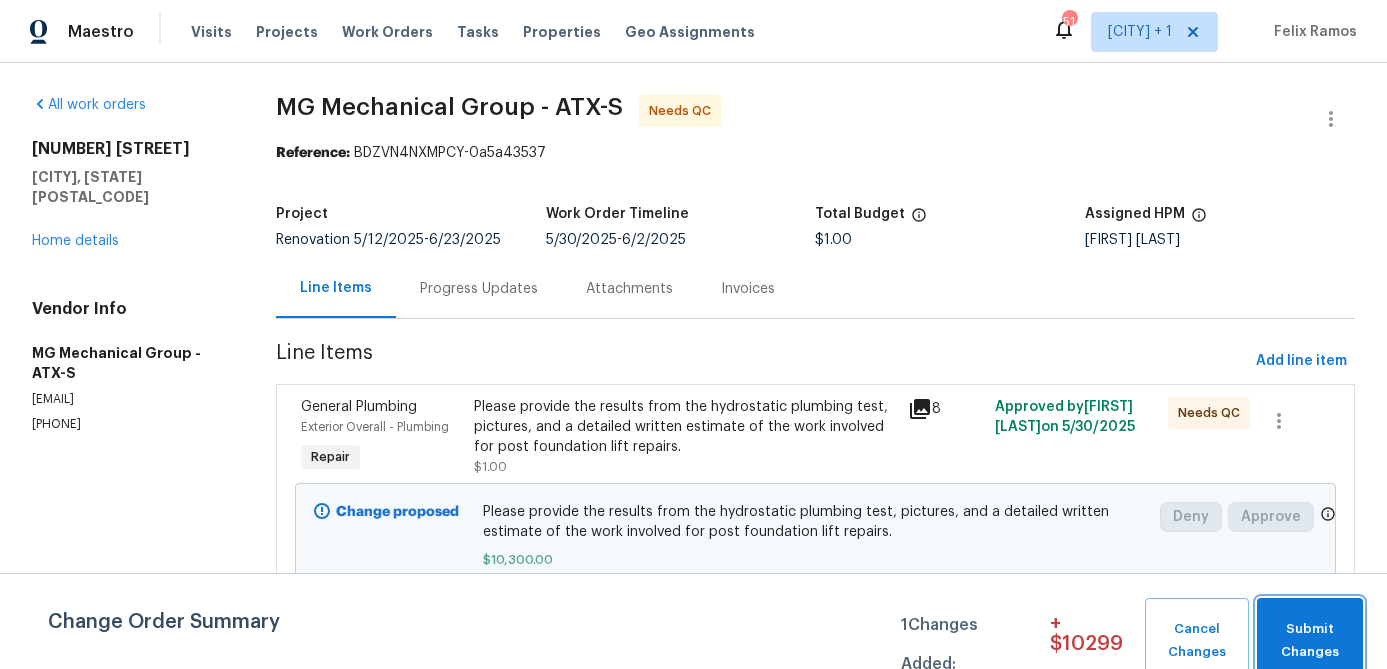 click on "Submit Changes" at bounding box center [1310, 641] 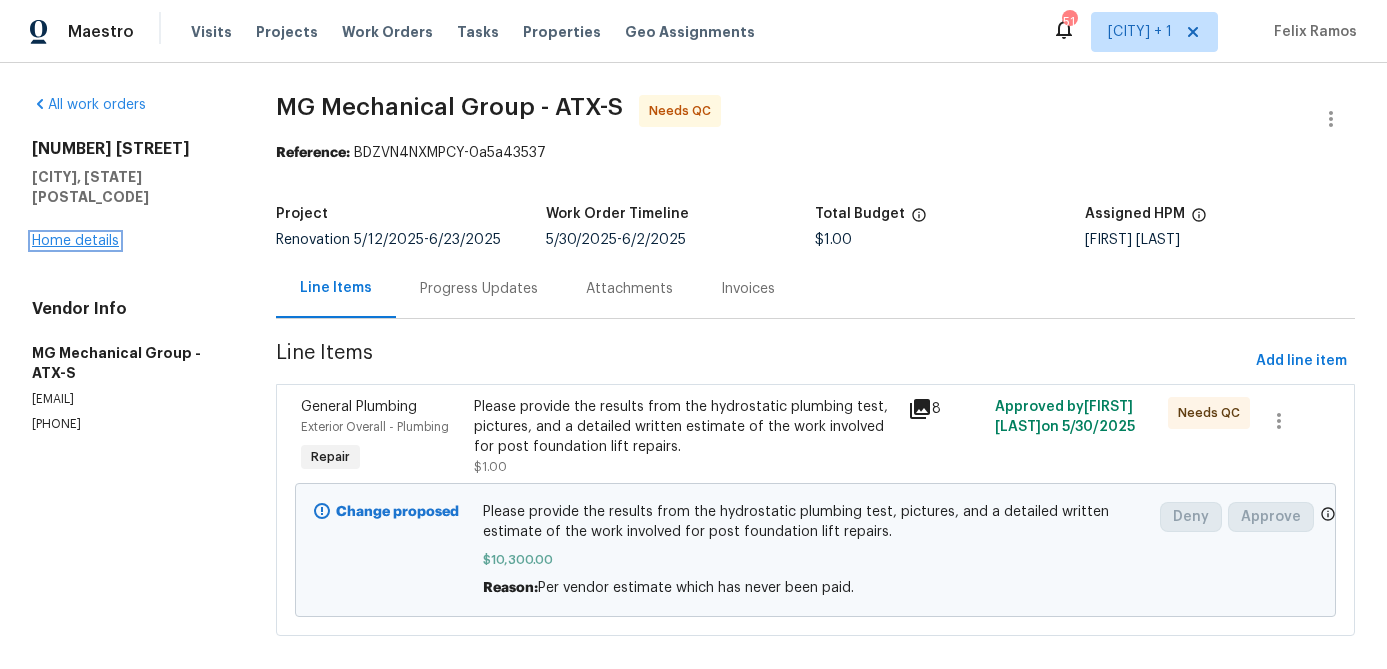 click on "Home details" at bounding box center (75, 241) 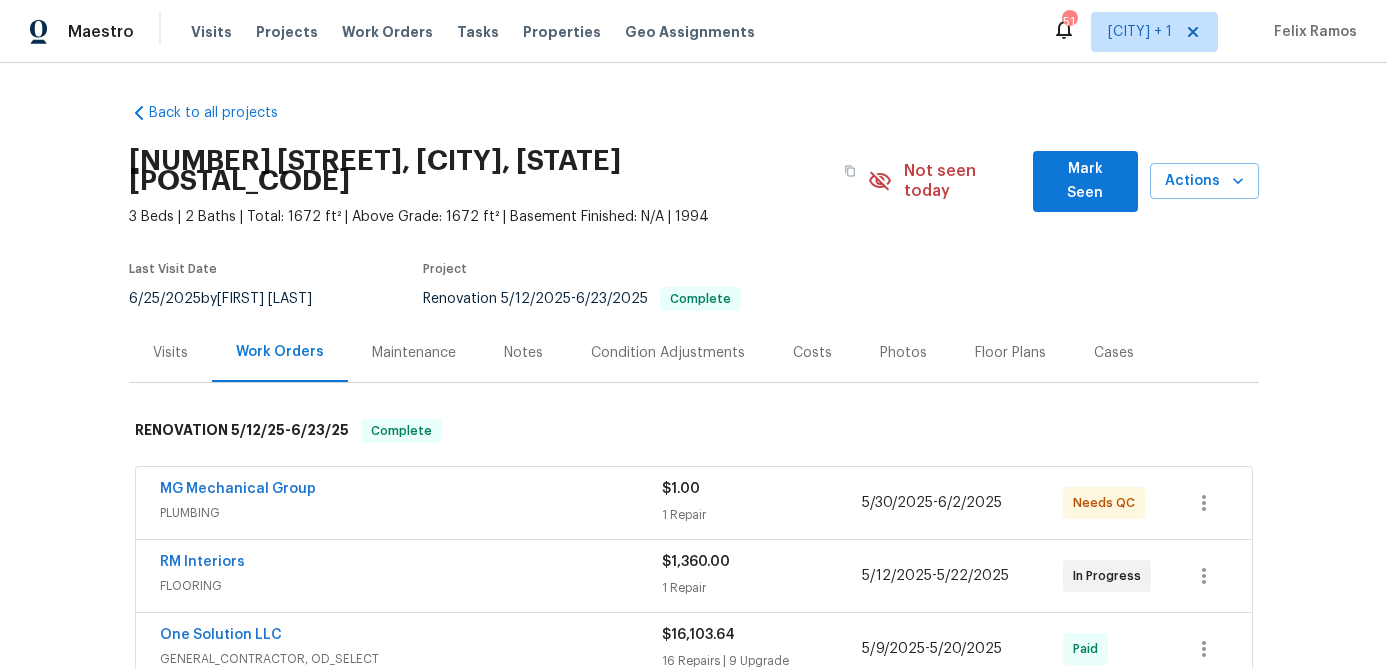 click on "PLUMBING" at bounding box center [411, 513] 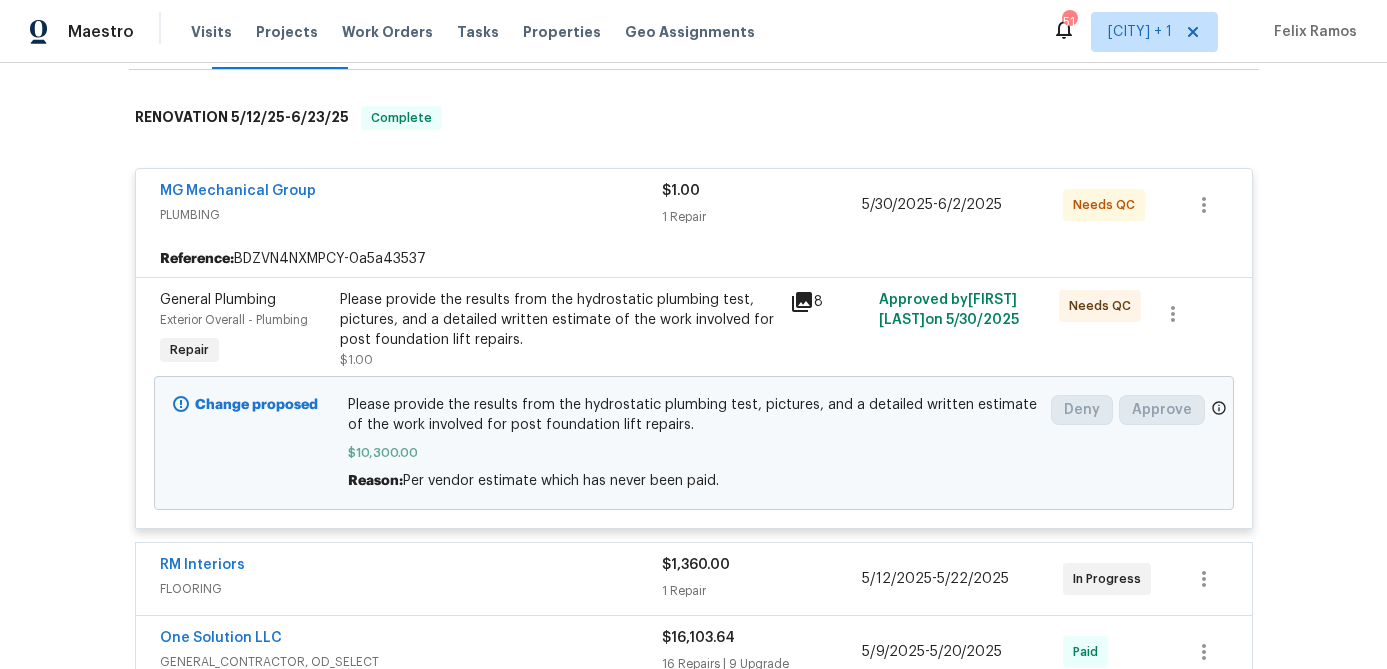 scroll, scrollTop: 341, scrollLeft: 0, axis: vertical 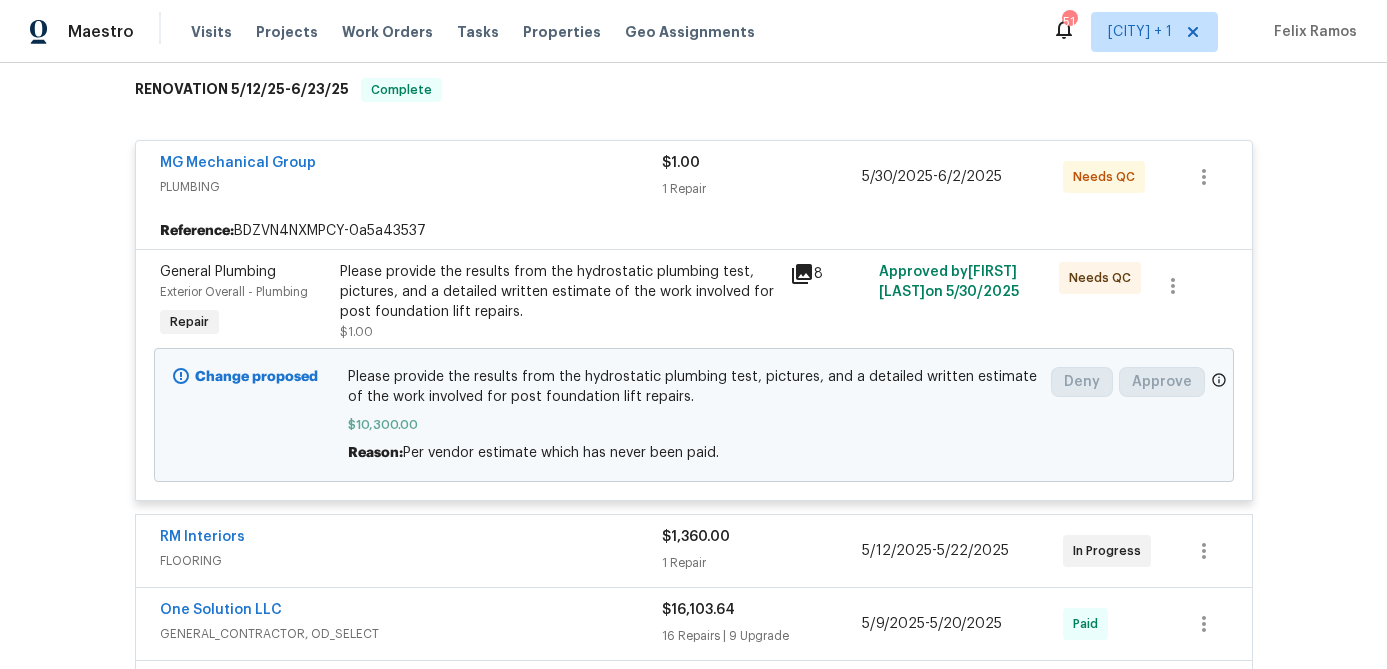click on "MG Mechanical Group" at bounding box center [411, 165] 